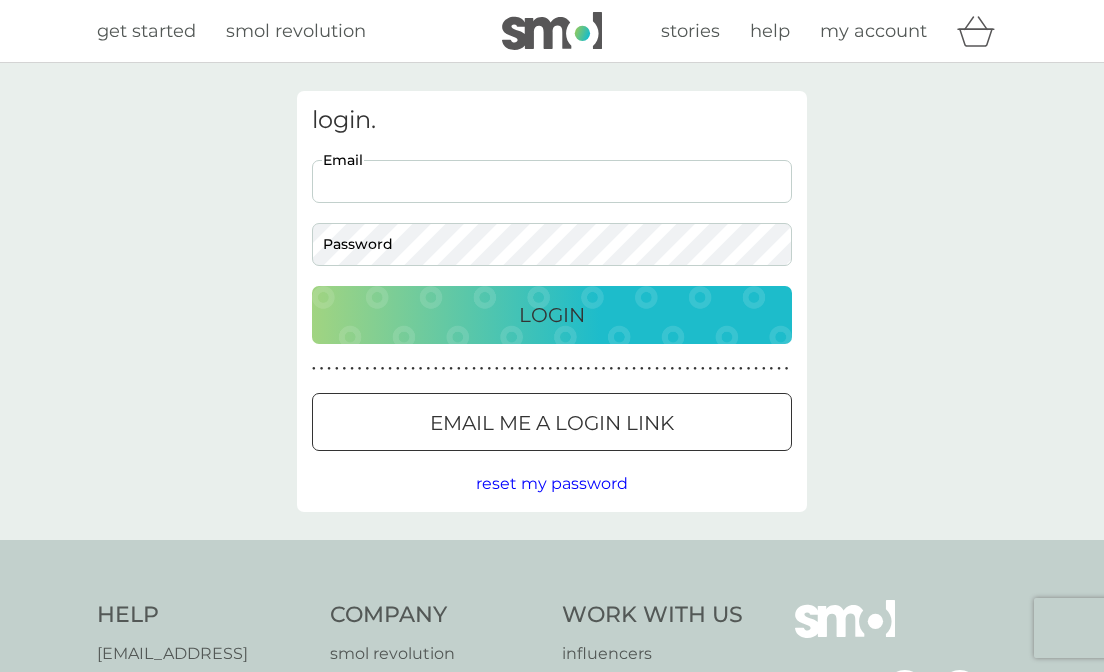 scroll, scrollTop: 0, scrollLeft: 0, axis: both 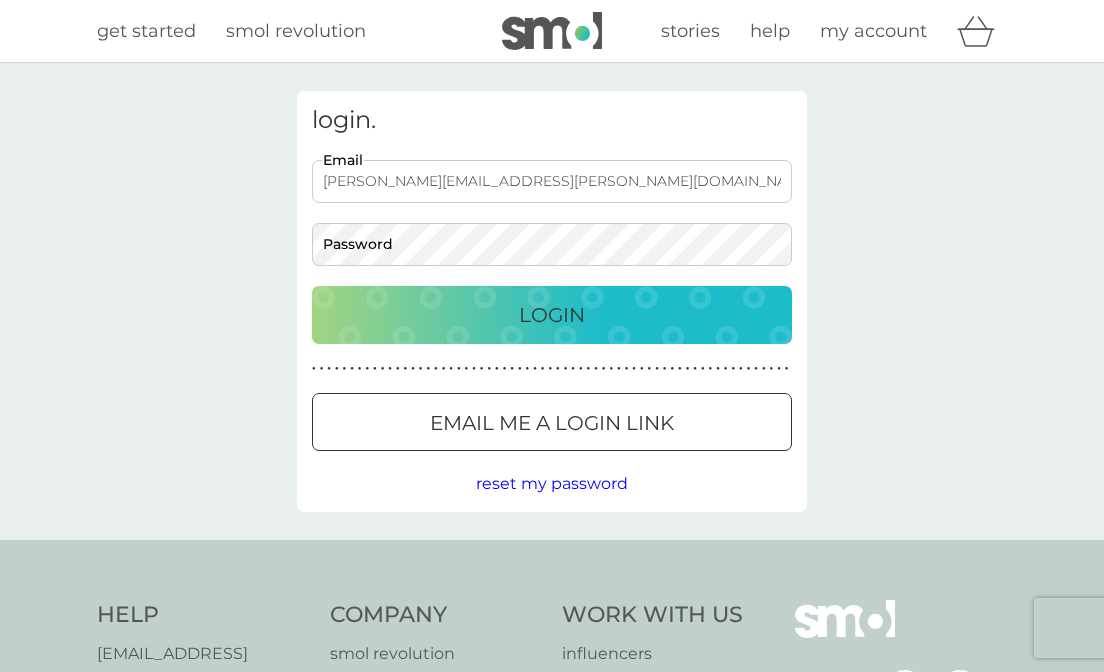 click on "Login" at bounding box center [552, 315] 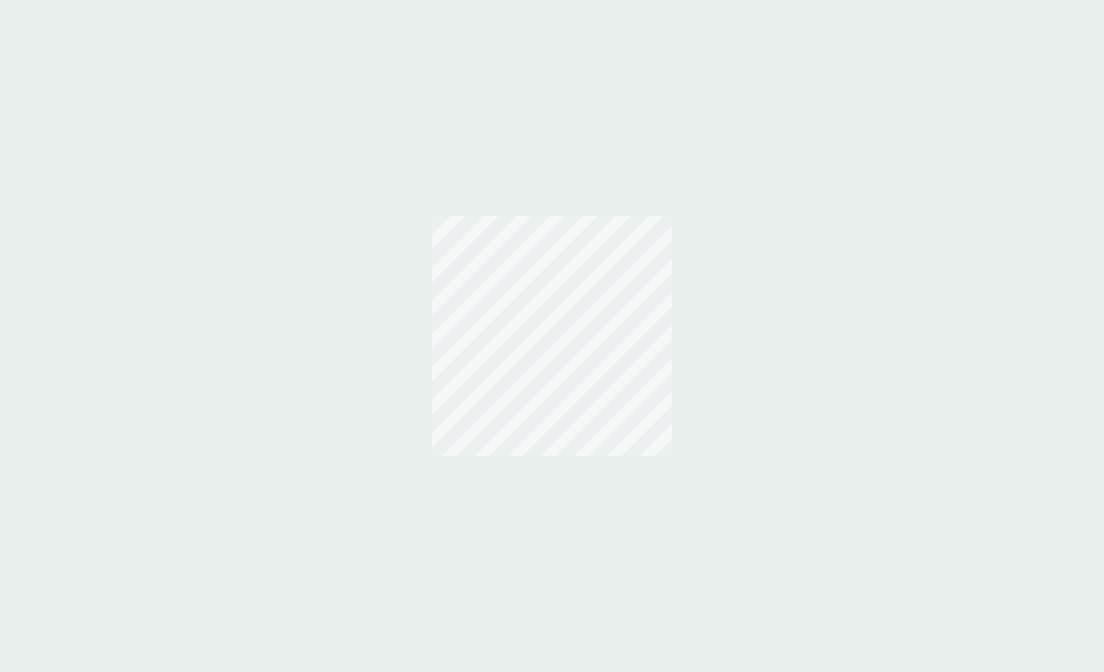 scroll, scrollTop: 0, scrollLeft: 0, axis: both 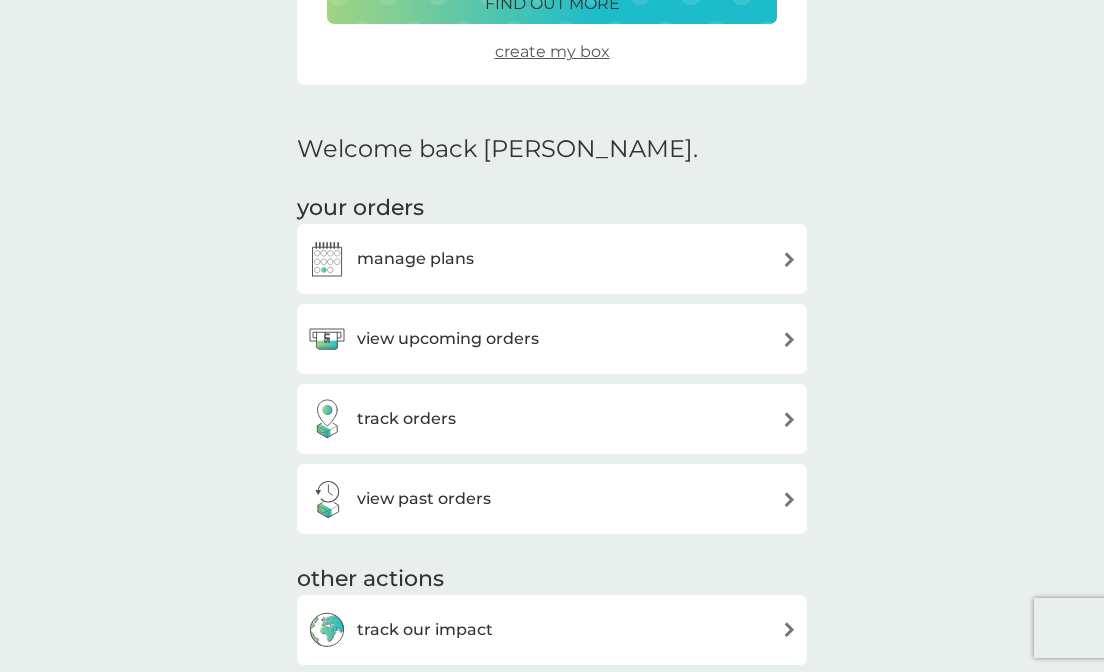 click on "manage plans" at bounding box center [415, 259] 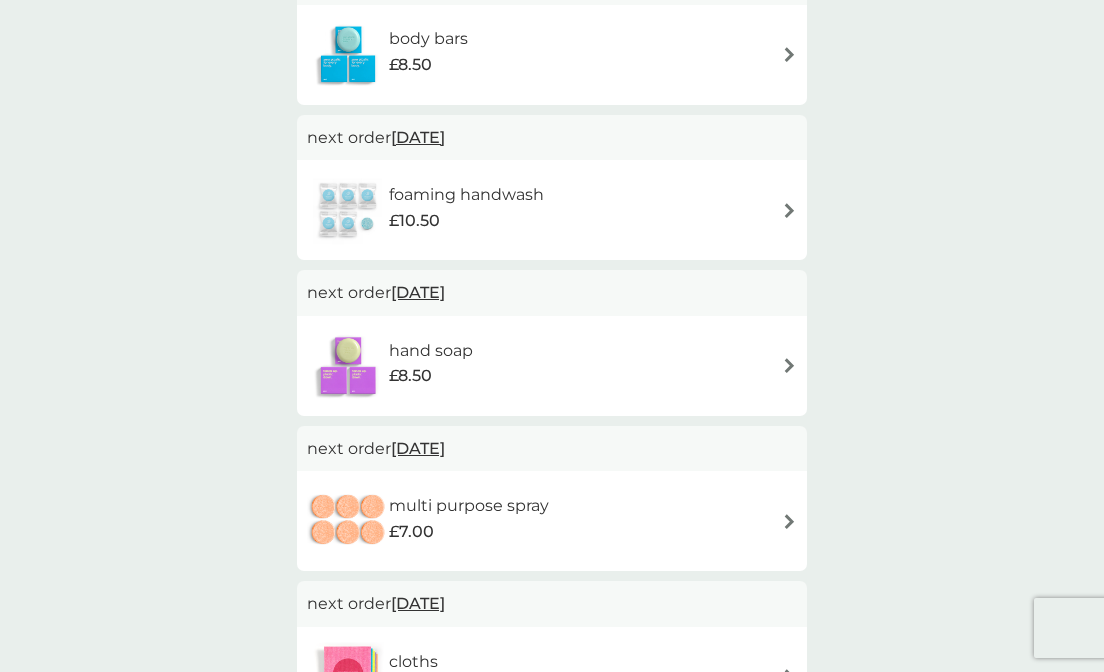 scroll, scrollTop: 950, scrollLeft: 0, axis: vertical 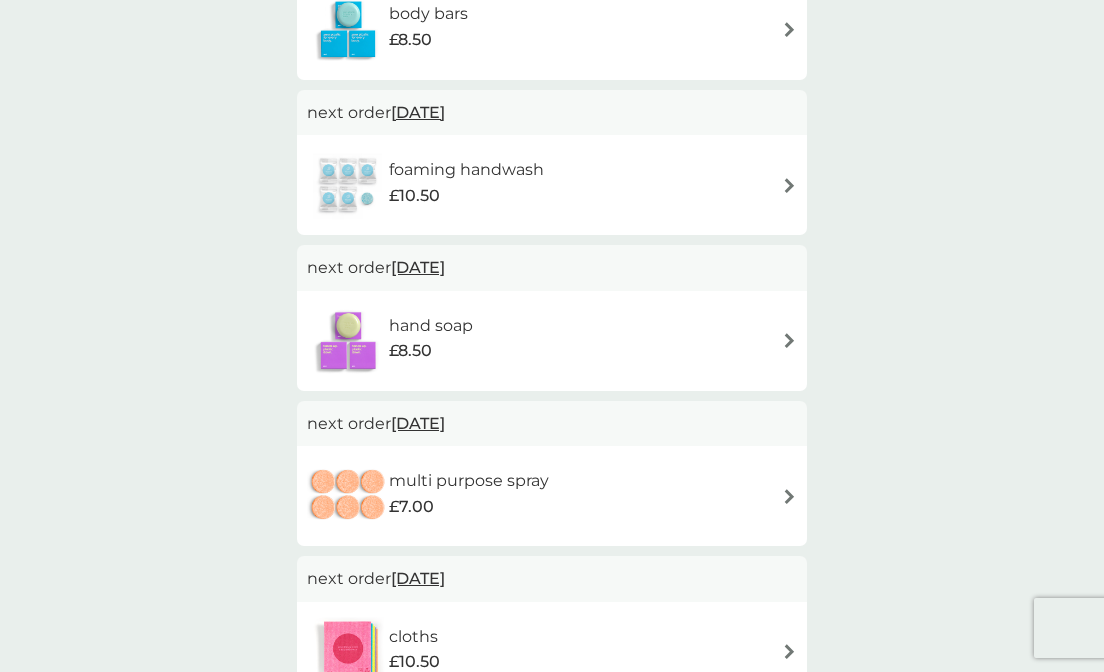 click at bounding box center (789, 340) 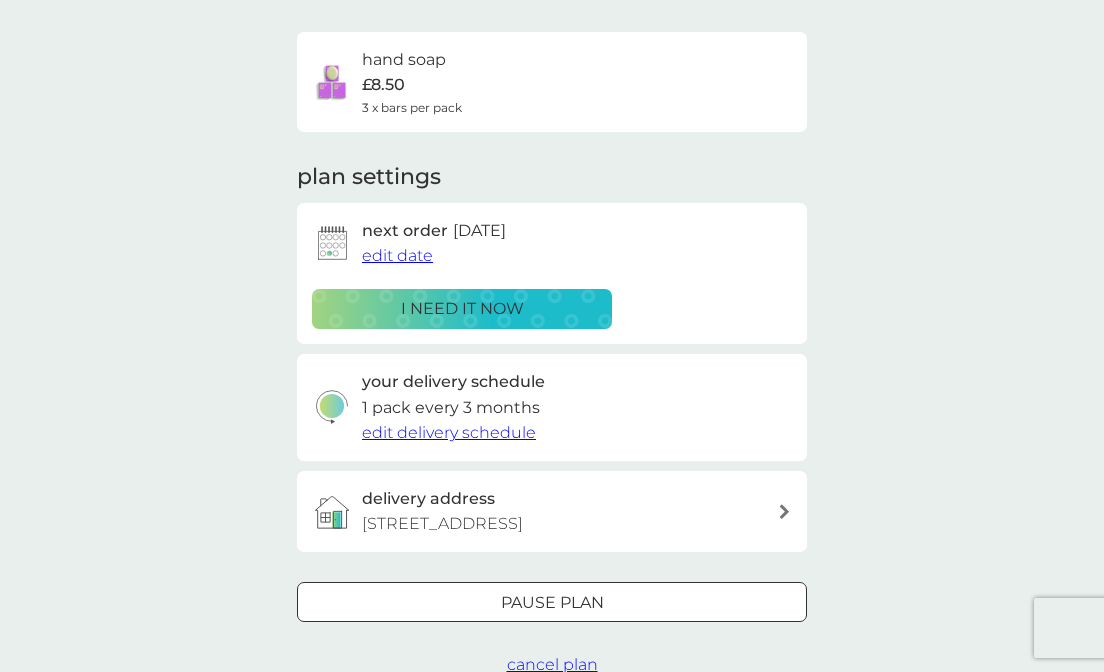 scroll, scrollTop: 175, scrollLeft: 0, axis: vertical 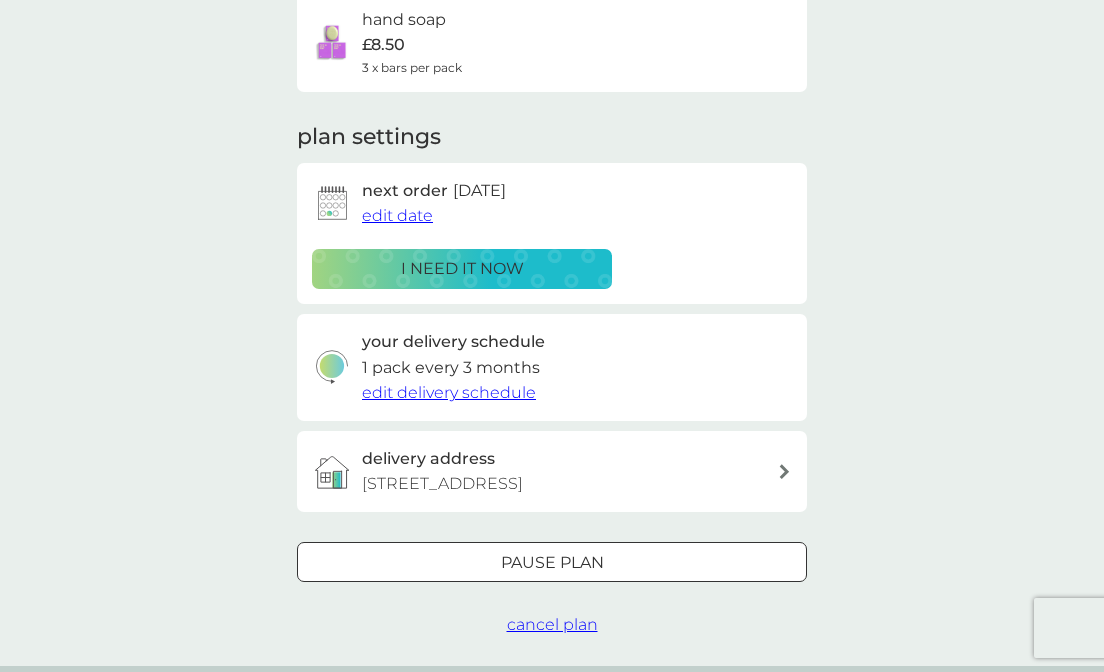click on "edit date" at bounding box center (397, 215) 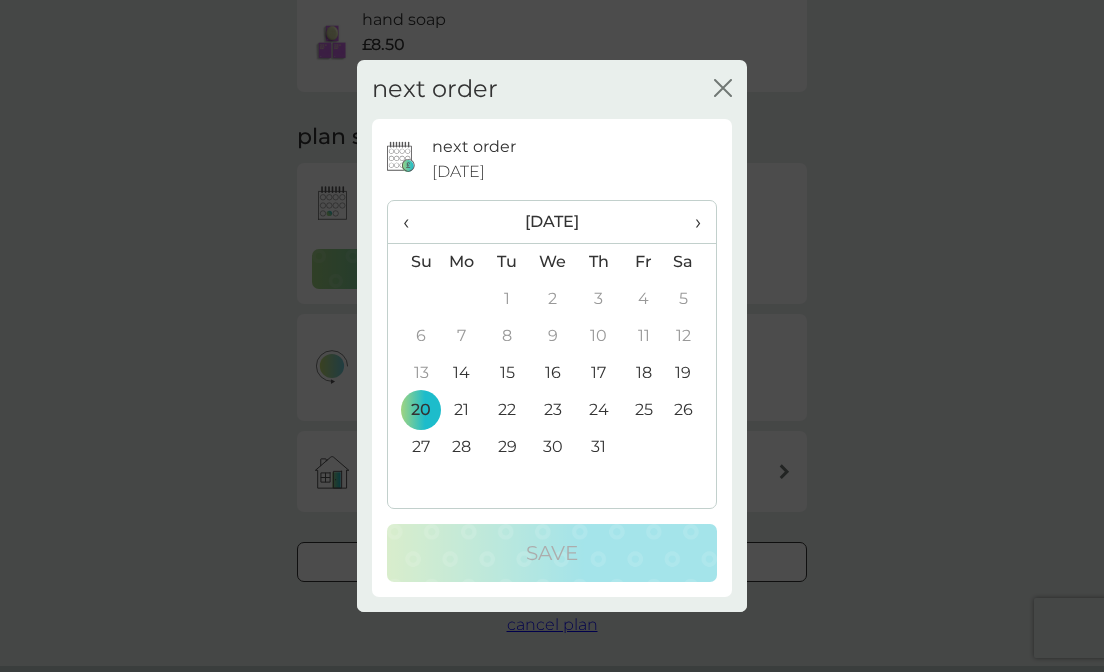 click on "›" at bounding box center (691, 222) 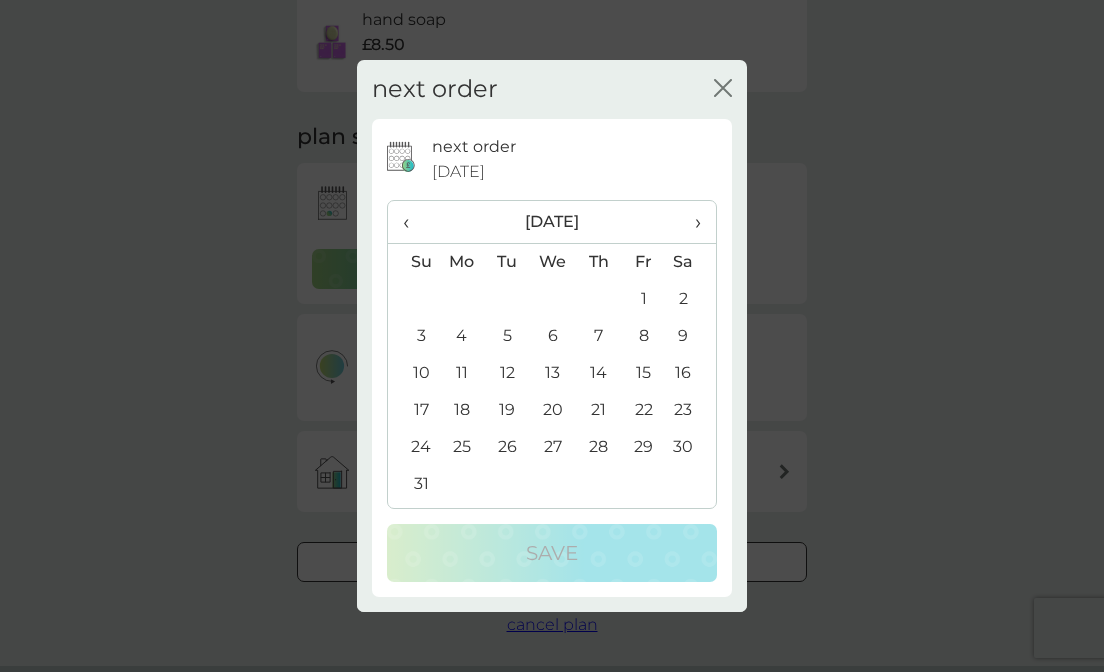 click on "10" at bounding box center (413, 373) 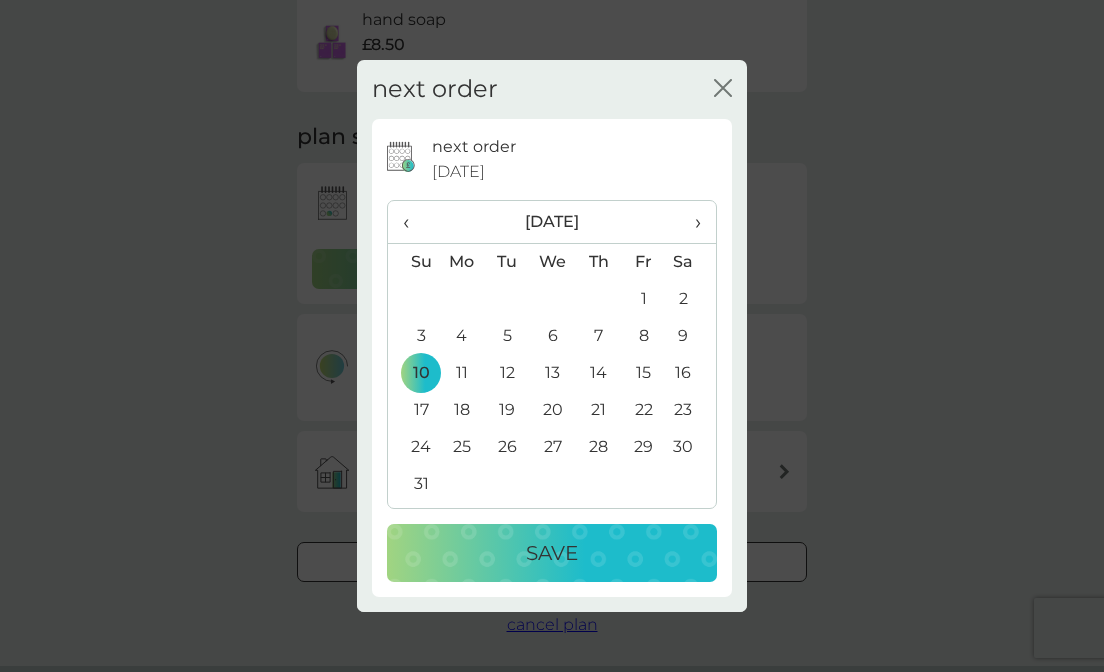 click on "Save" at bounding box center (552, 553) 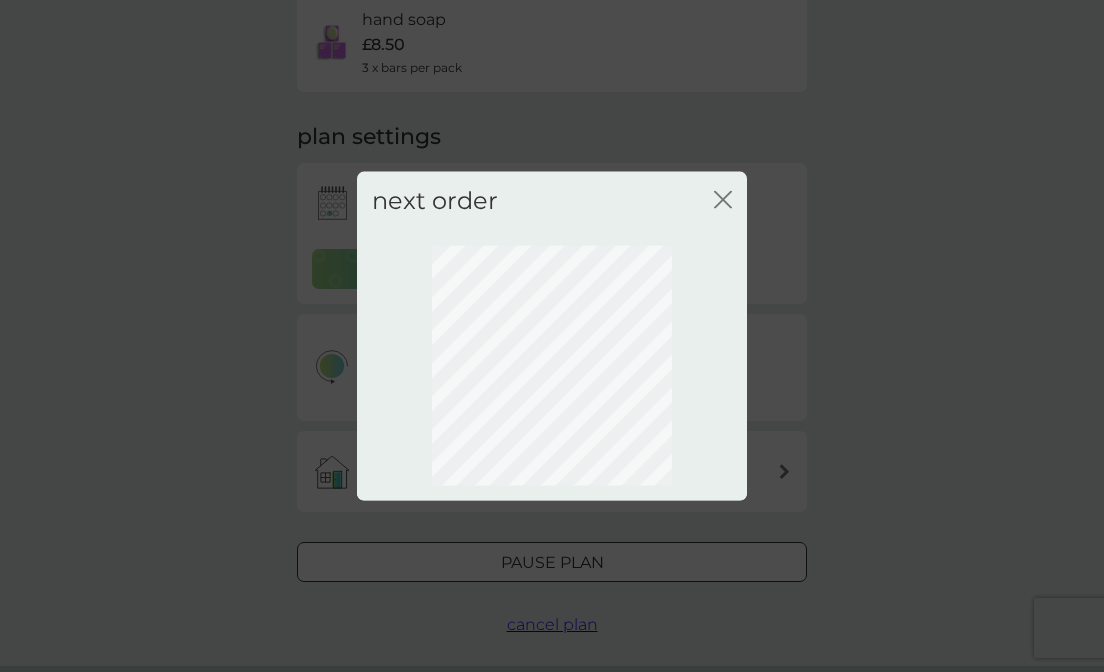 click on "close" 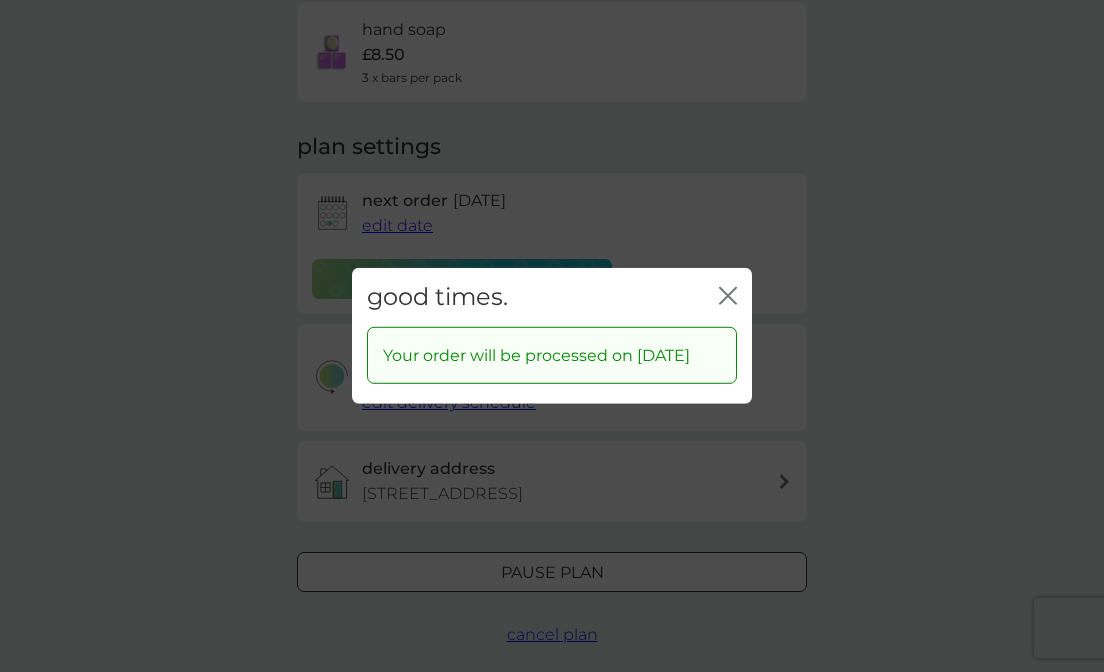 click on "close" 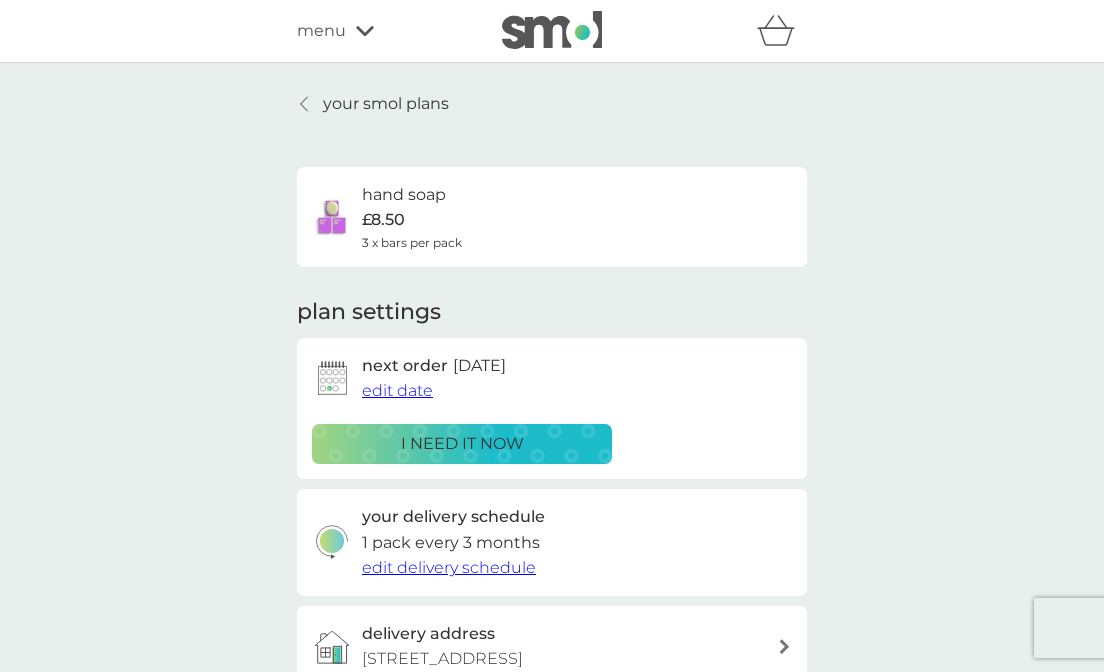 scroll, scrollTop: 0, scrollLeft: 0, axis: both 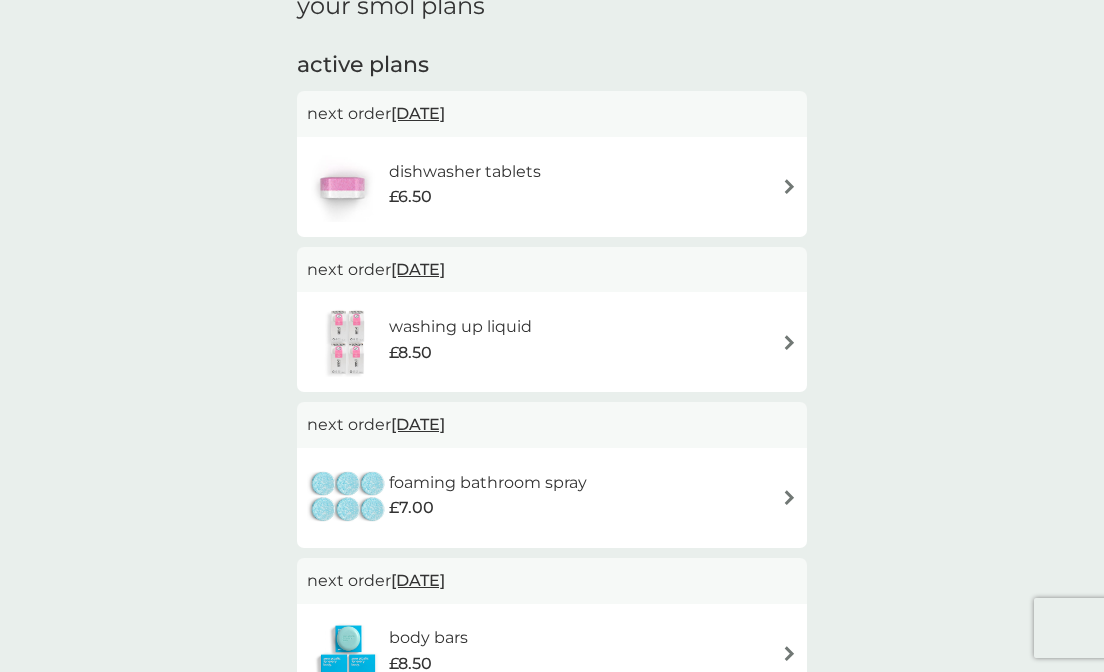 click at bounding box center [789, 186] 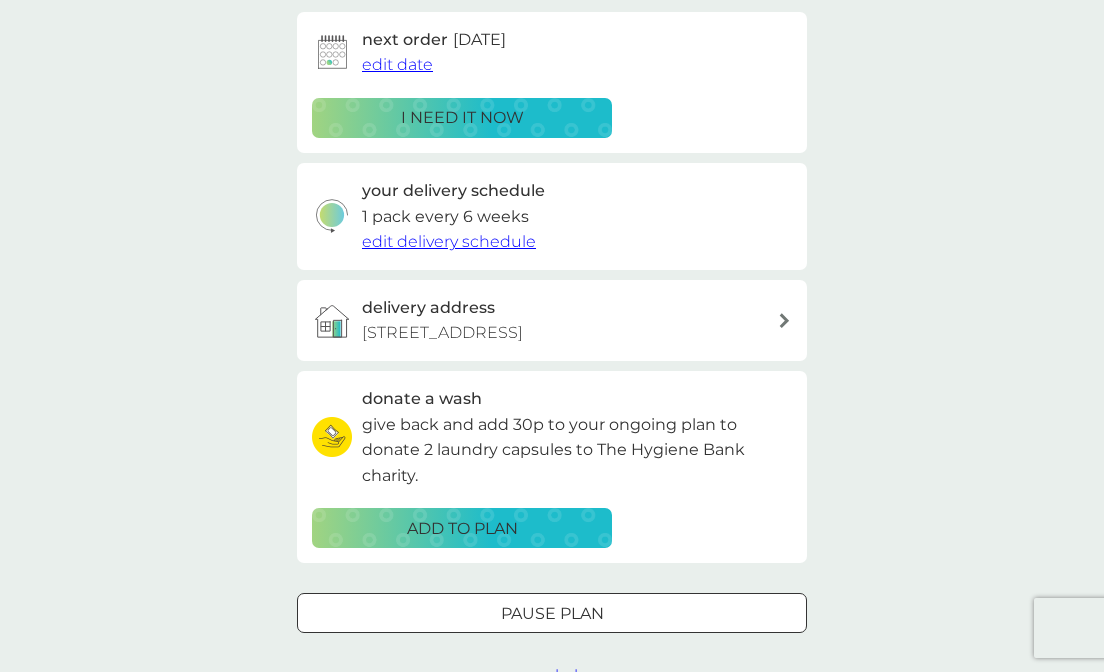 scroll, scrollTop: 0, scrollLeft: 0, axis: both 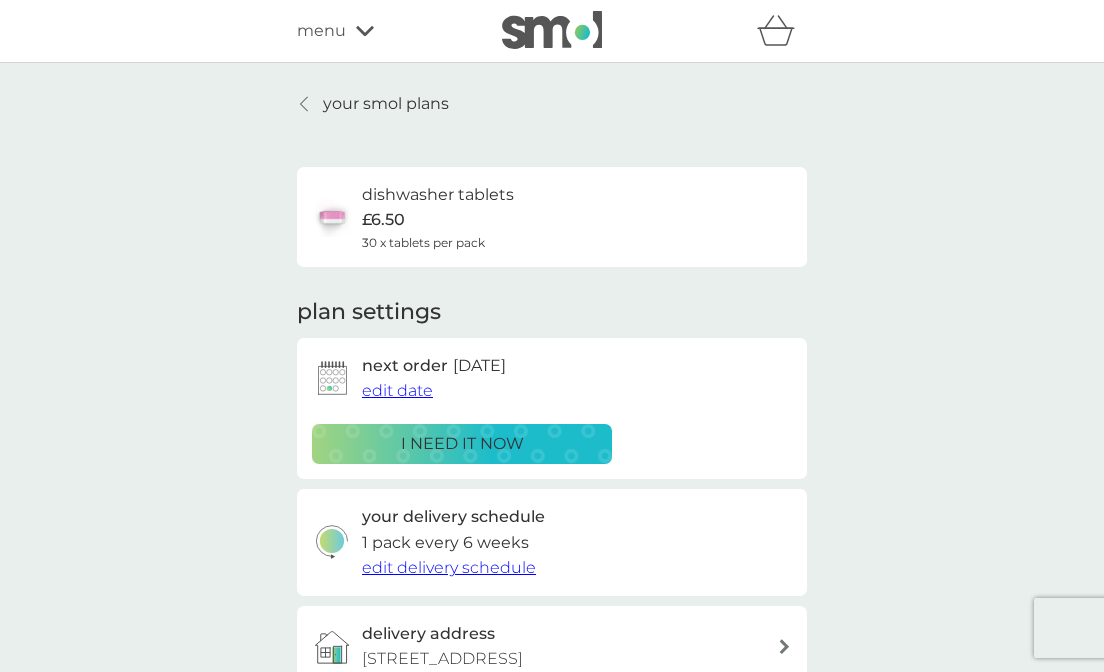 click on "edit date" at bounding box center [397, 390] 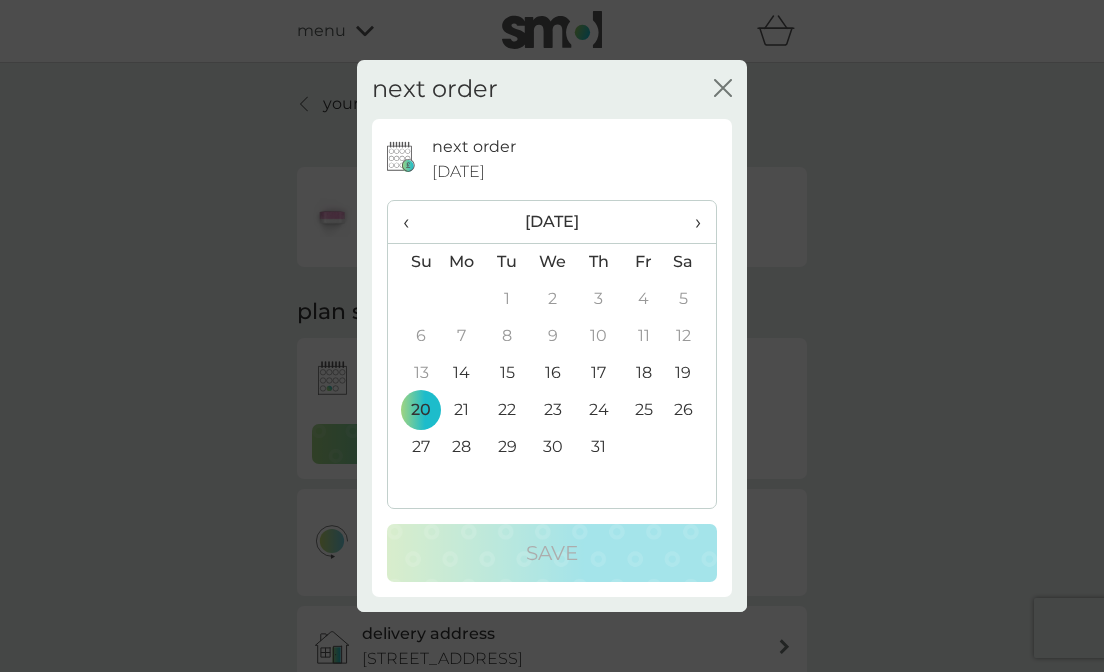 click on "›" at bounding box center [691, 222] 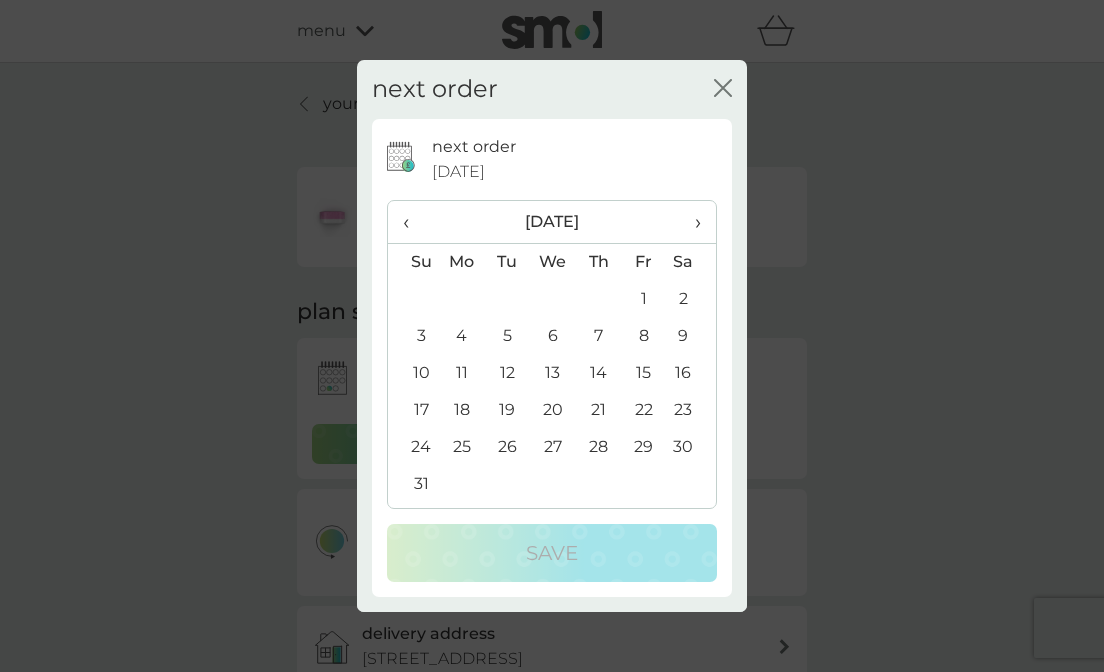 click on "10" at bounding box center (413, 373) 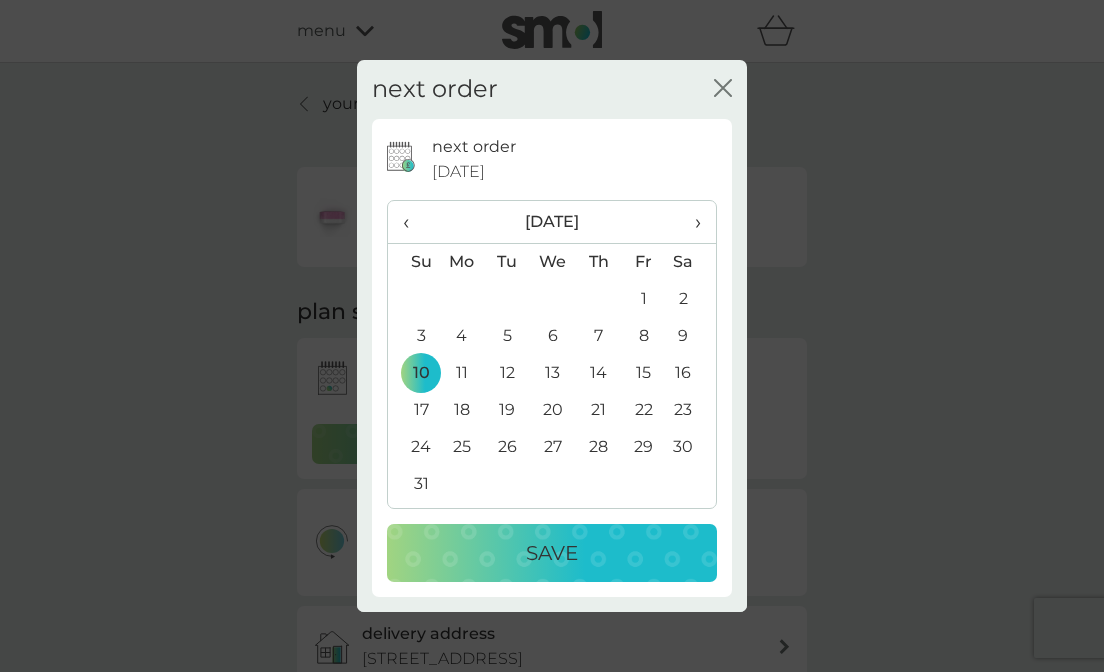 click on "Save" at bounding box center [552, 553] 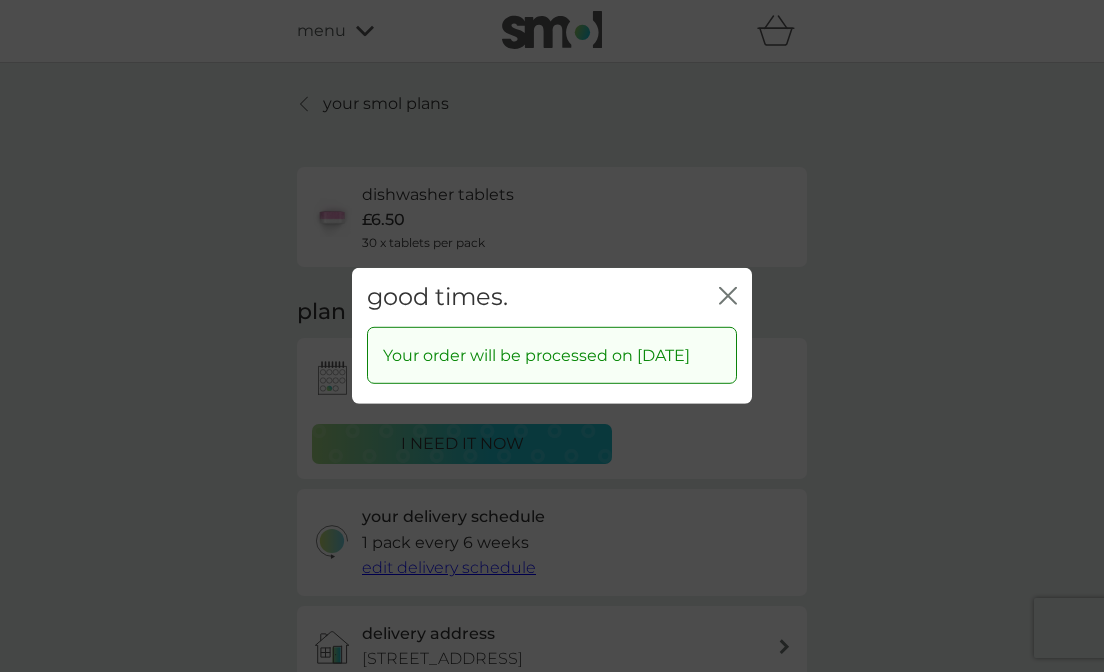 click 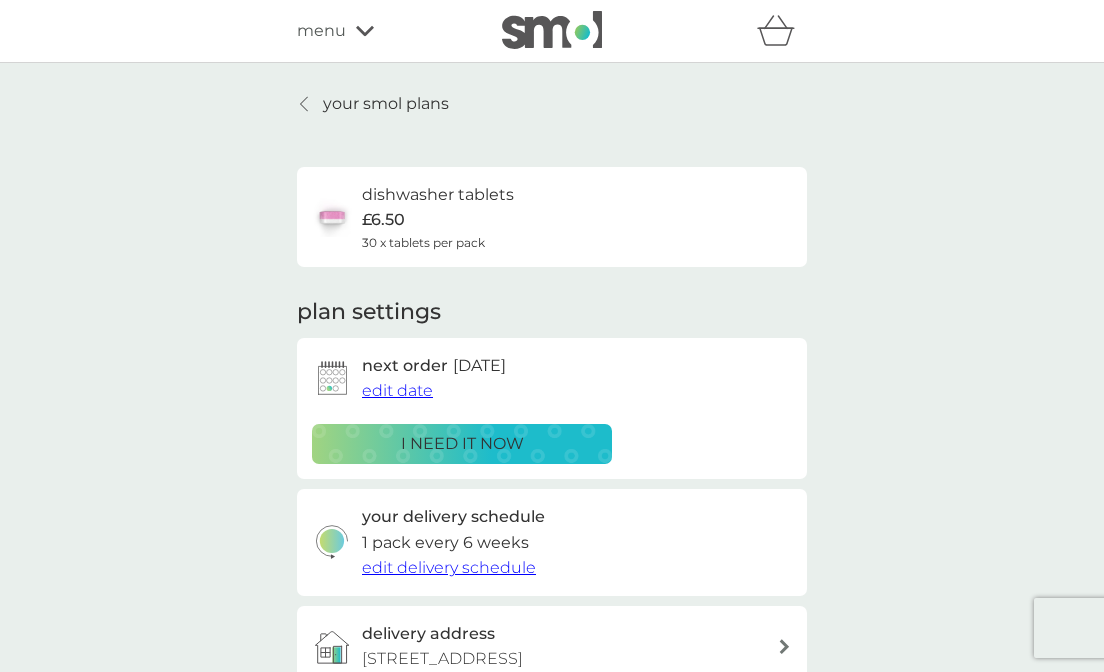 click on "your smol plans" at bounding box center (386, 104) 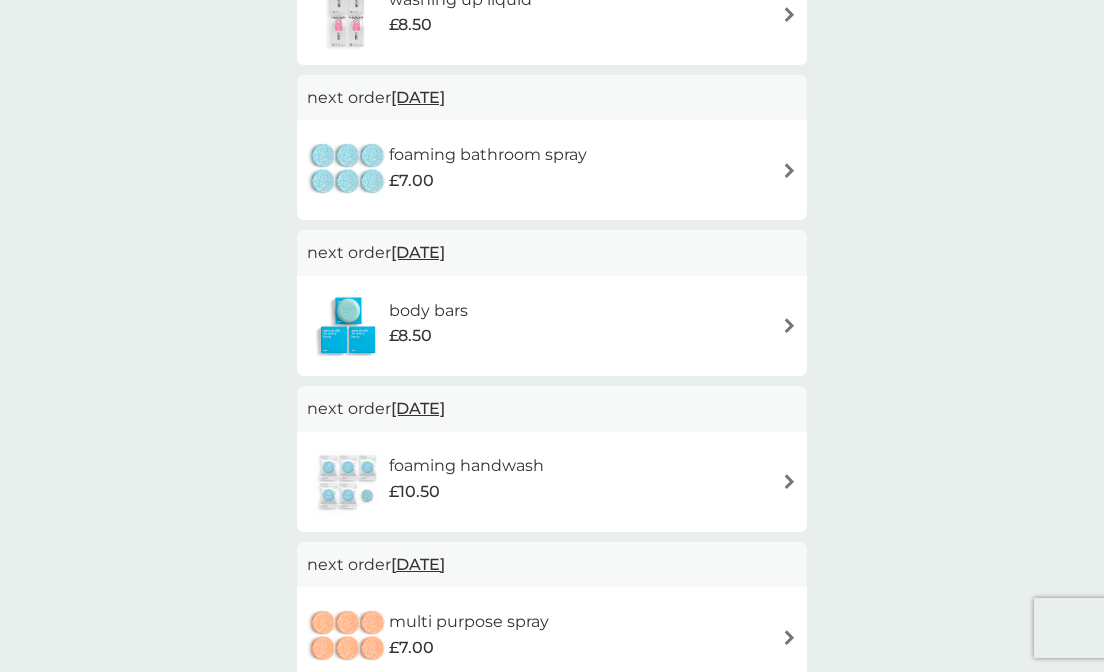 scroll, scrollTop: 512, scrollLeft: 0, axis: vertical 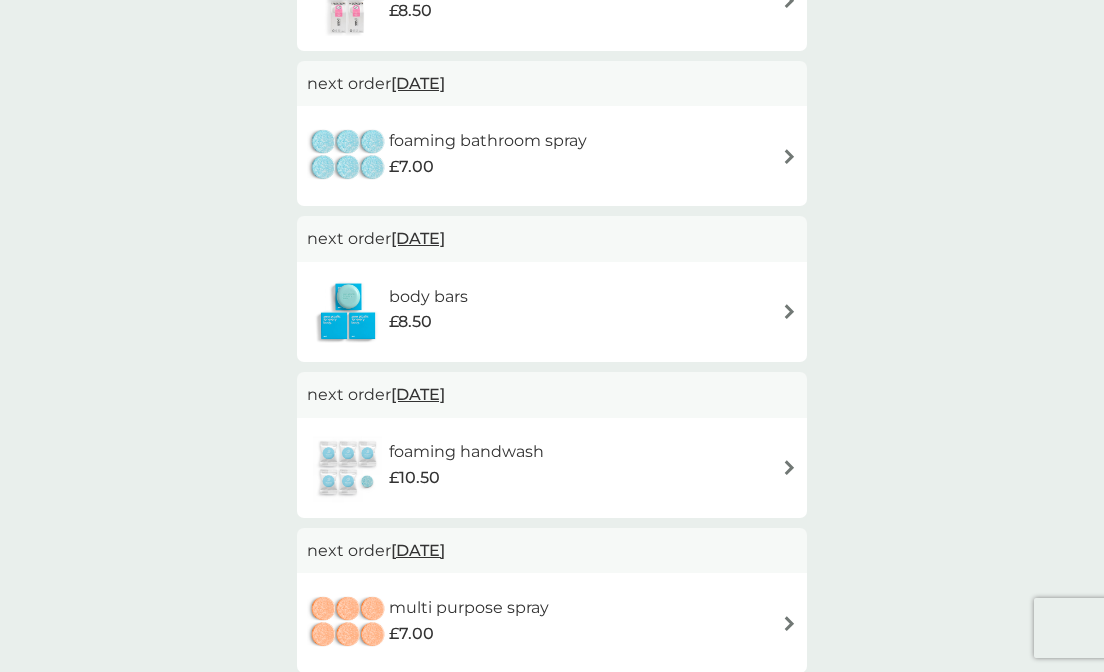 click at bounding box center [789, 311] 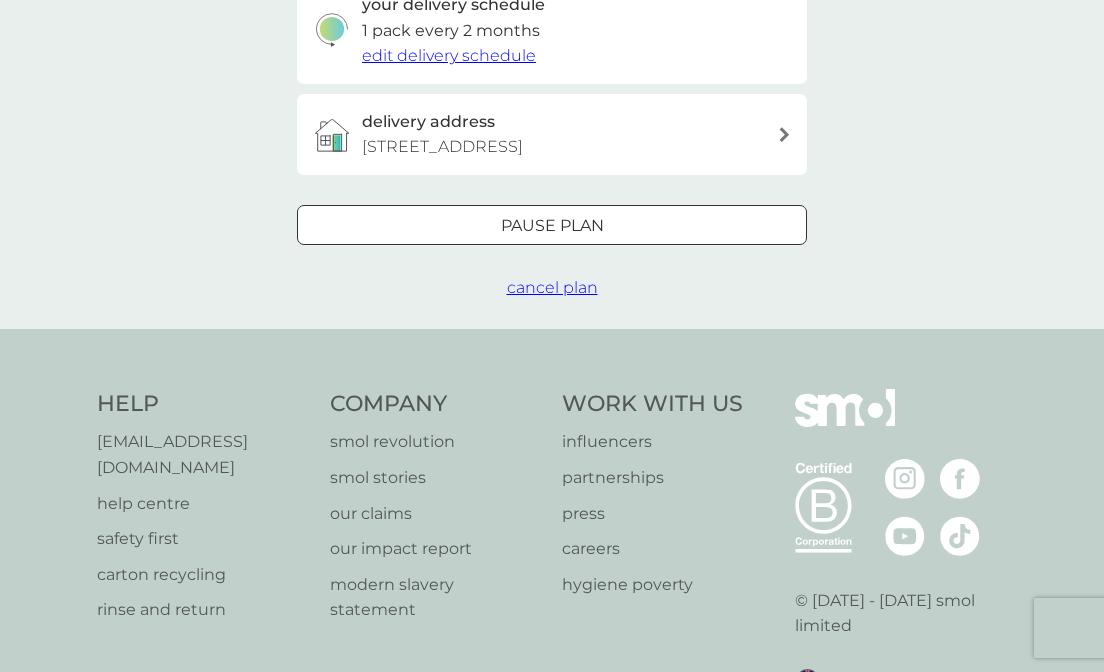 scroll, scrollTop: 0, scrollLeft: 0, axis: both 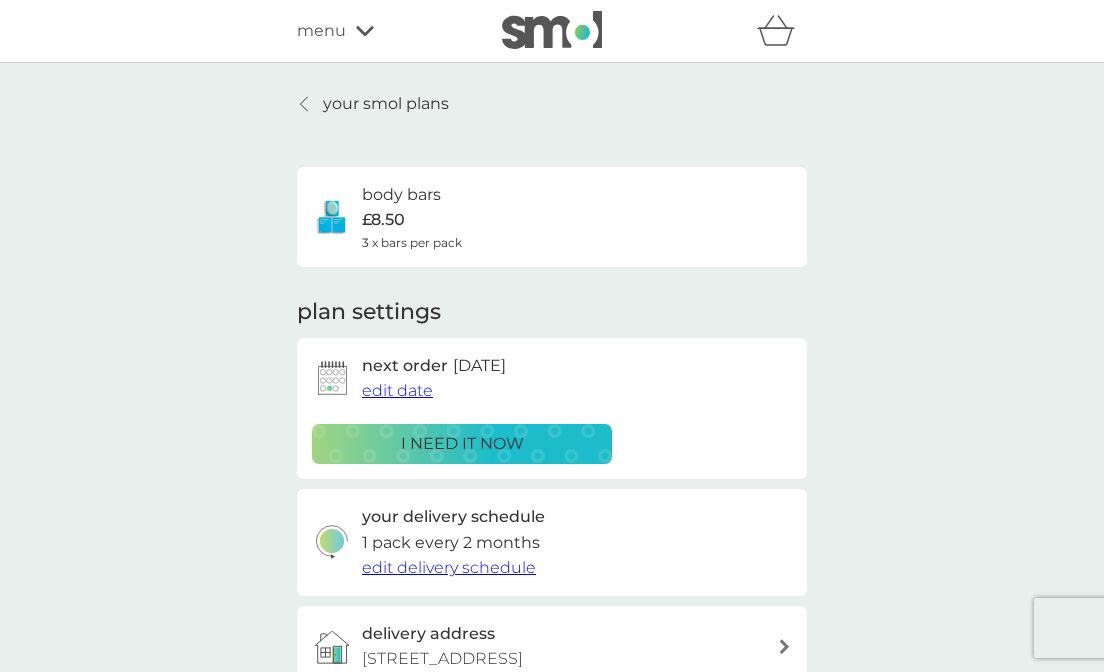 click on "edit date" at bounding box center [397, 390] 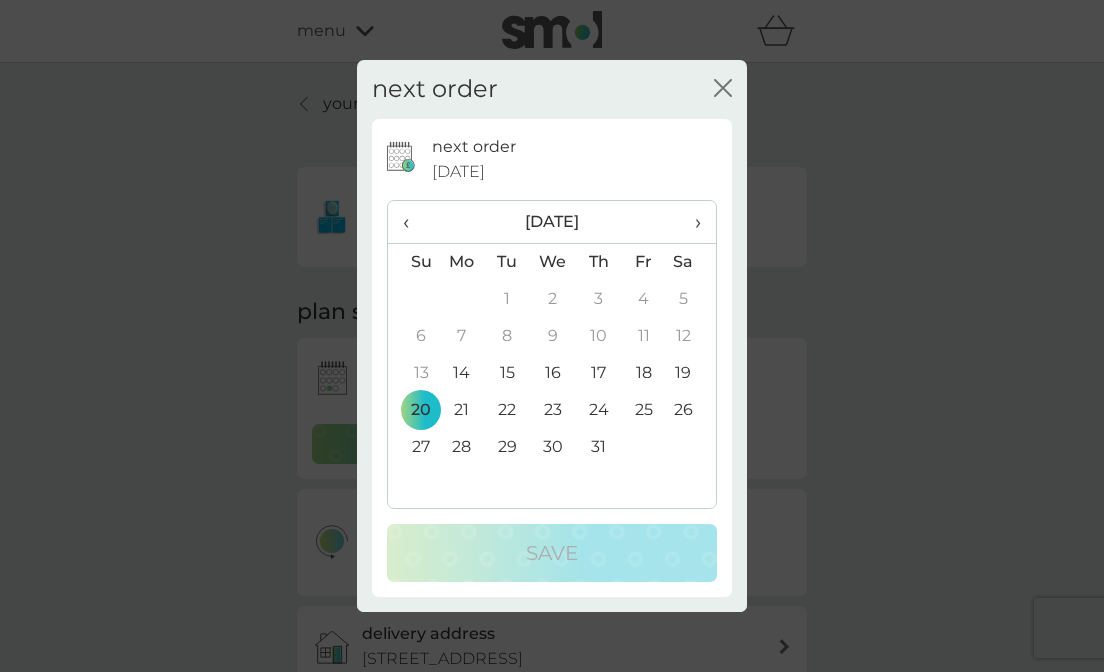 click on "›" at bounding box center [691, 222] 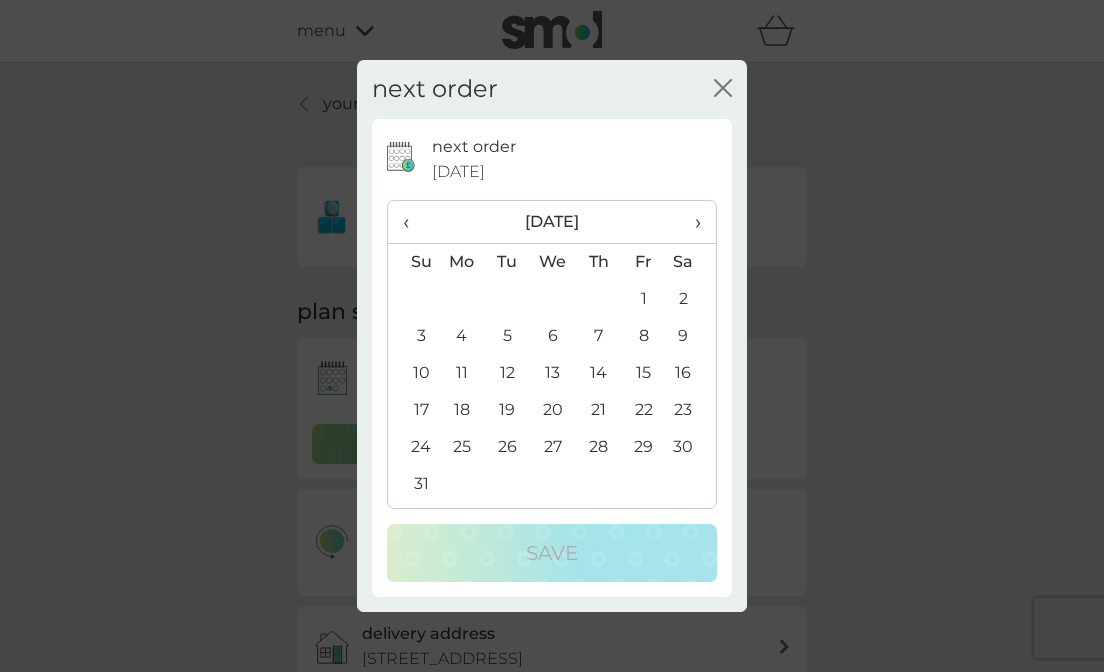 click on "10" at bounding box center (413, 373) 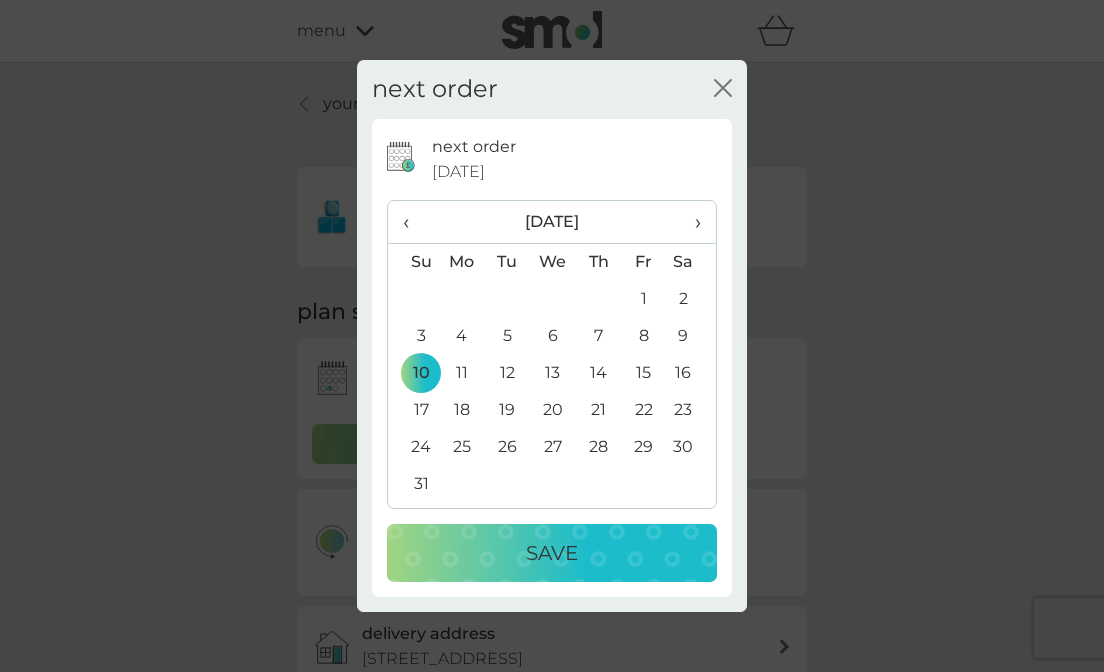 click on "Save" at bounding box center [552, 553] 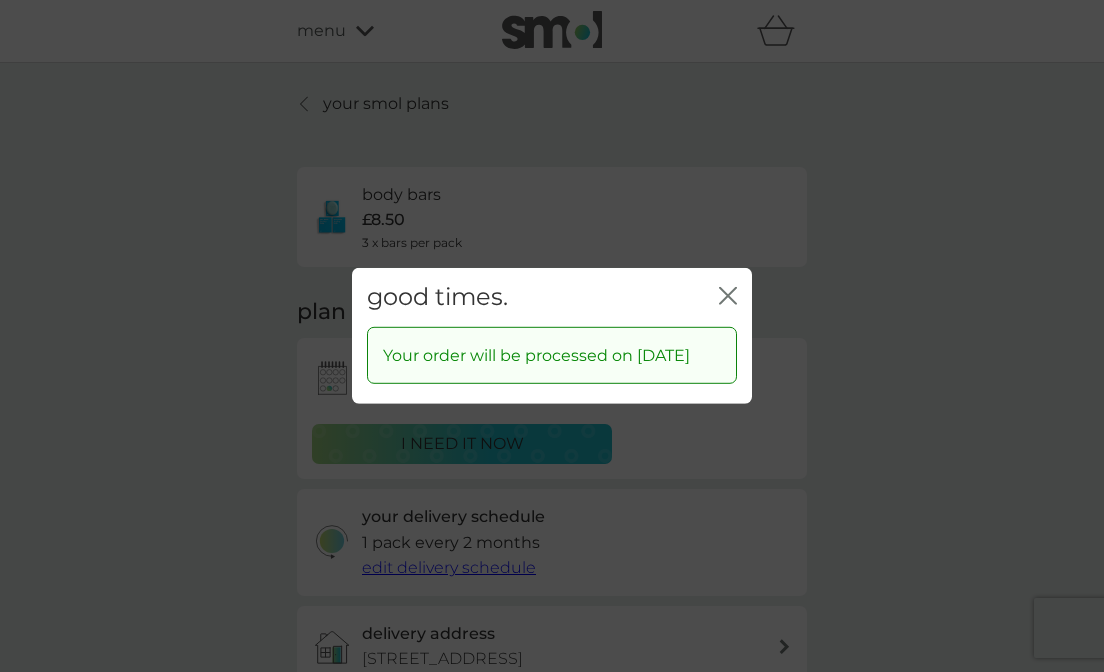 click on "close" 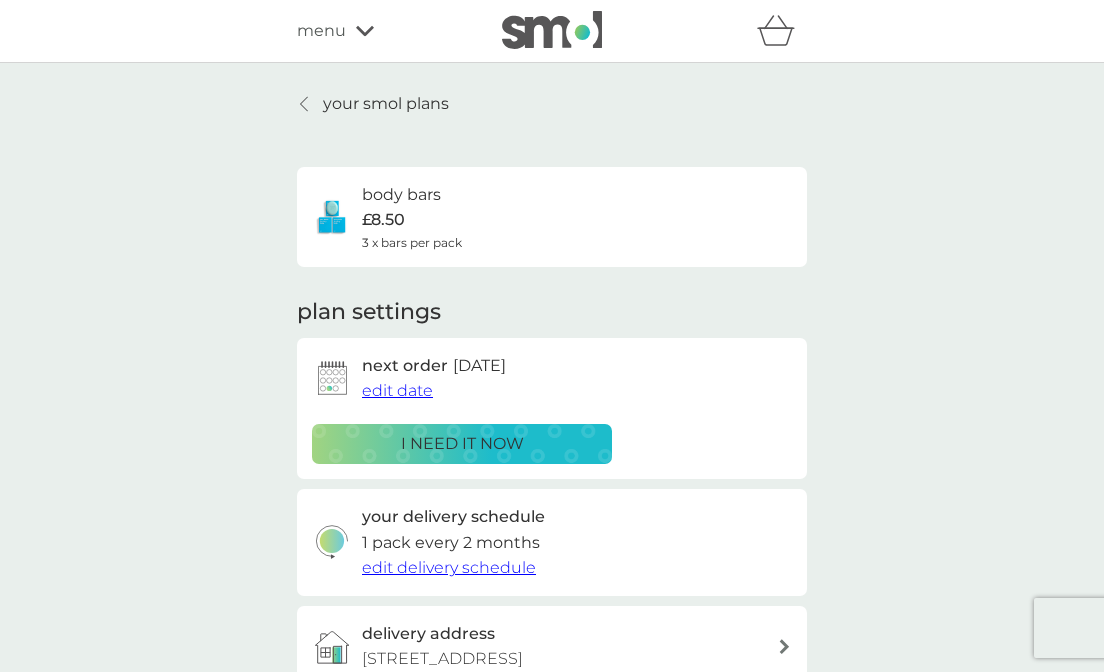 scroll, scrollTop: 0, scrollLeft: 0, axis: both 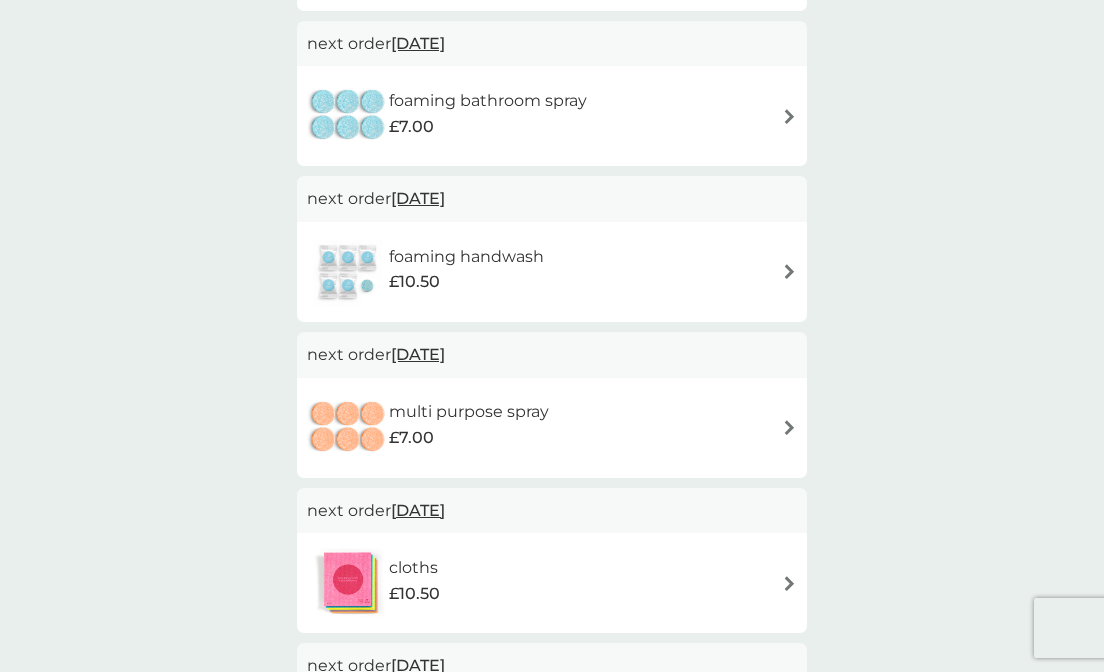 click on "foaming handwash £10.50" at bounding box center [552, 272] 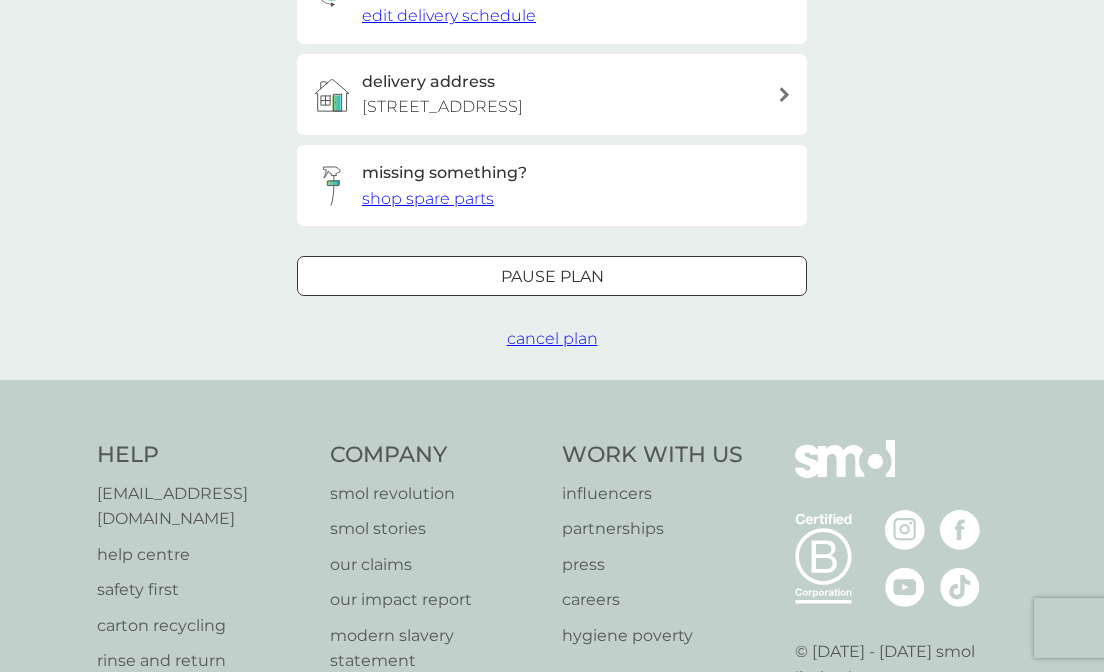 scroll, scrollTop: 0, scrollLeft: 0, axis: both 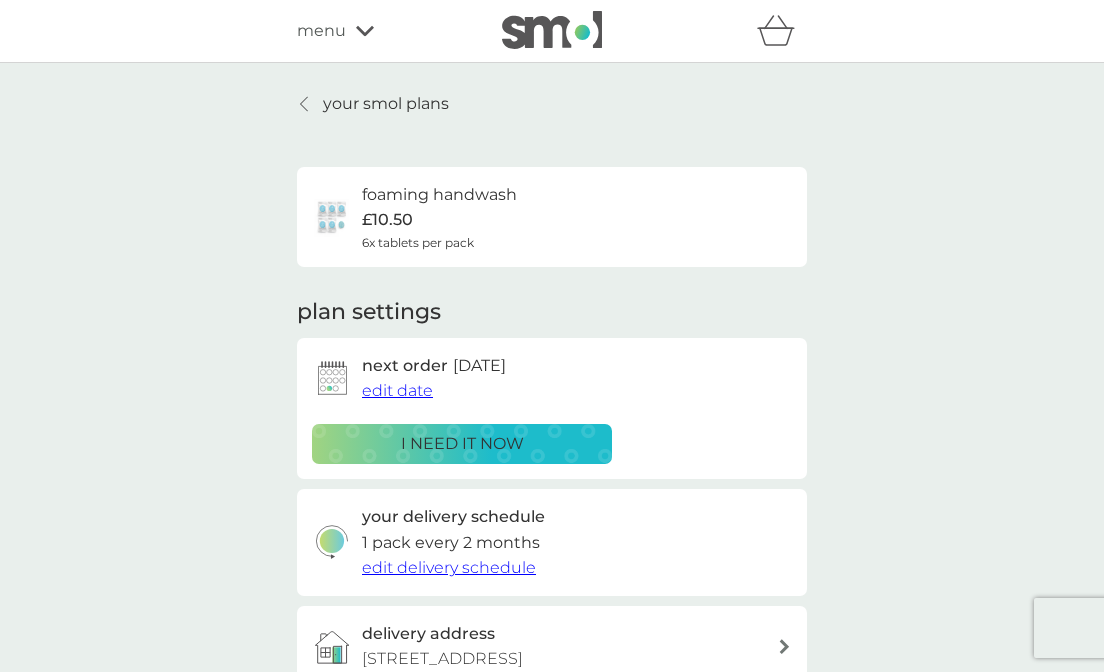 click on "edit date" at bounding box center [397, 390] 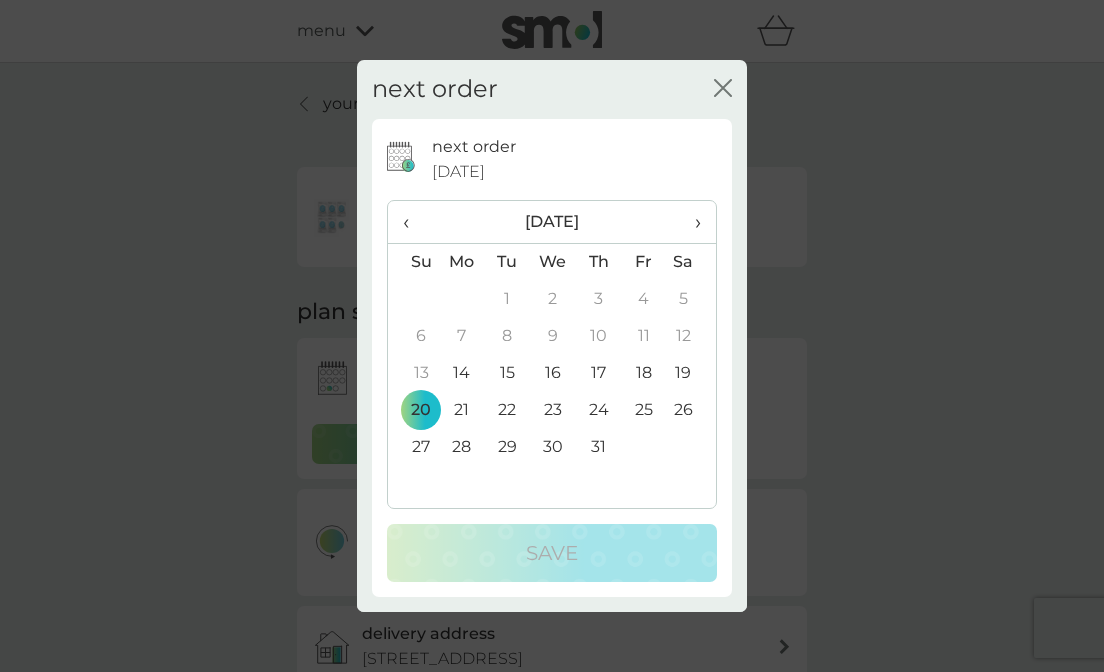 click on "›" at bounding box center (691, 222) 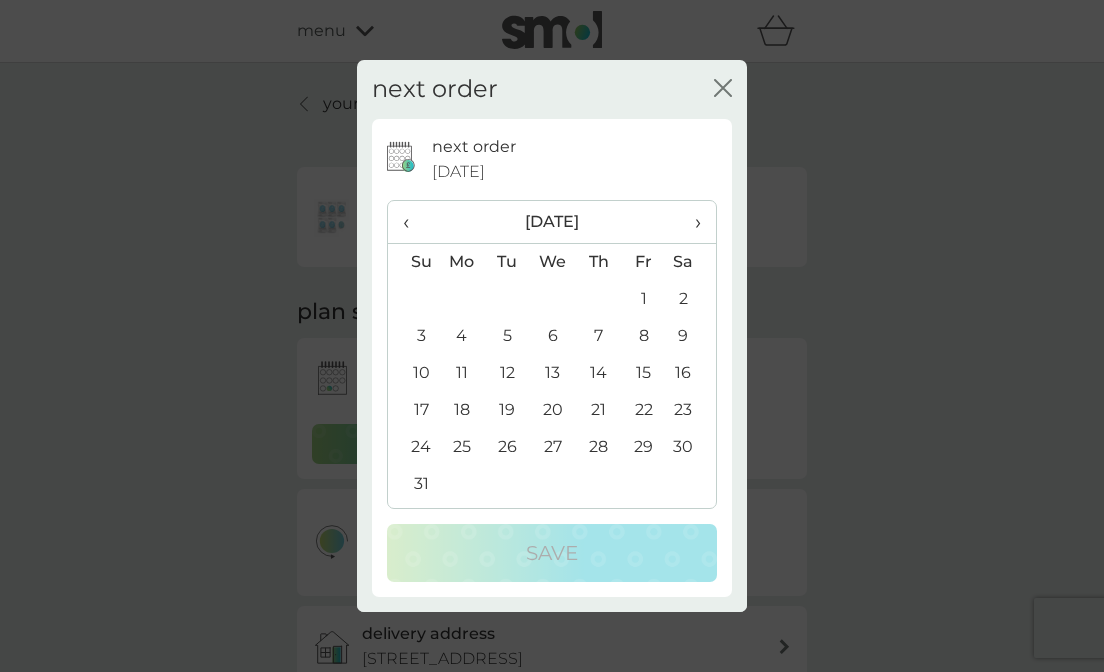 click on "10" at bounding box center [413, 373] 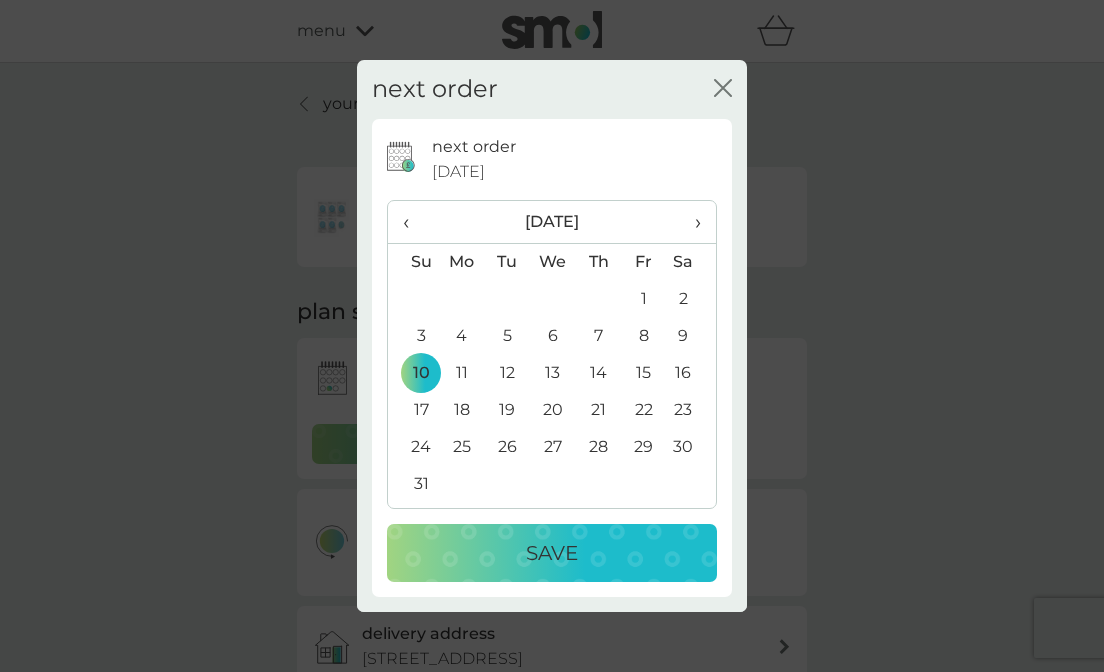 click on "Save" at bounding box center (552, 553) 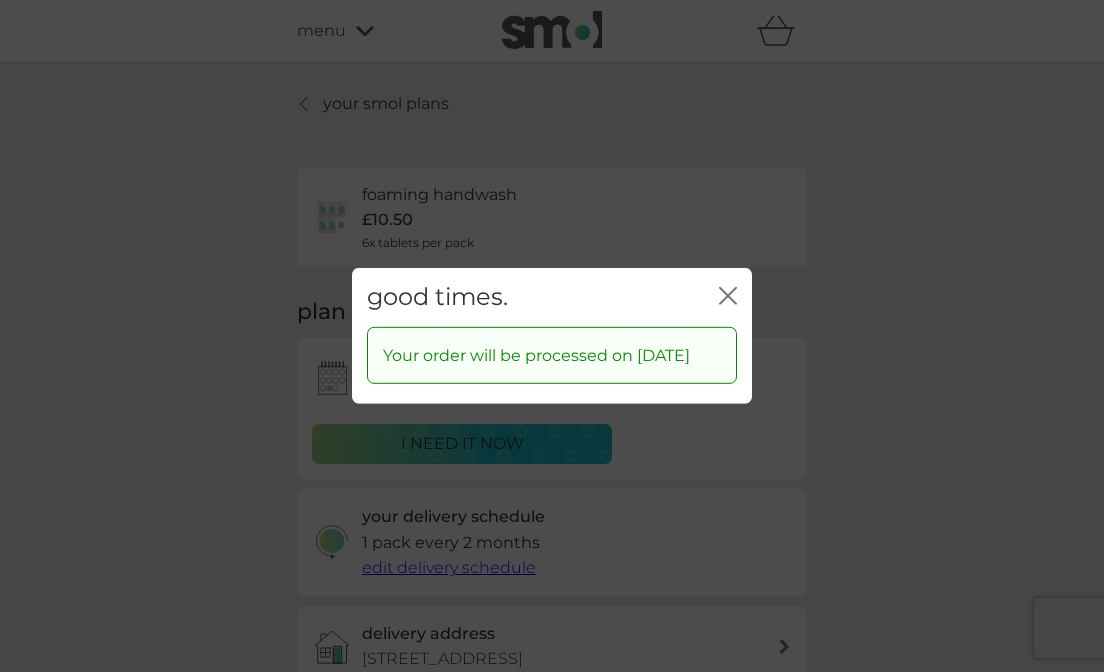 click on "close" at bounding box center [728, 297] 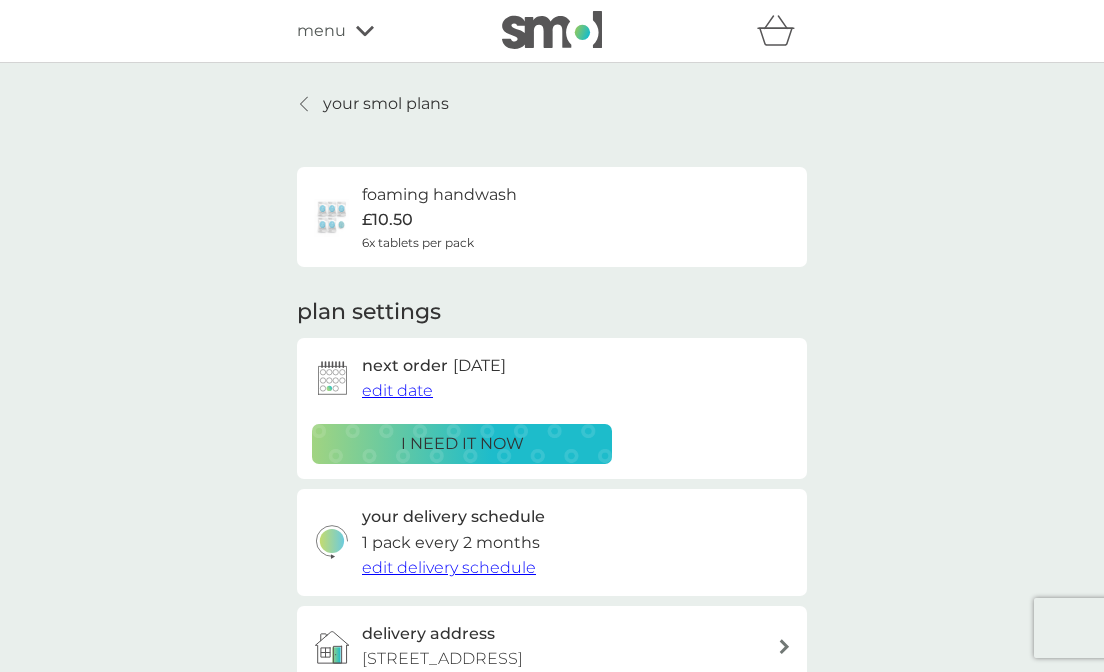 scroll, scrollTop: 0, scrollLeft: 0, axis: both 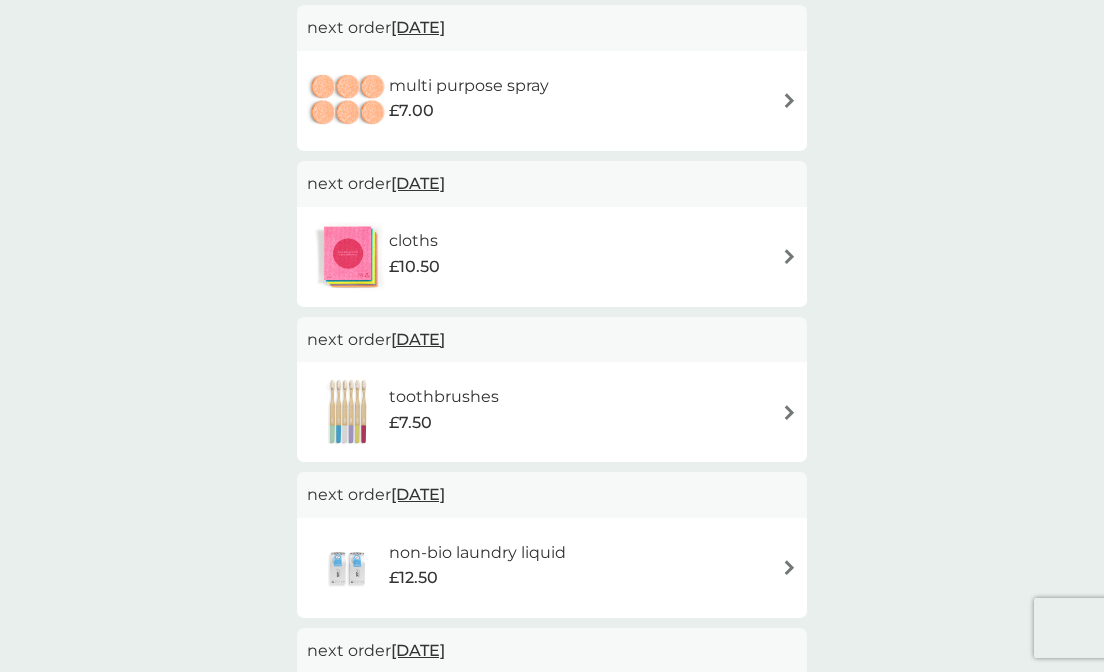 click on "cloths £10.50" at bounding box center (552, 257) 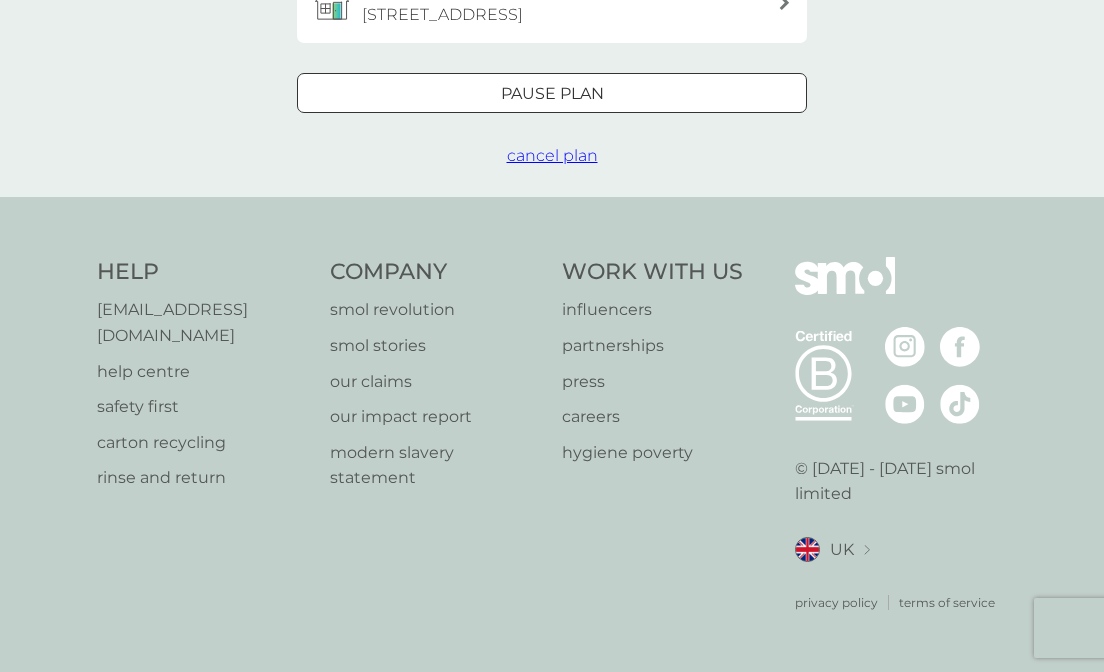 scroll, scrollTop: 0, scrollLeft: 0, axis: both 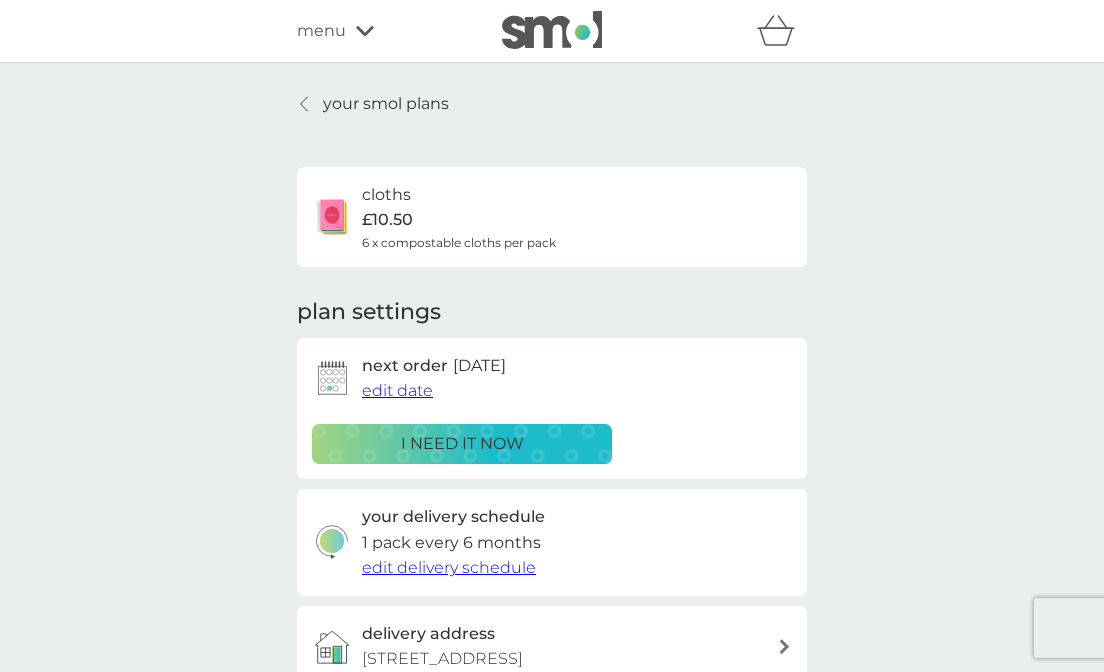 click on "edit date" at bounding box center [397, 390] 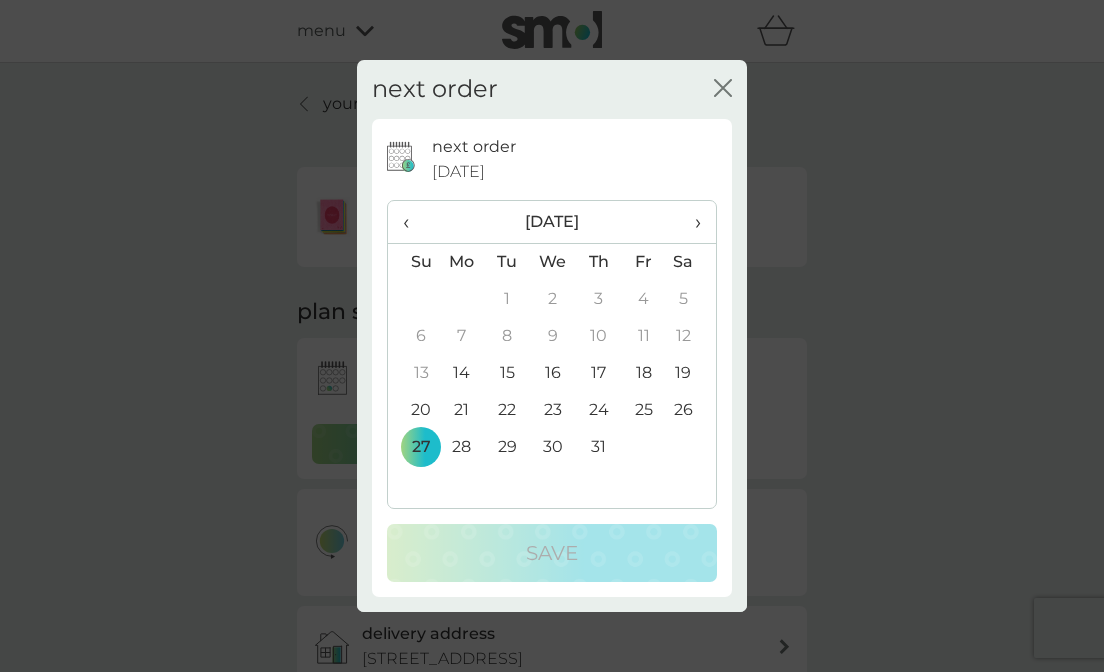click on "›" at bounding box center [691, 222] 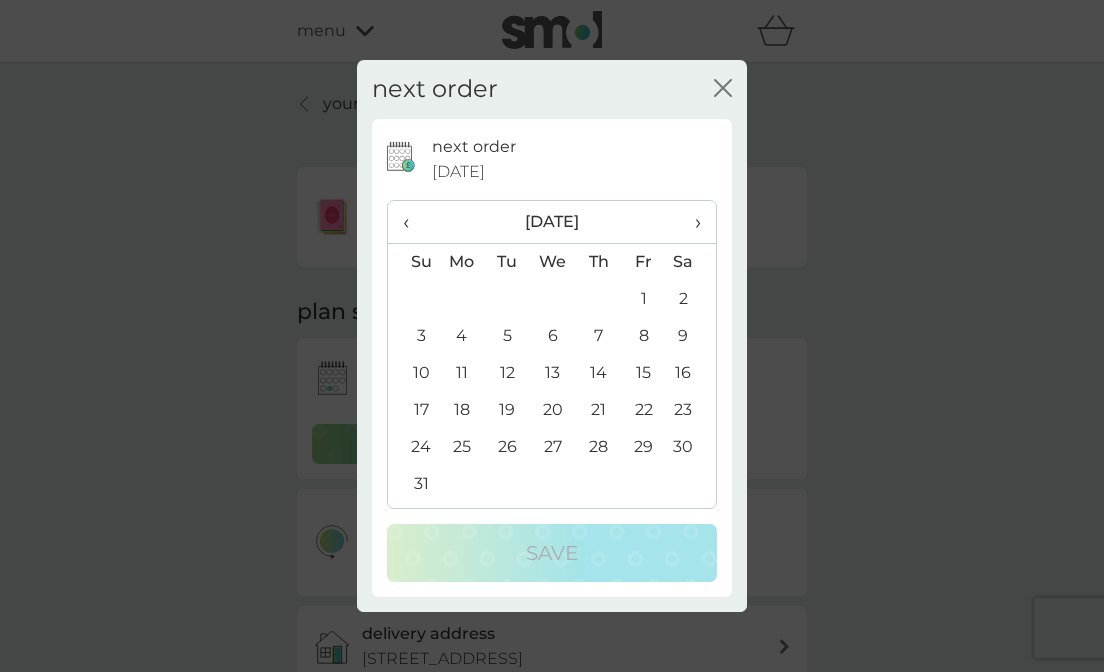 click on "10" at bounding box center [413, 373] 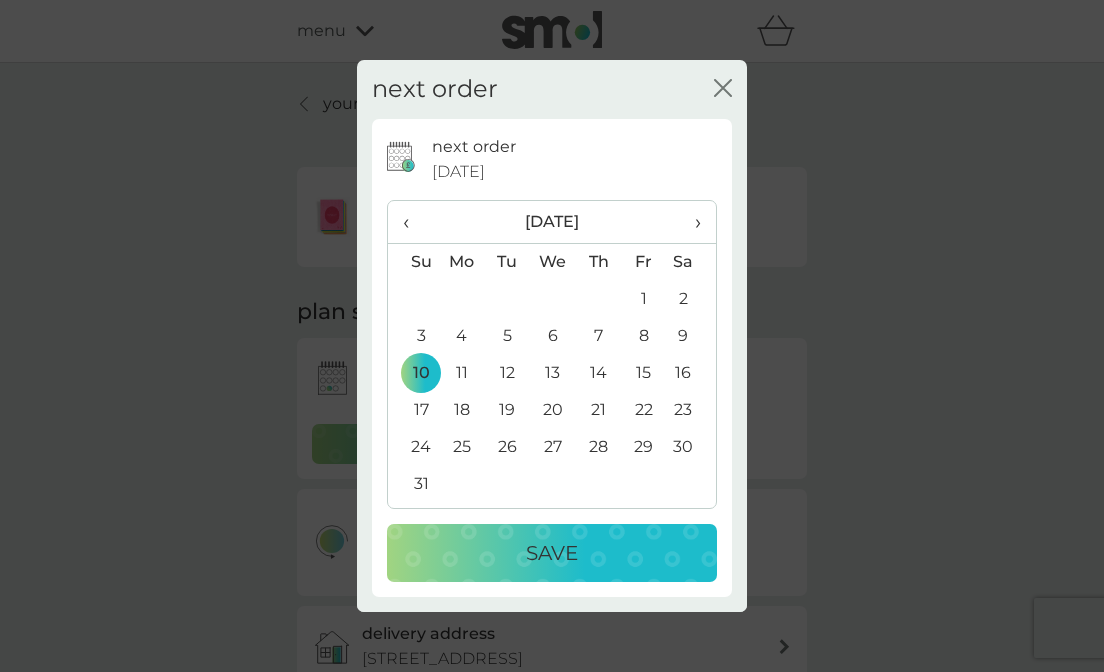 click on "Save" at bounding box center (552, 553) 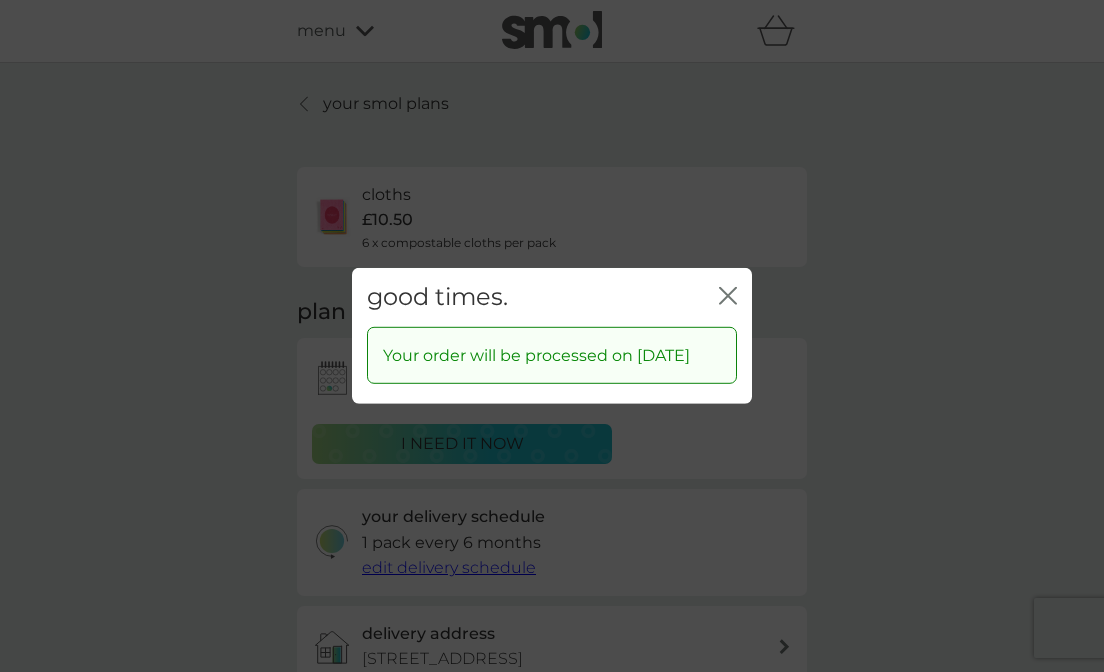 click on "close" 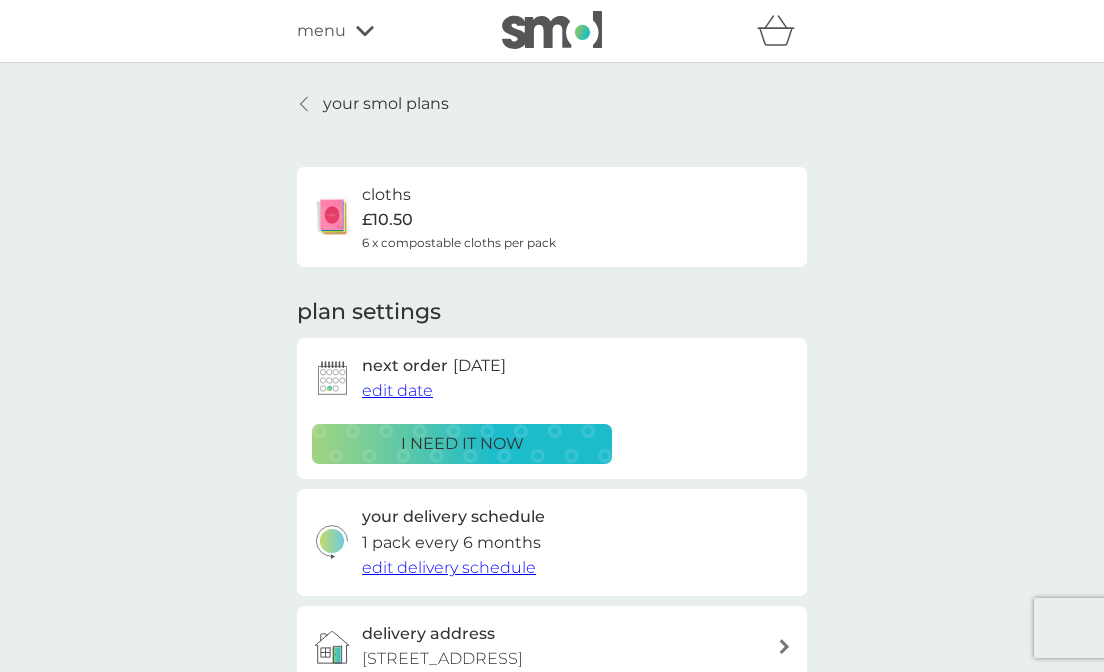scroll, scrollTop: 0, scrollLeft: 0, axis: both 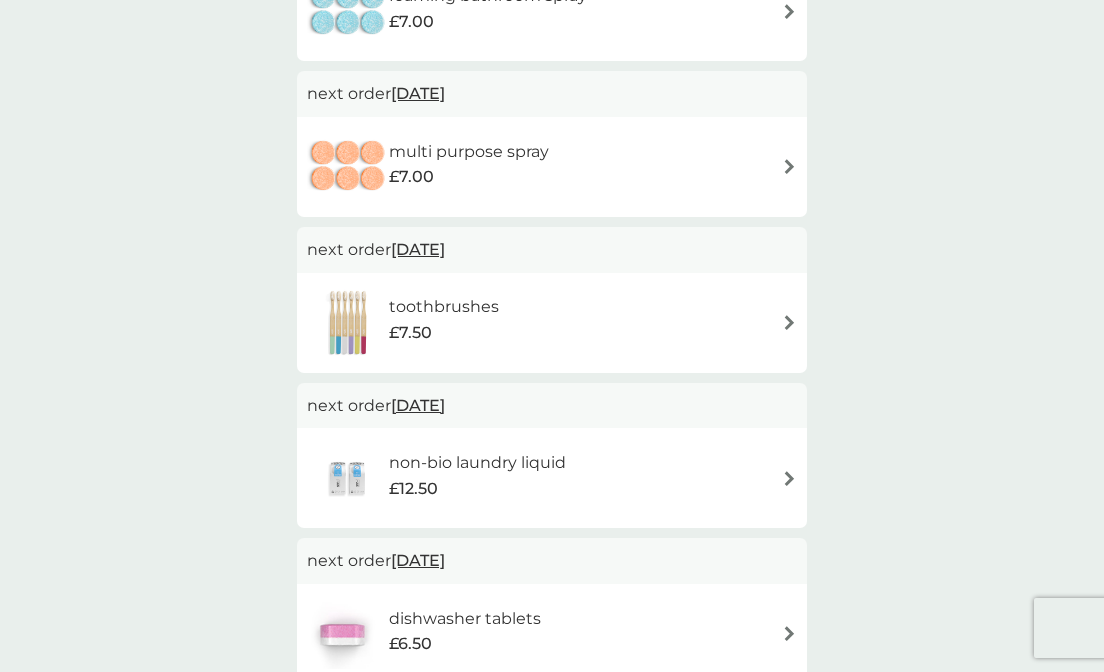 click on "[DATE]" at bounding box center (418, 249) 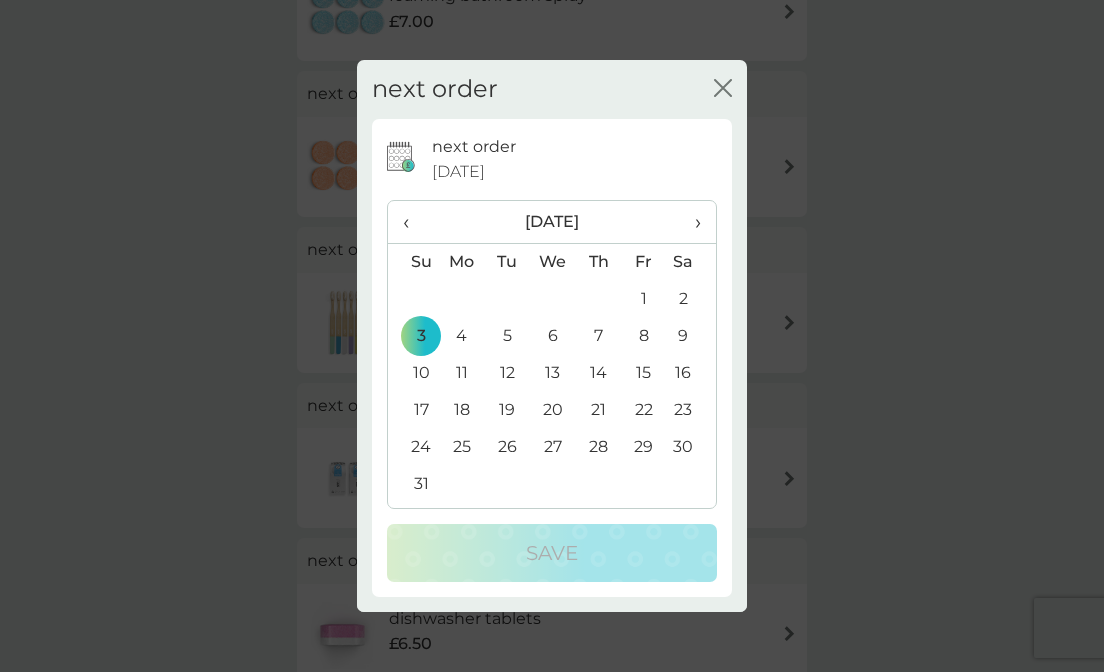 click on "10" at bounding box center (413, 373) 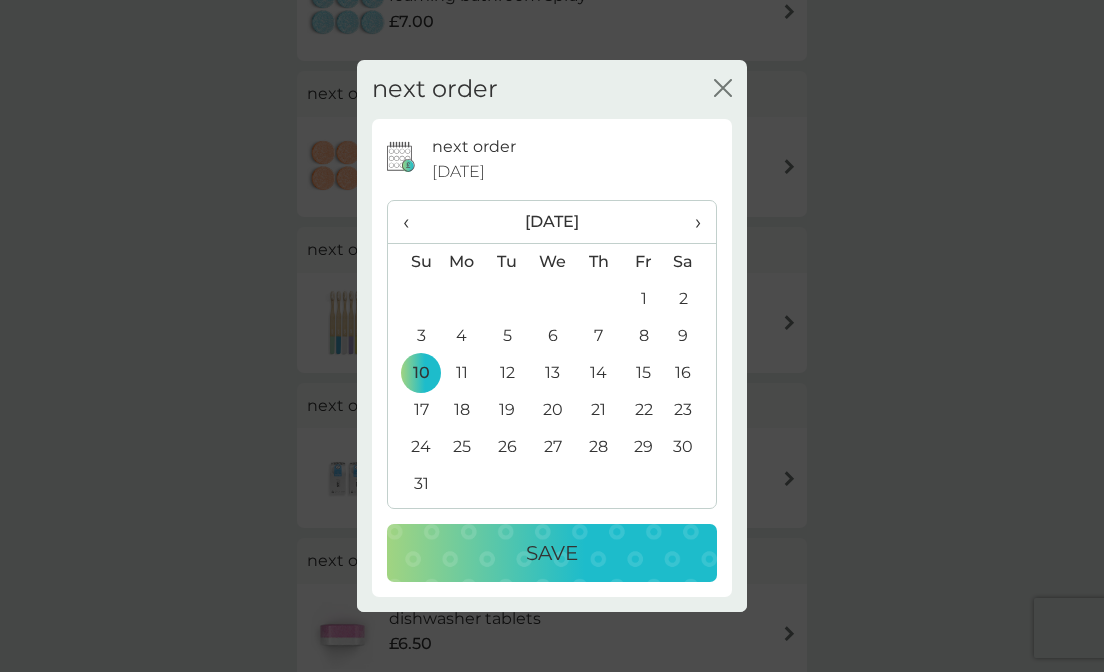 click on "Save" at bounding box center [552, 553] 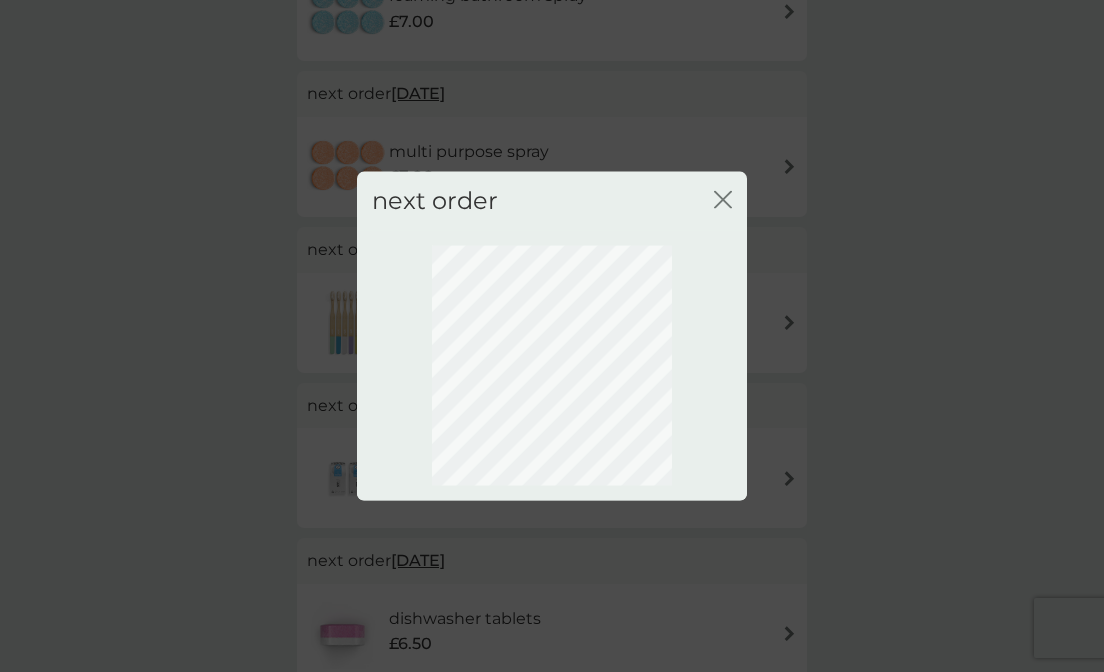 scroll, scrollTop: 165, scrollLeft: 0, axis: vertical 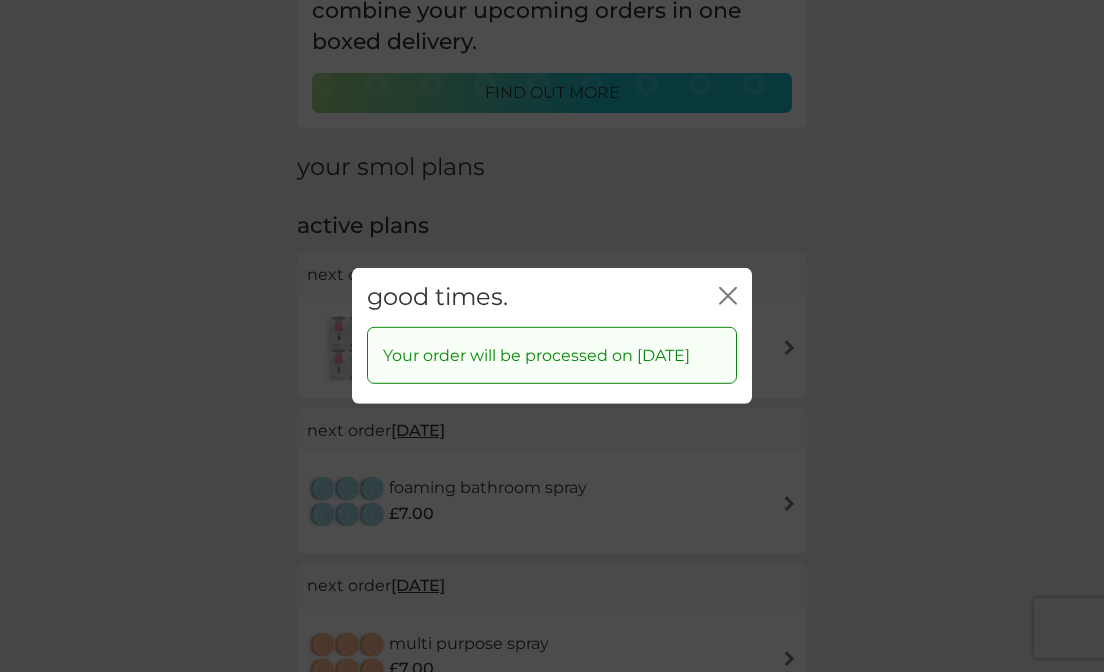 click on "close" 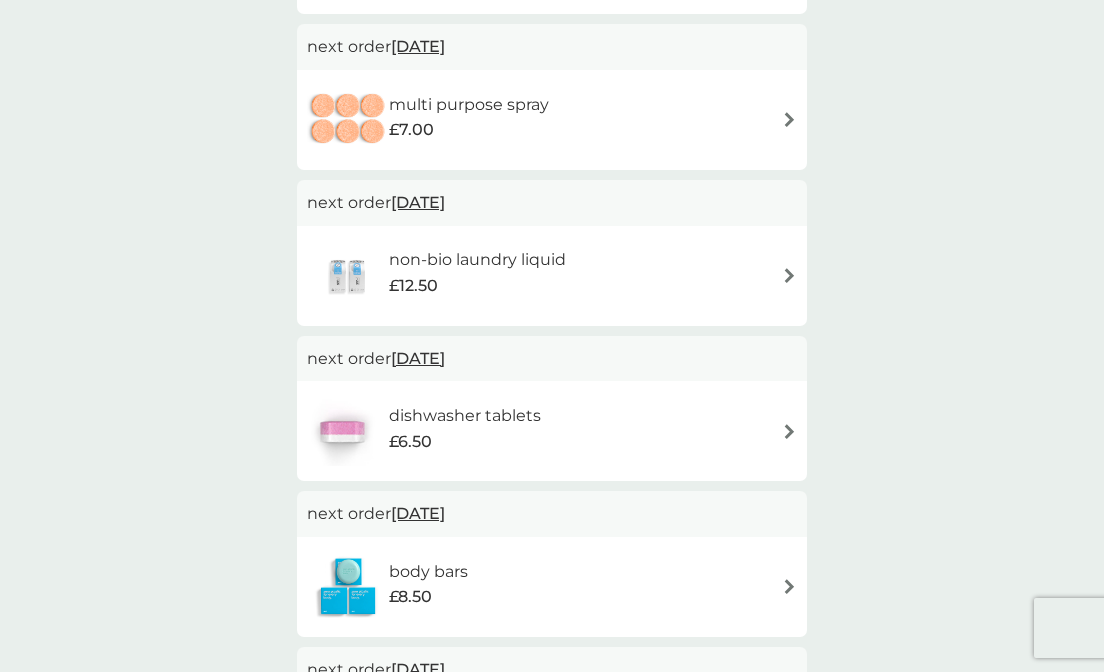scroll, scrollTop: 719, scrollLeft: 0, axis: vertical 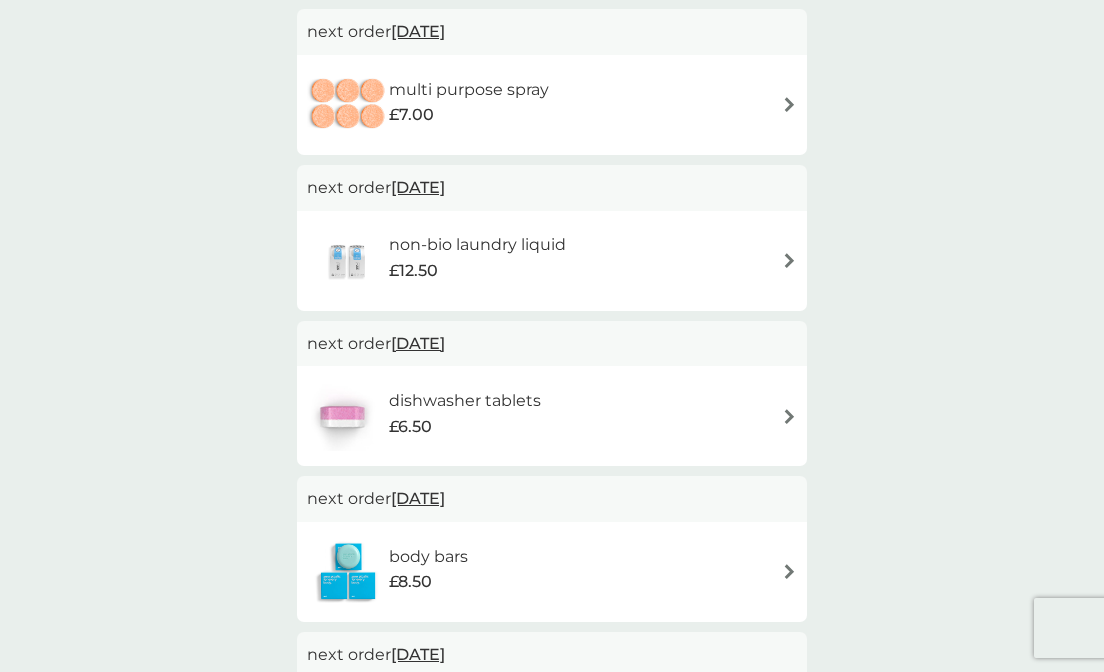 click on "[DATE]" at bounding box center (418, 187) 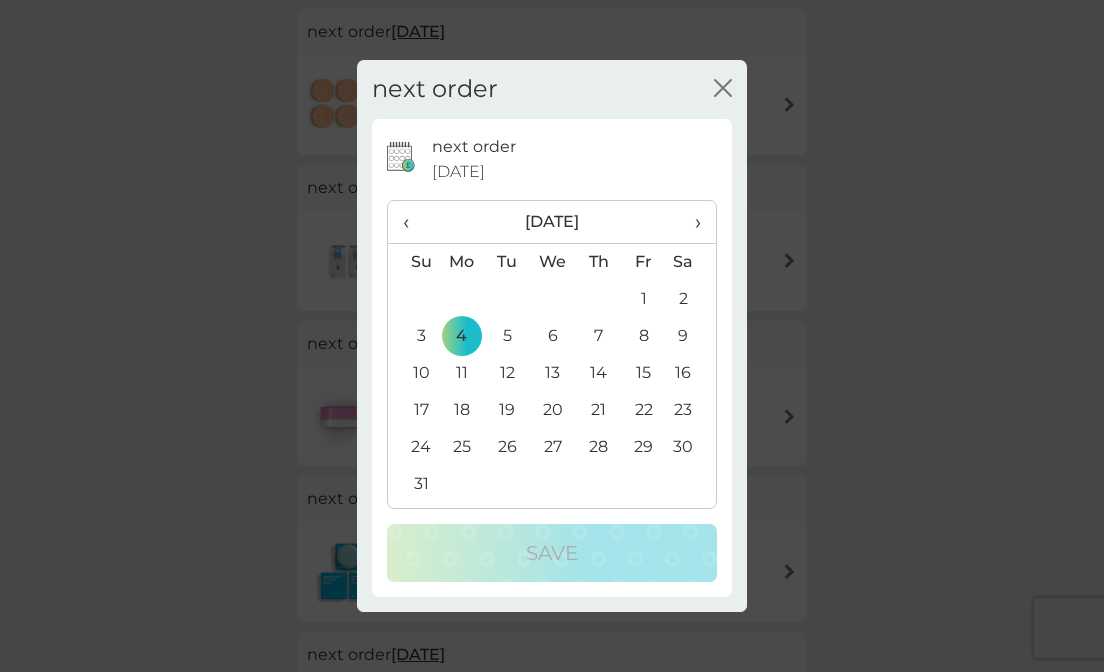 click on "10" at bounding box center (413, 373) 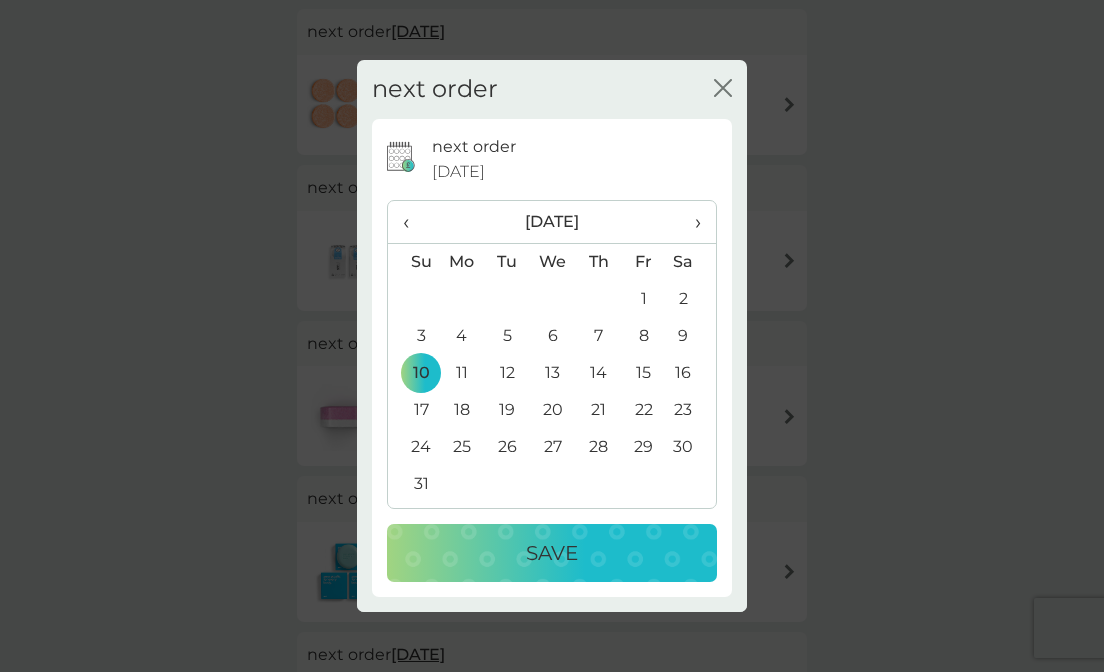 click on "Save" at bounding box center (552, 553) 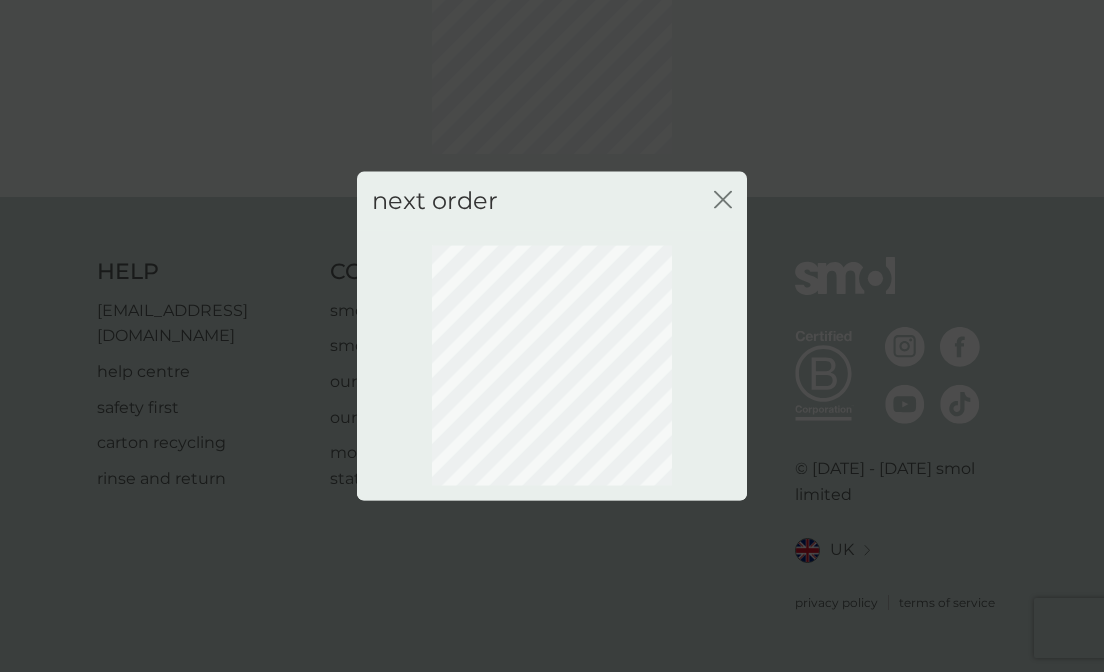 scroll, scrollTop: 165, scrollLeft: 0, axis: vertical 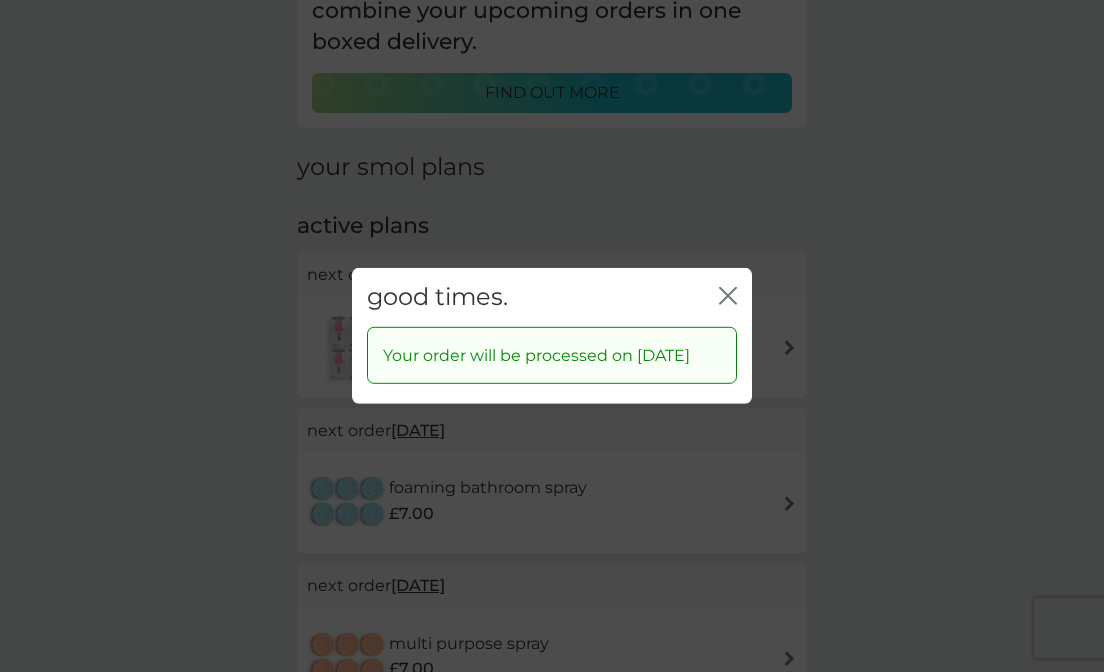 click 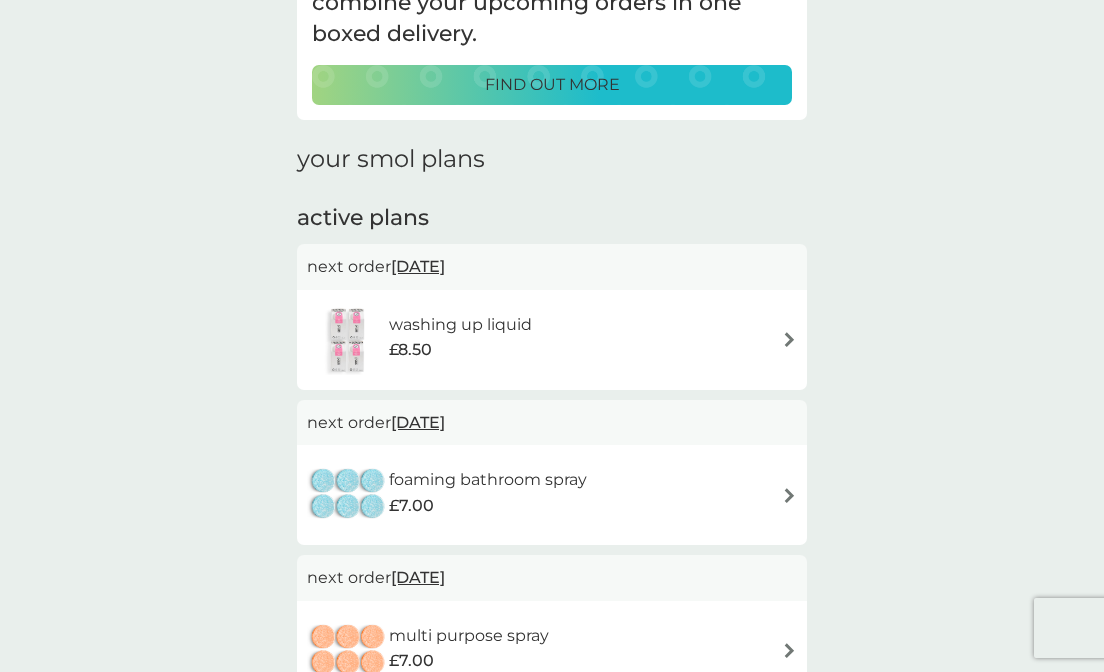 scroll, scrollTop: 147, scrollLeft: 0, axis: vertical 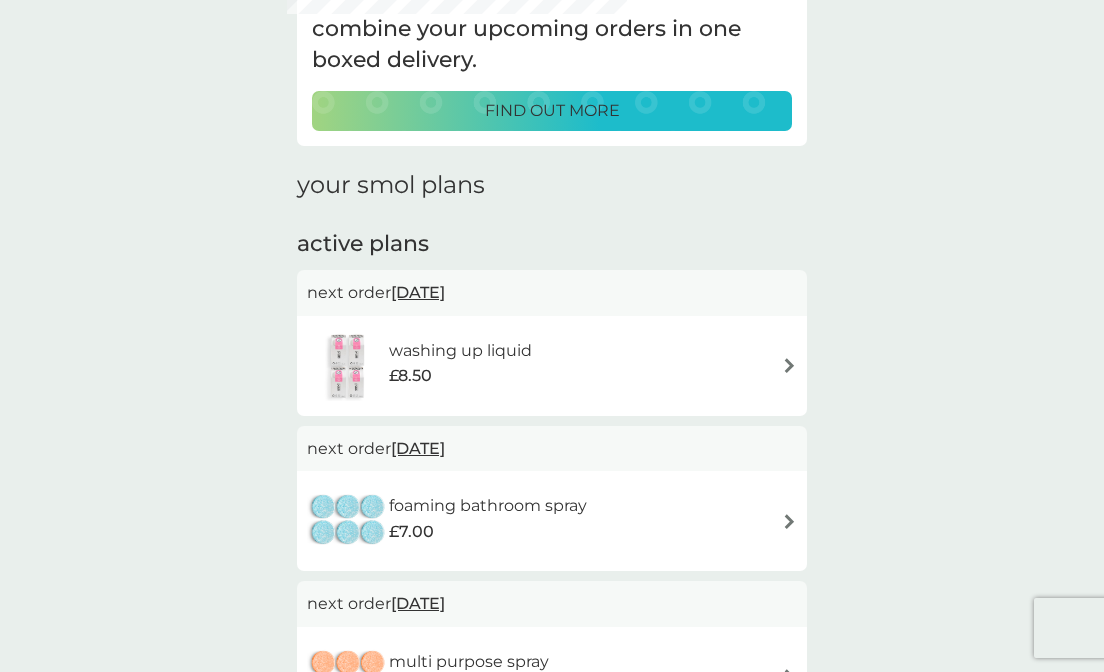 click at bounding box center [348, 366] 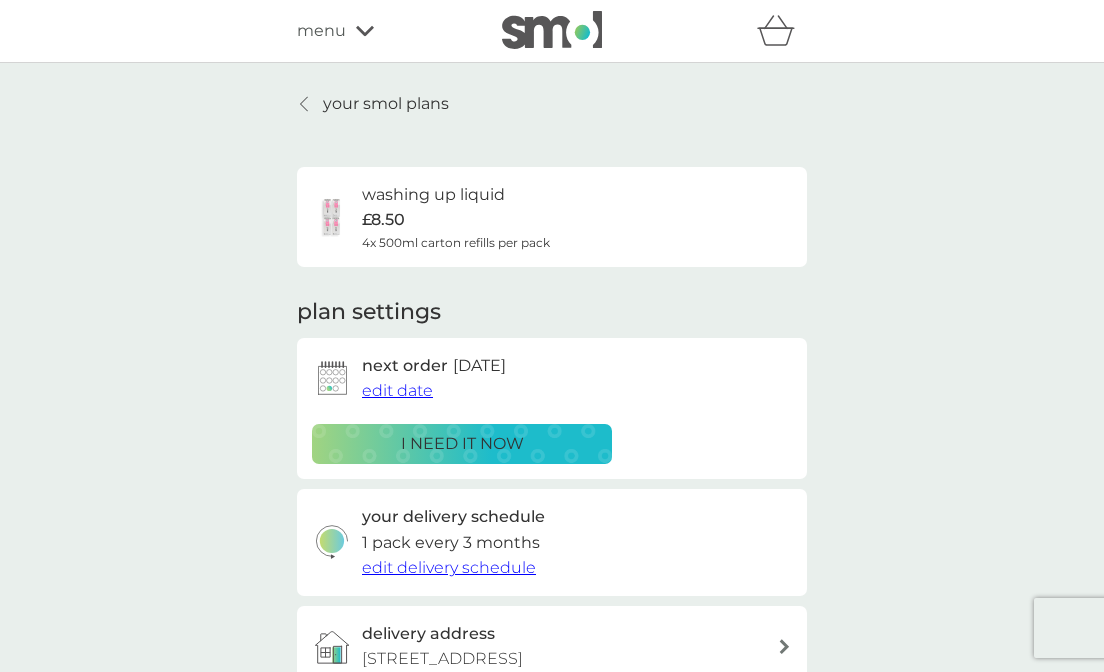 scroll, scrollTop: 0, scrollLeft: 0, axis: both 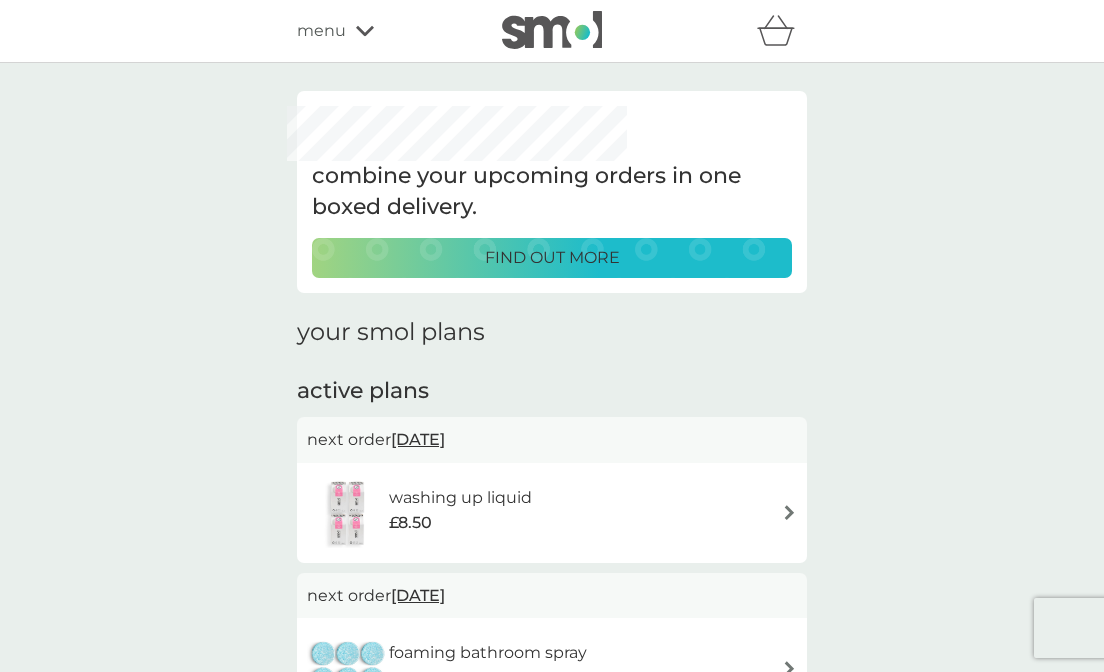 click 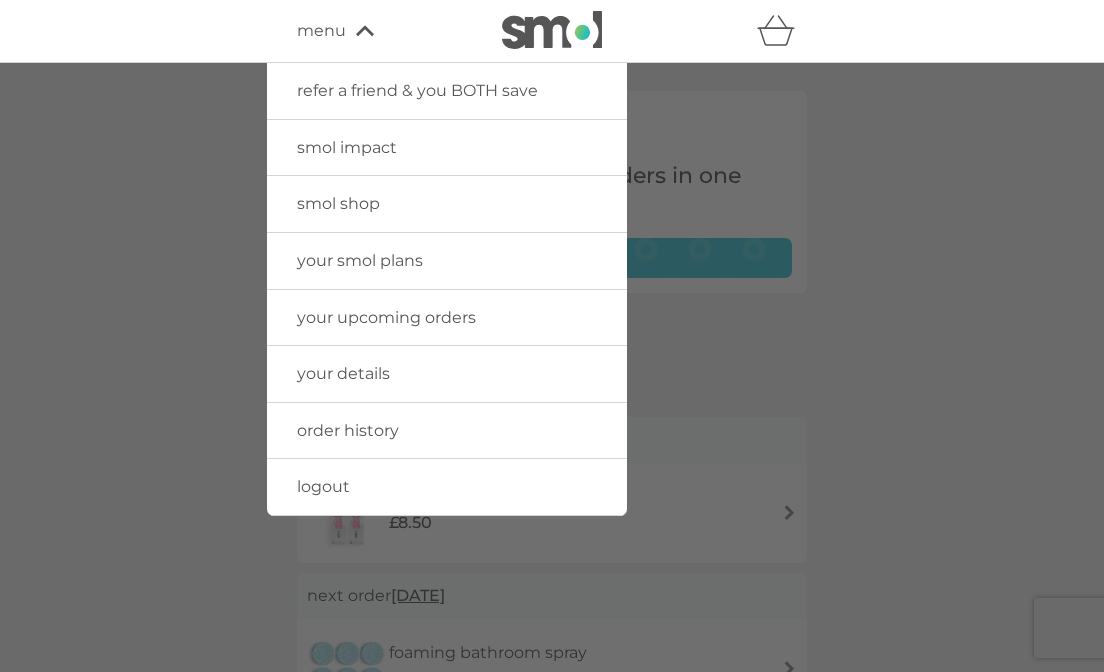 click on "smol shop" at bounding box center [338, 203] 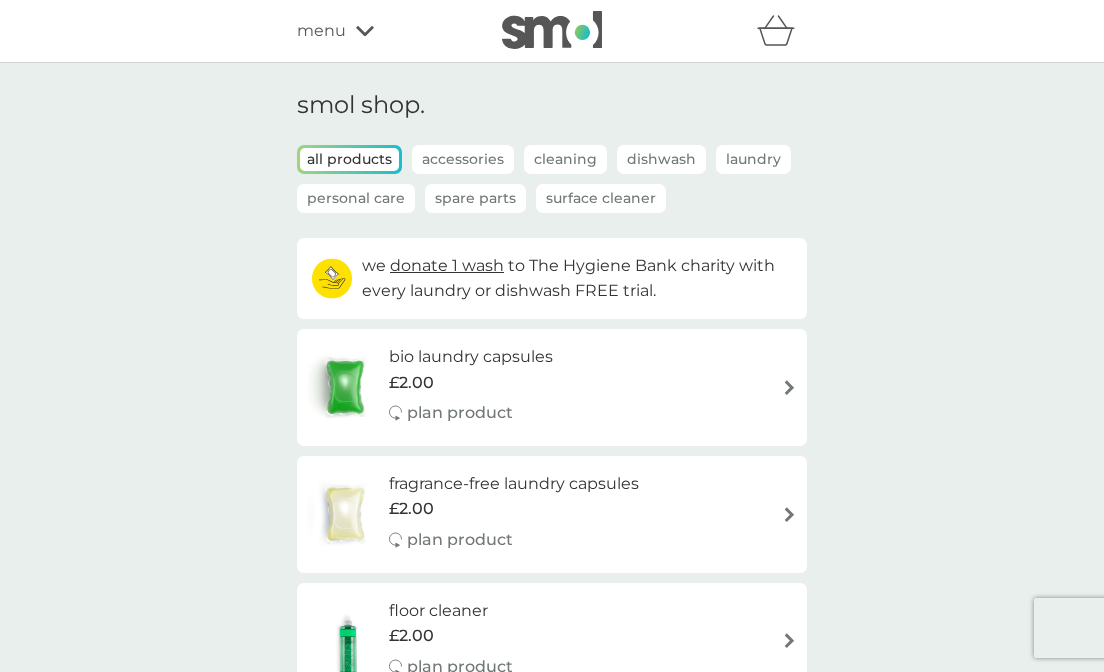 scroll, scrollTop: 0, scrollLeft: 0, axis: both 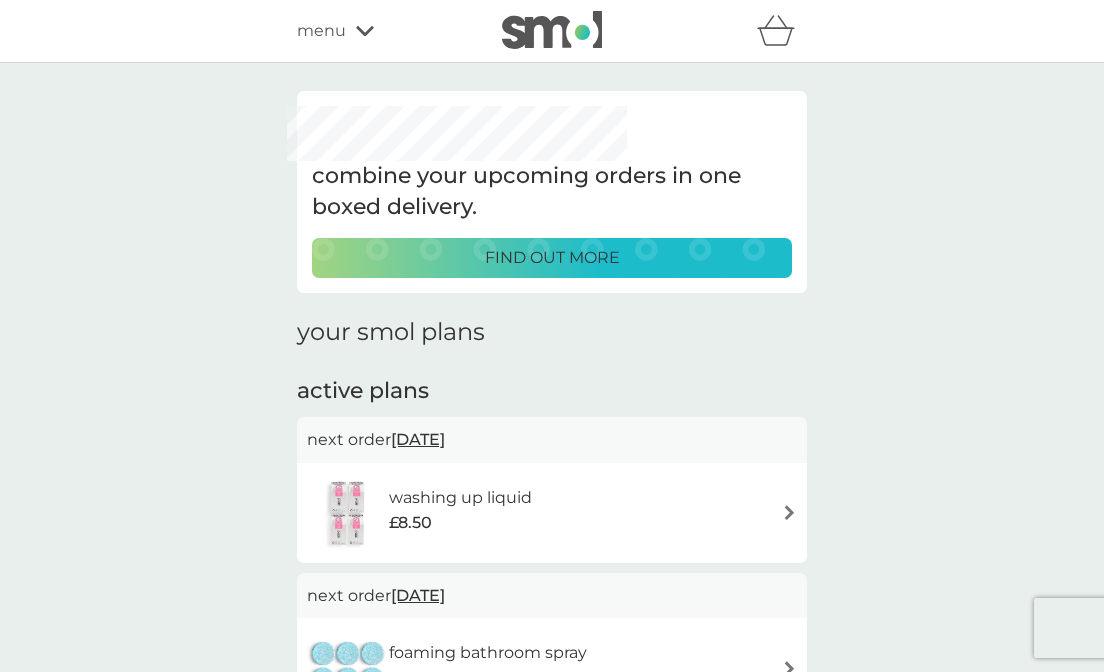 click 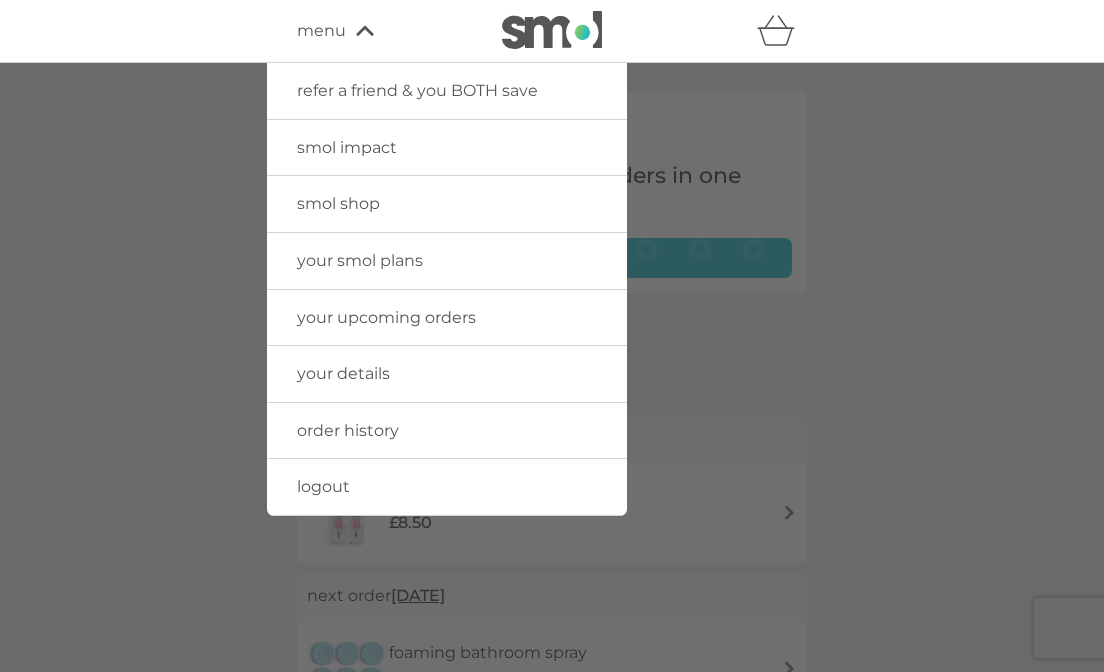 click on "smol shop" at bounding box center (338, 203) 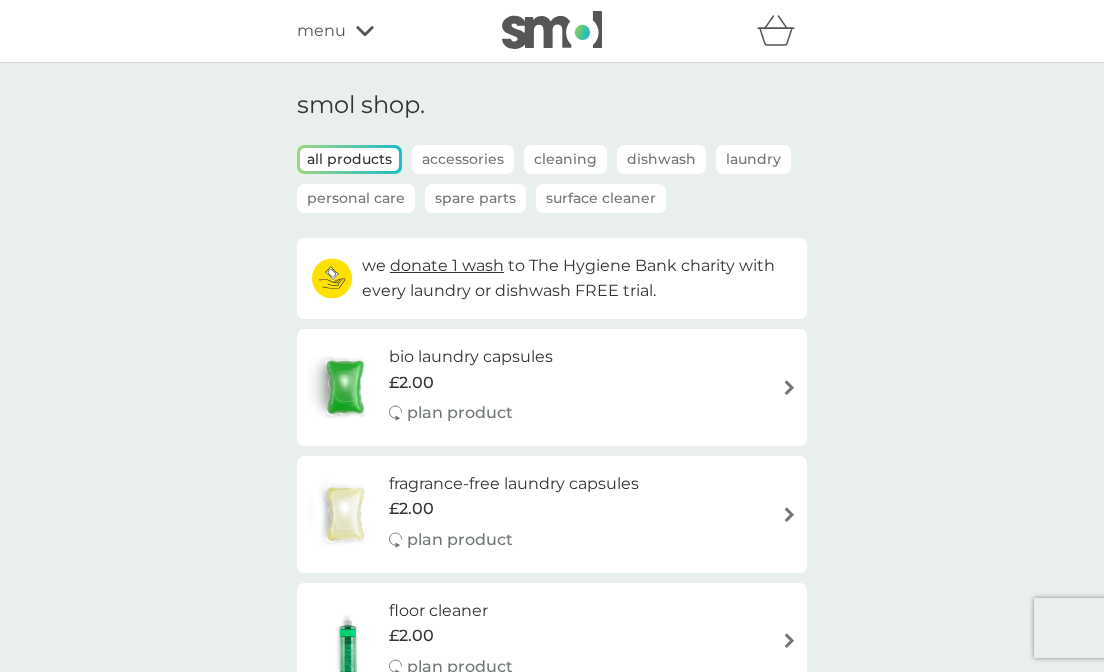 click on "Surface Cleaner" at bounding box center [601, 198] 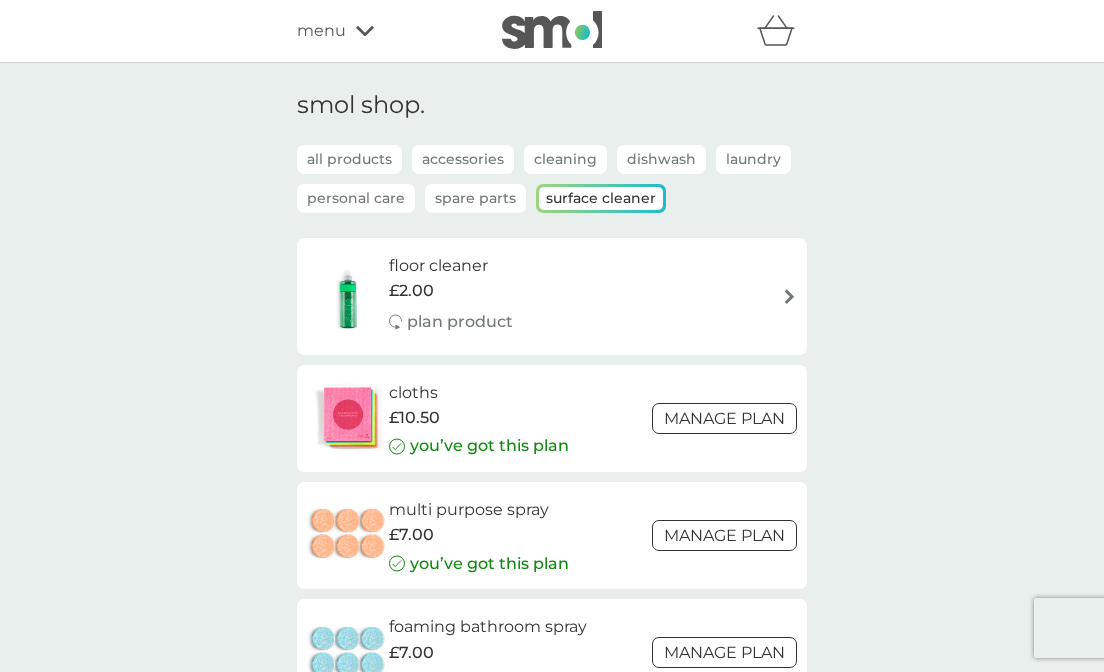 scroll, scrollTop: 0, scrollLeft: 0, axis: both 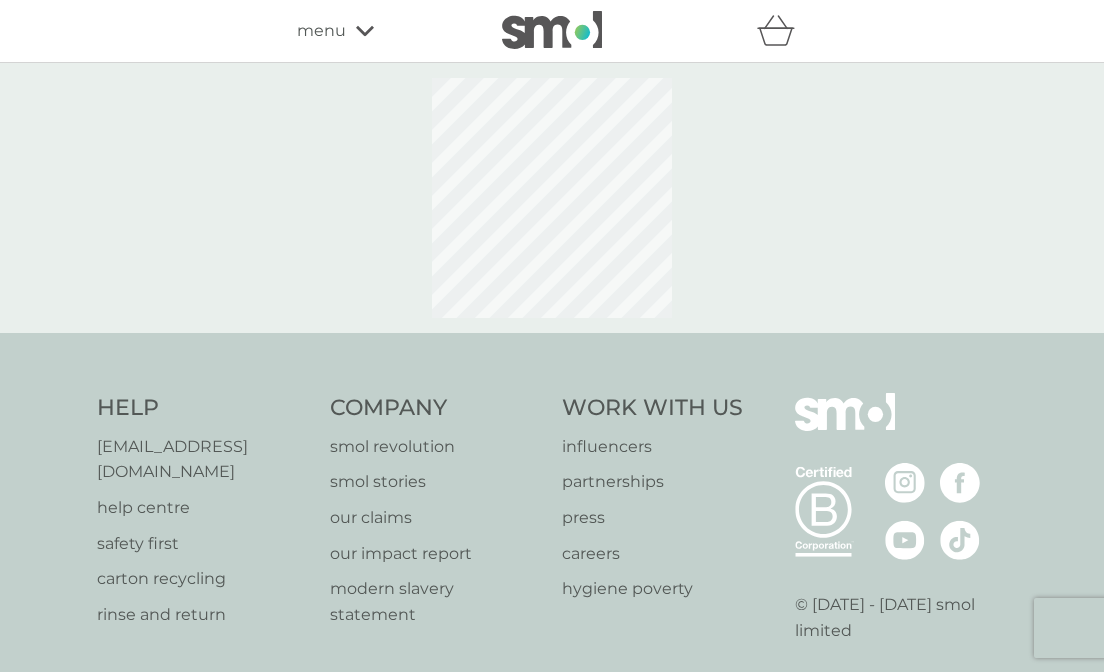 select on "84" 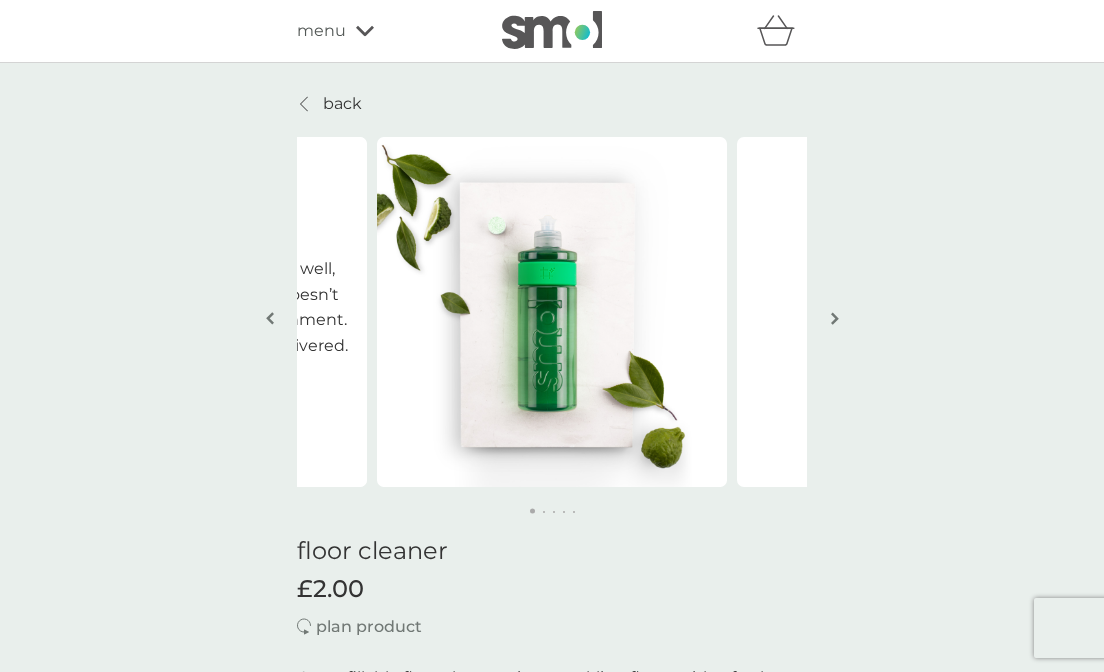 scroll, scrollTop: 0, scrollLeft: 0, axis: both 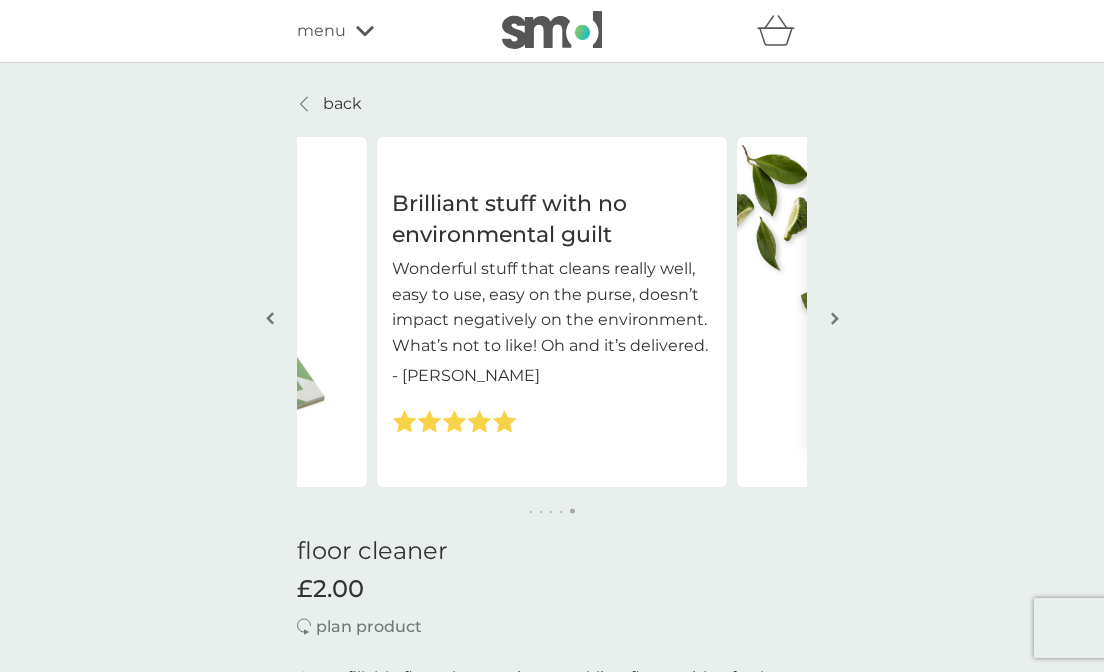 click at bounding box center [270, 318] 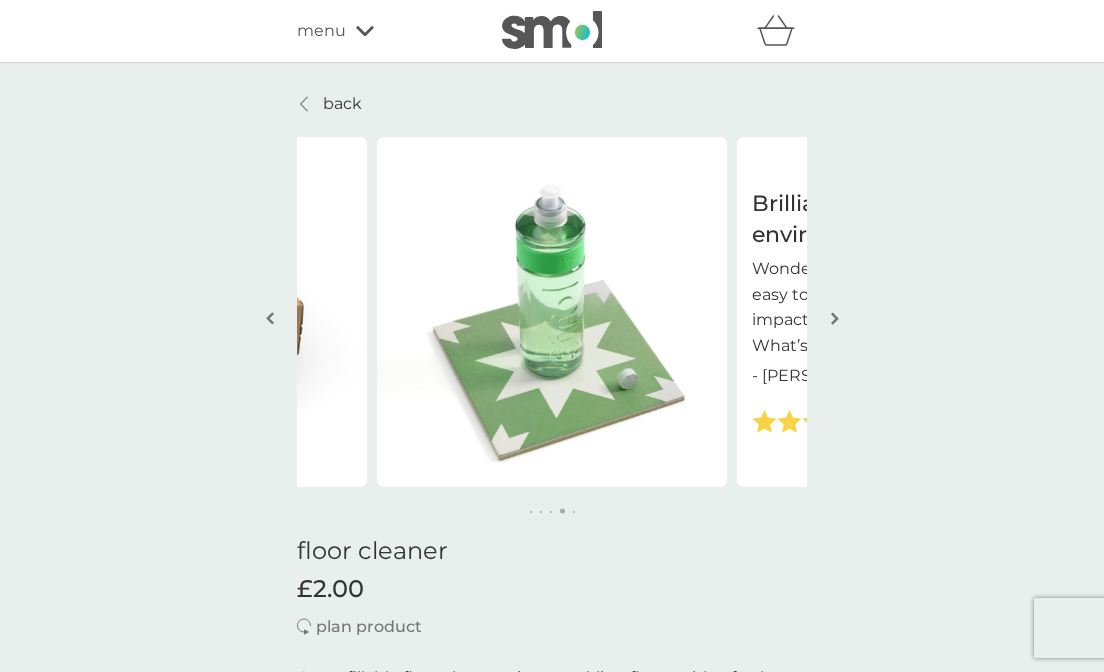 click at bounding box center (270, 318) 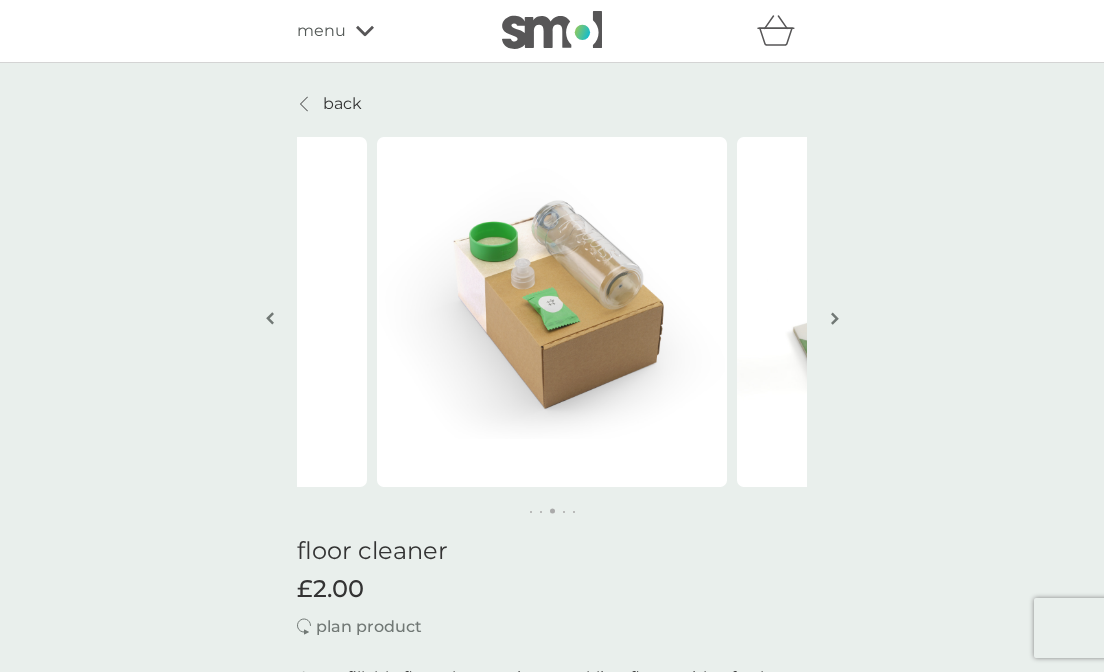 click at bounding box center [270, 318] 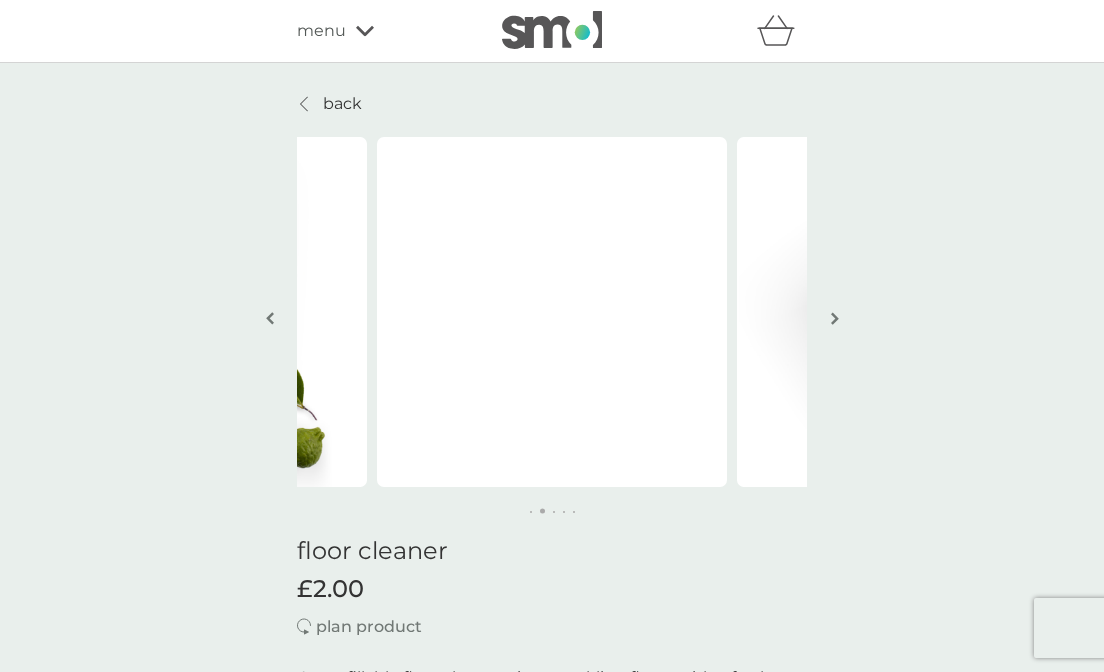 click at bounding box center [270, 318] 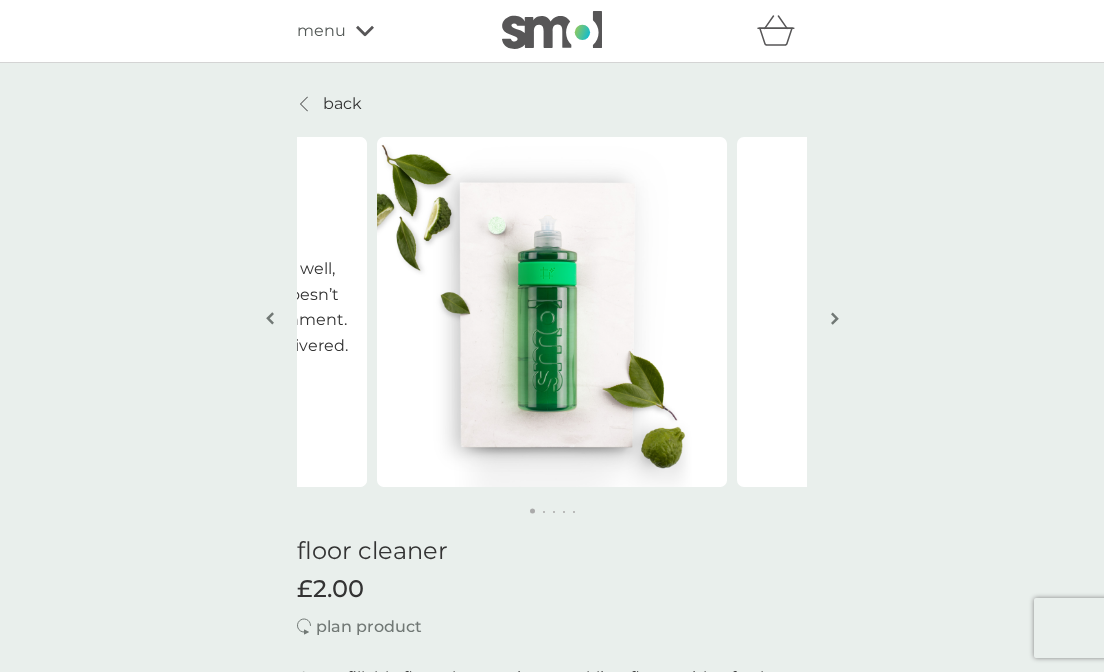 click at bounding box center [270, 318] 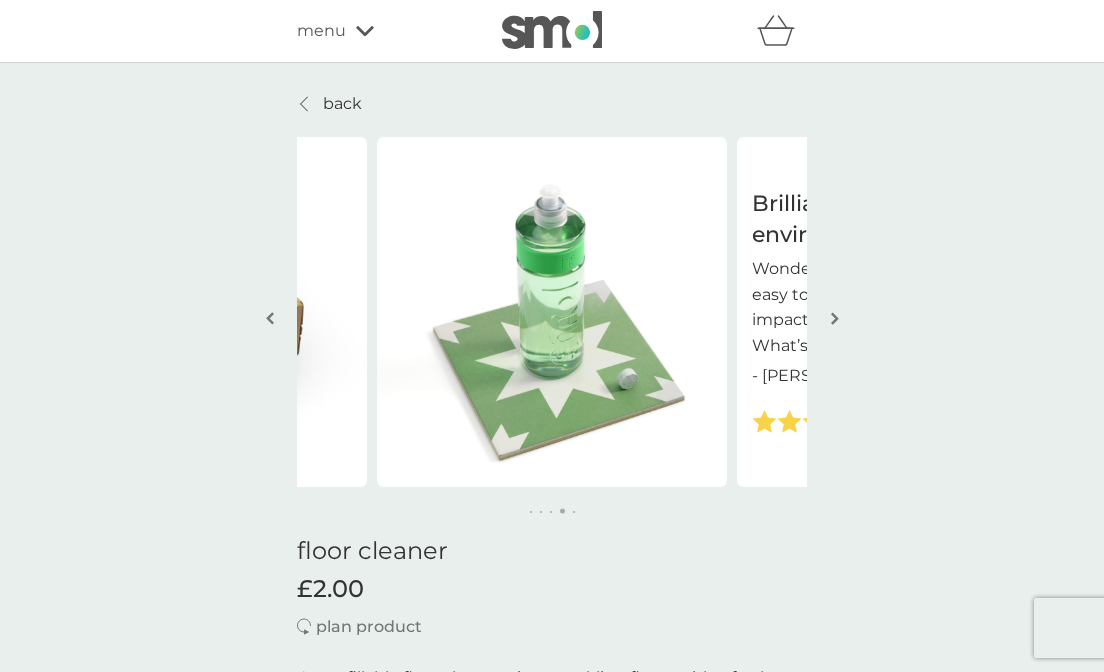 click 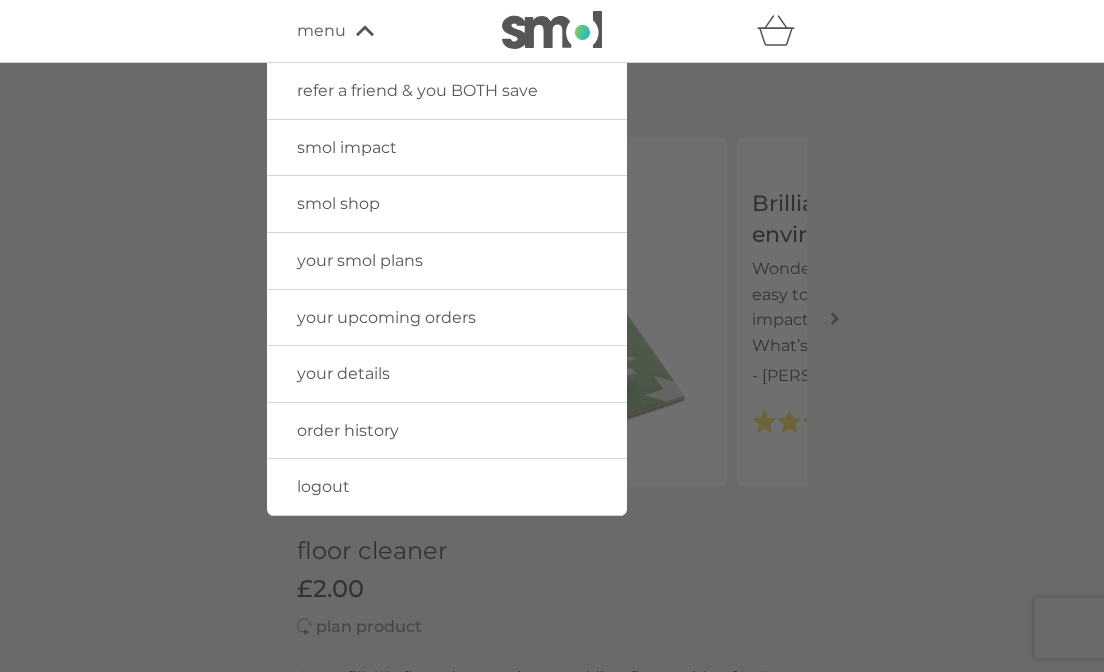 click on "smol shop" at bounding box center (338, 203) 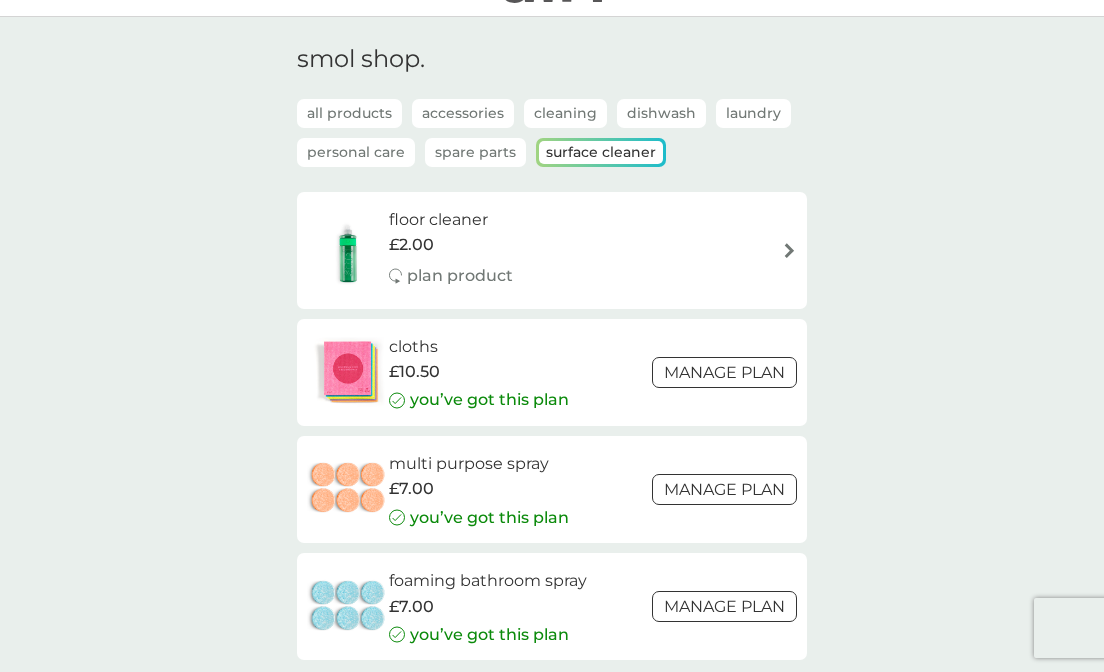 scroll, scrollTop: 60, scrollLeft: 0, axis: vertical 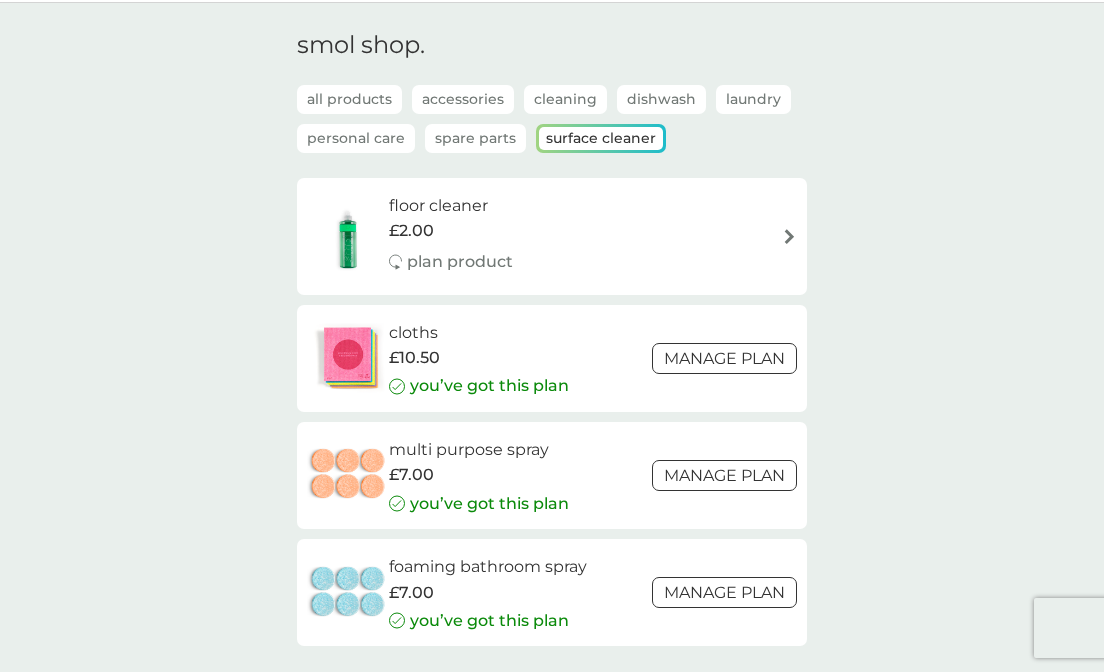 click on "Laundry" at bounding box center (753, 99) 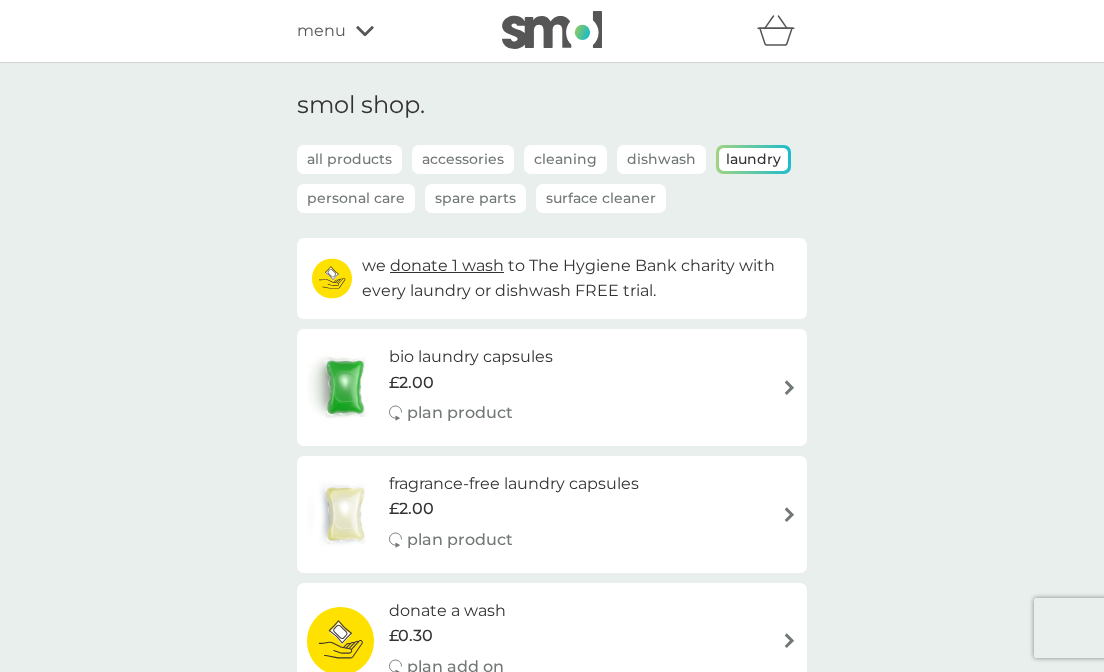 scroll, scrollTop: 0, scrollLeft: 0, axis: both 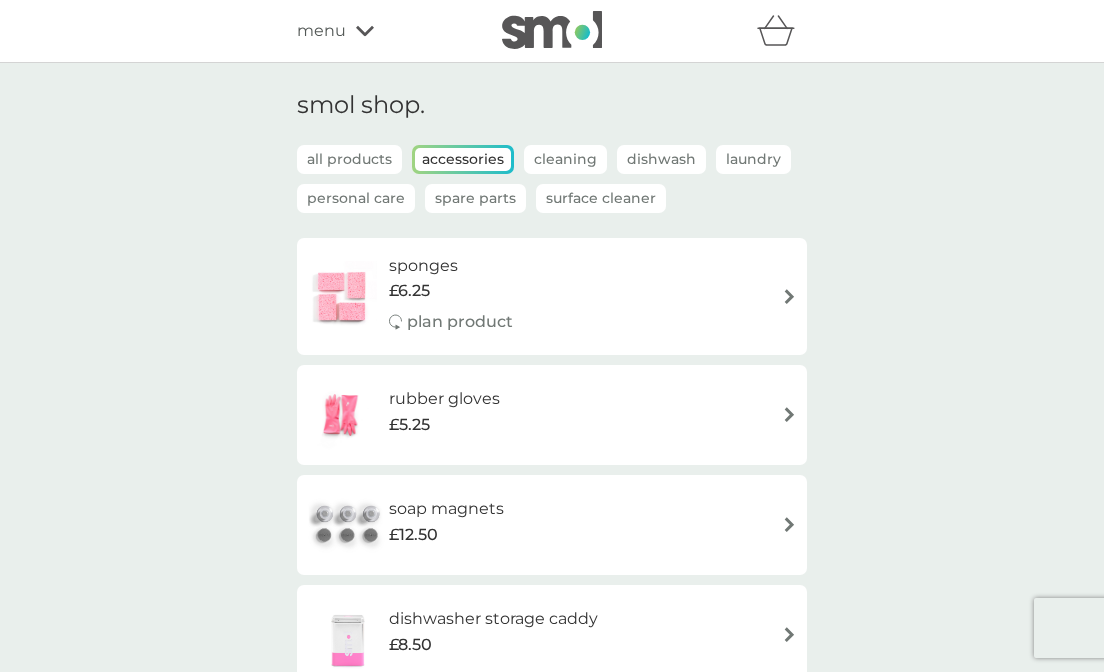 click on "all products" at bounding box center (349, 159) 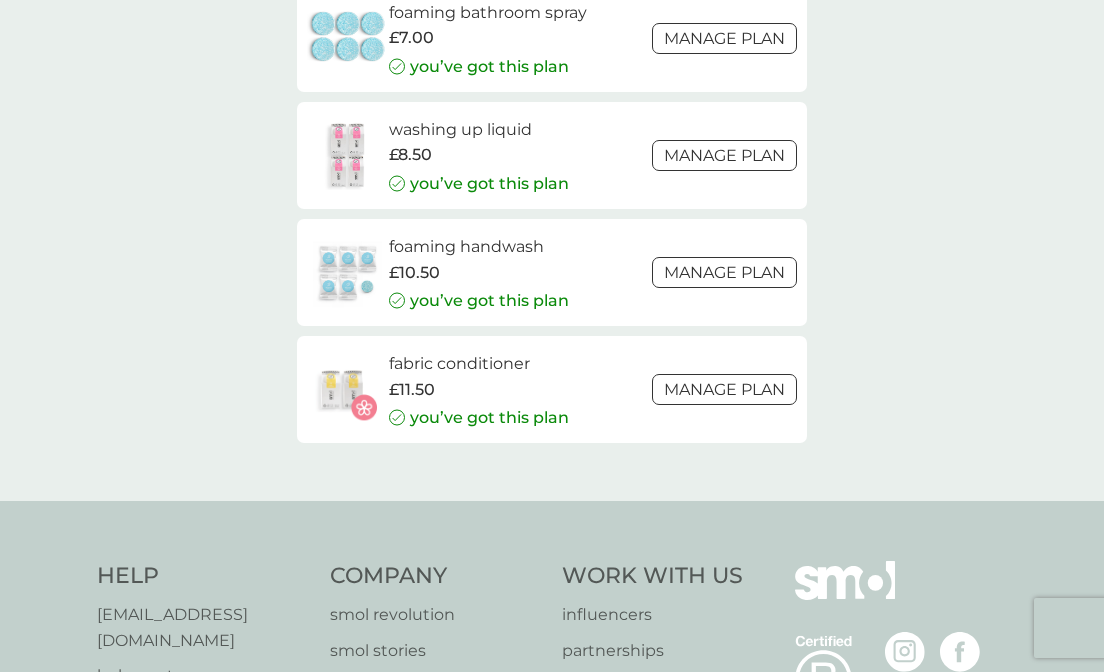 scroll, scrollTop: 2980, scrollLeft: 0, axis: vertical 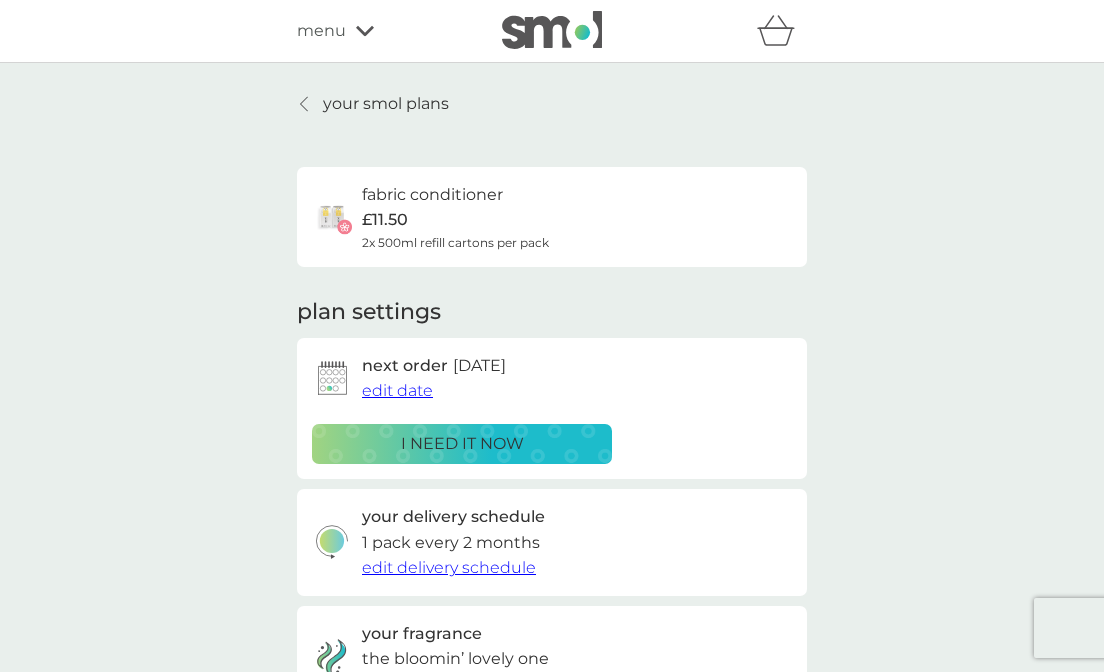 click on "your smol plans" at bounding box center (386, 104) 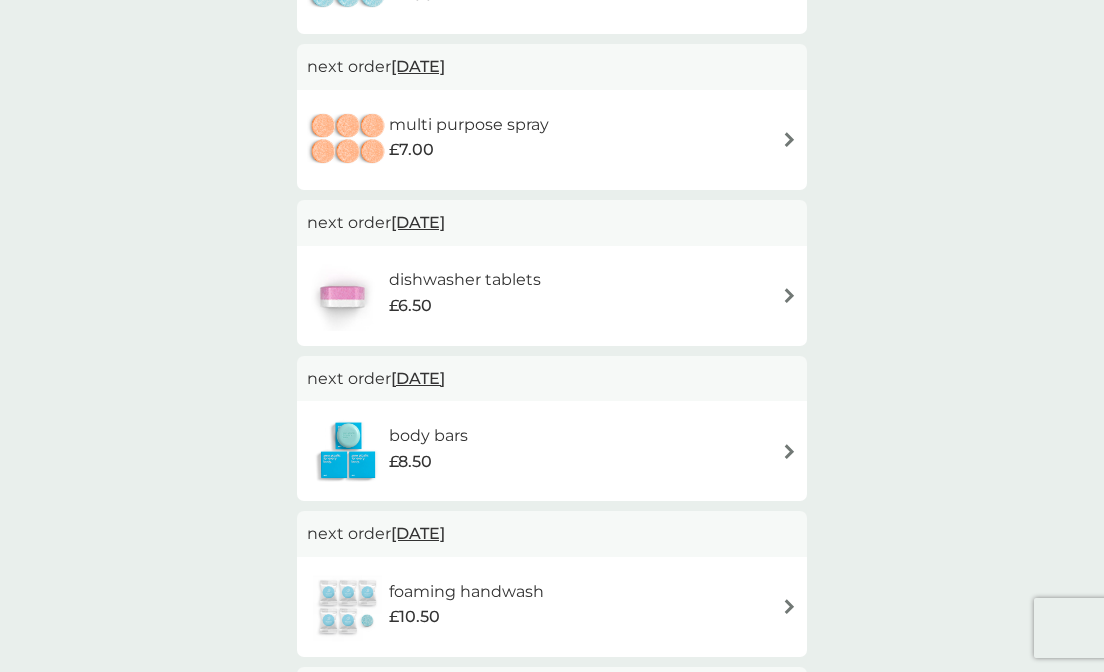 scroll, scrollTop: 704, scrollLeft: 0, axis: vertical 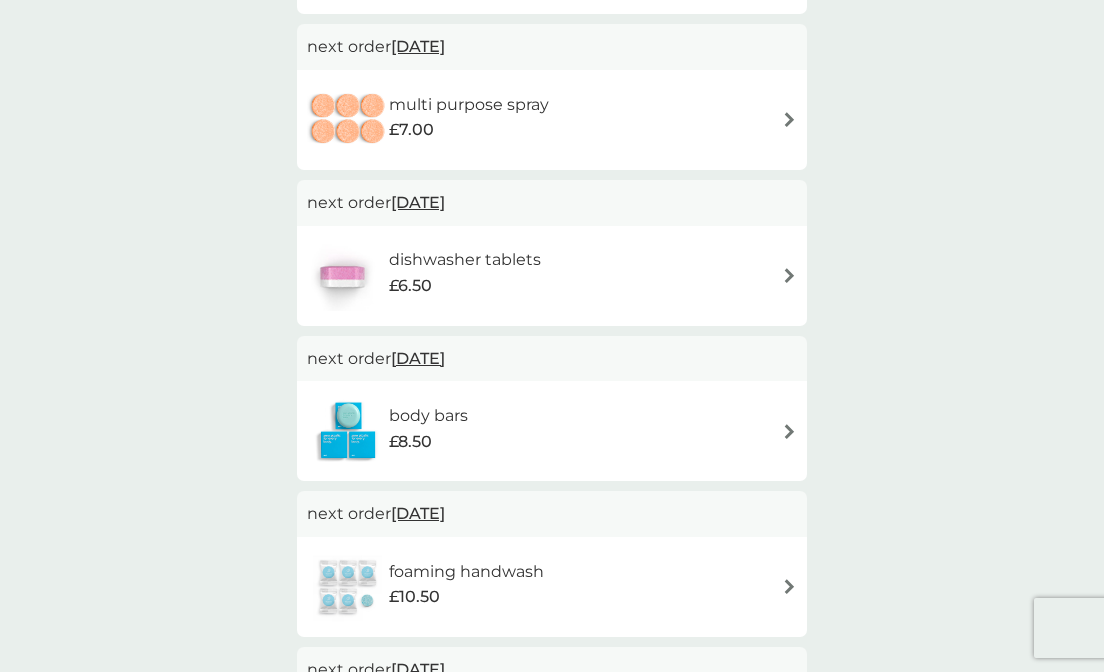 click on "dishwasher tablets £6.50" at bounding box center [552, 276] 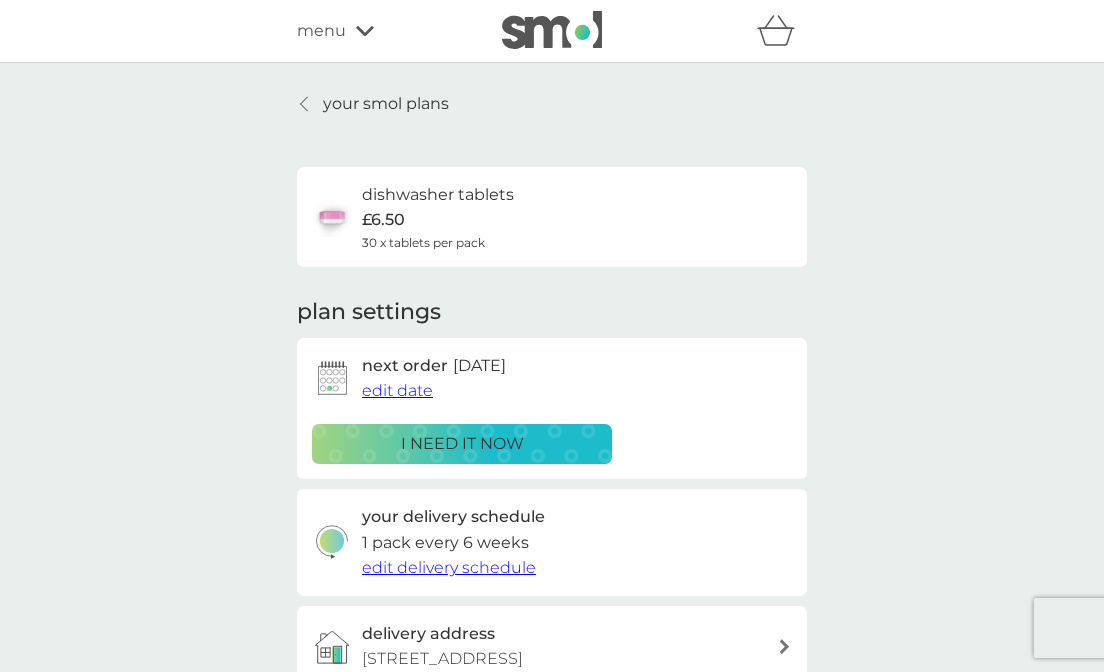 scroll, scrollTop: 704, scrollLeft: 0, axis: vertical 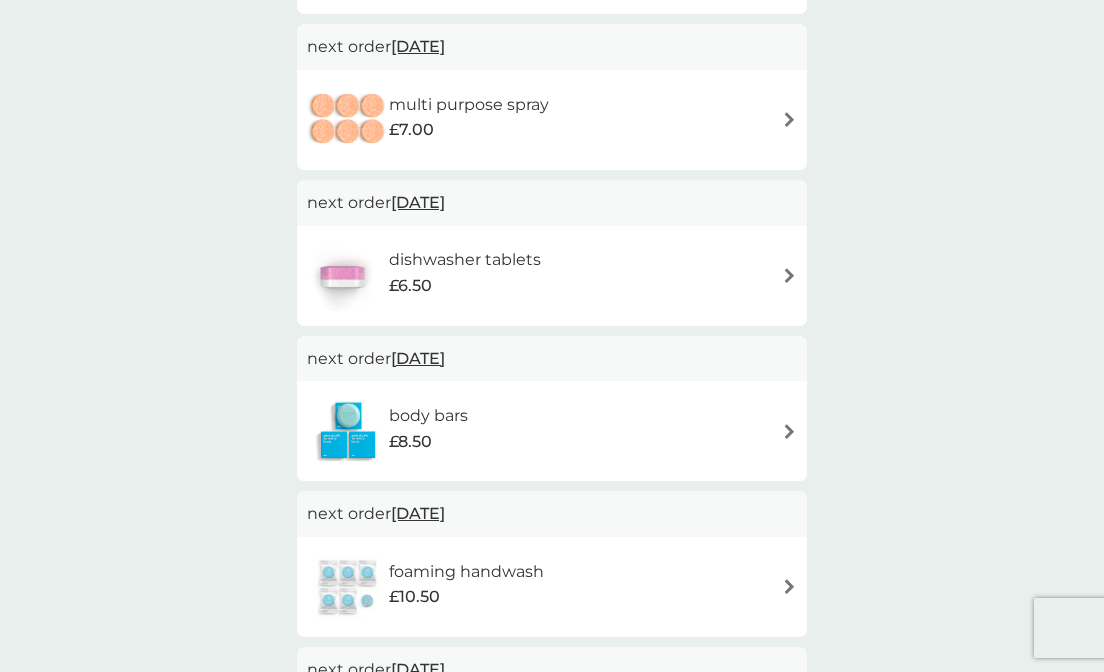click on "[DATE]" at bounding box center (418, 202) 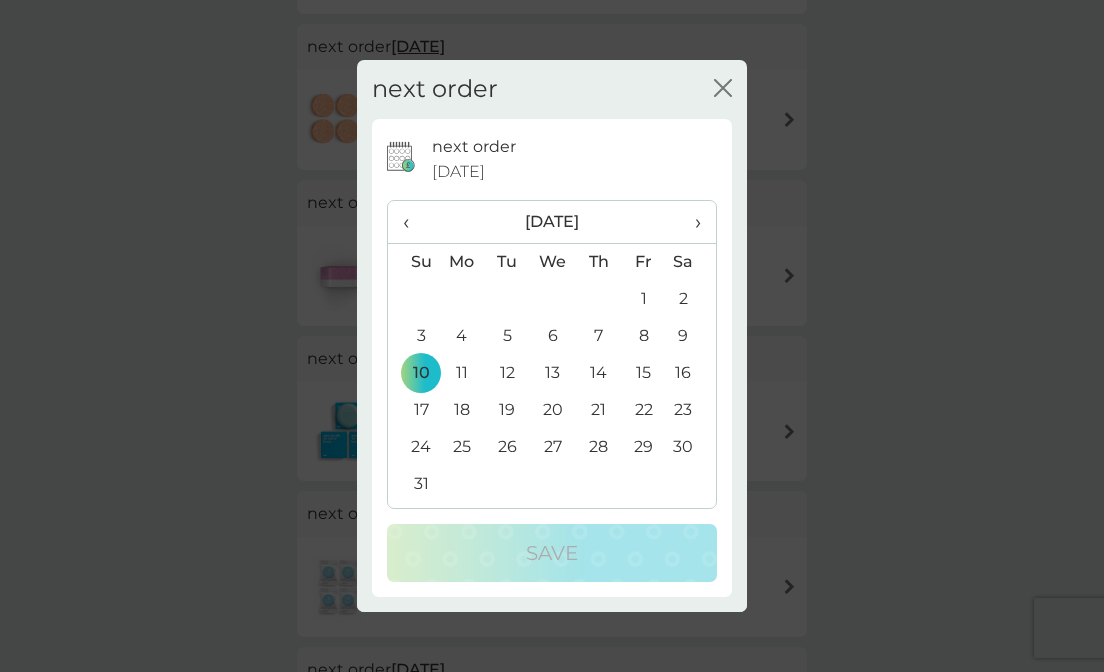 click on "31" at bounding box center [413, 484] 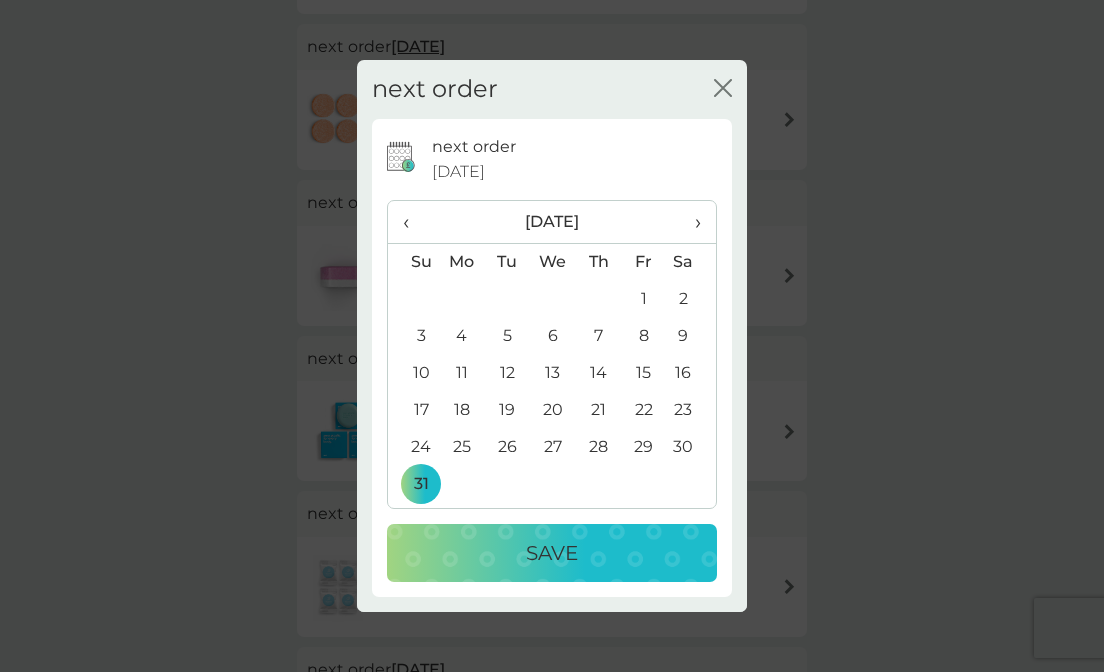 click on "Save" at bounding box center [552, 553] 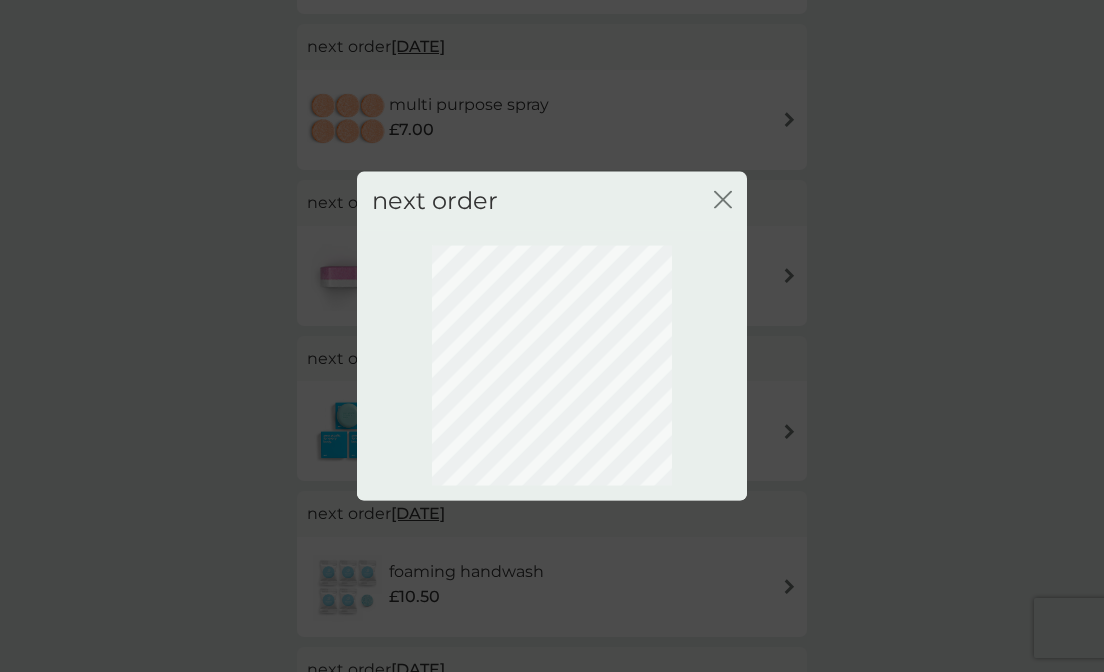 scroll, scrollTop: 165, scrollLeft: 0, axis: vertical 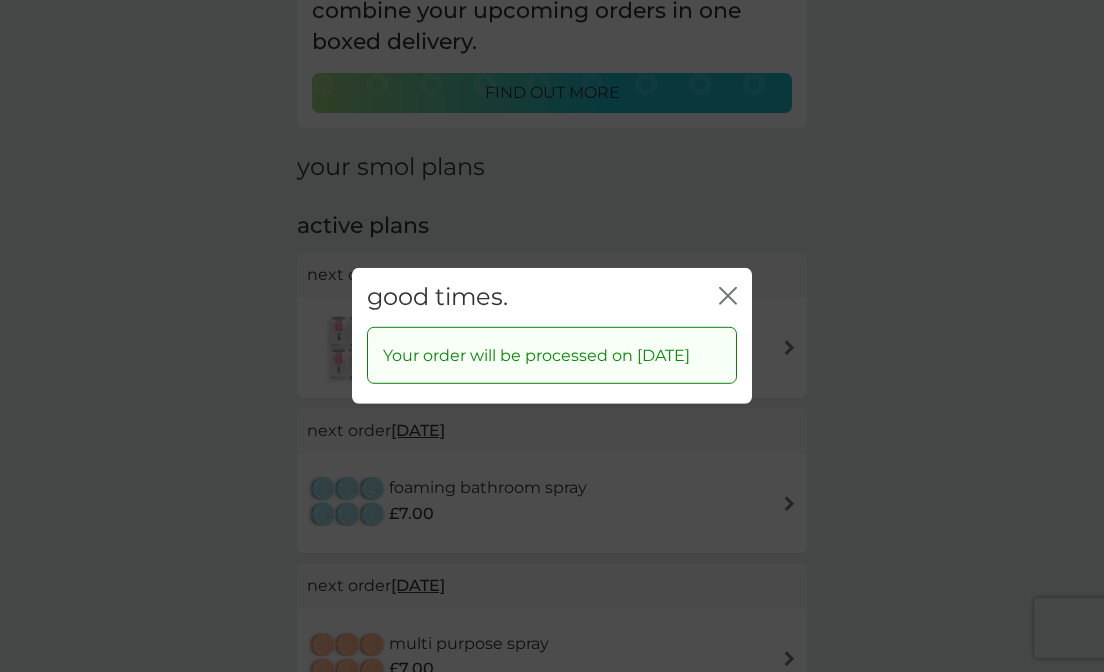 click 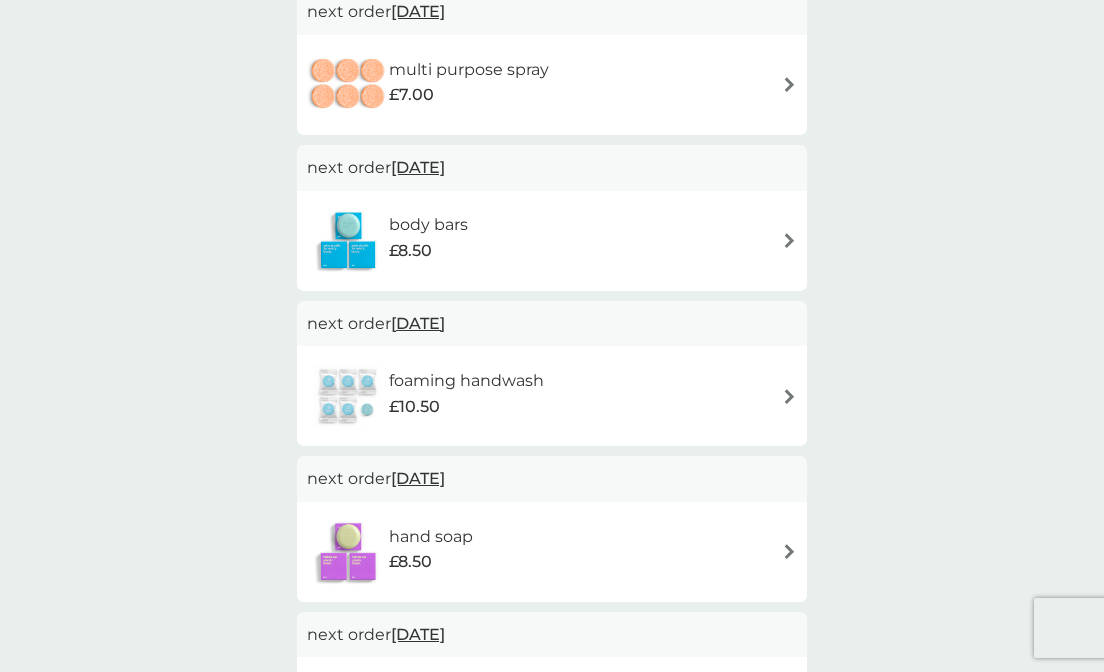 scroll, scrollTop: 740, scrollLeft: 0, axis: vertical 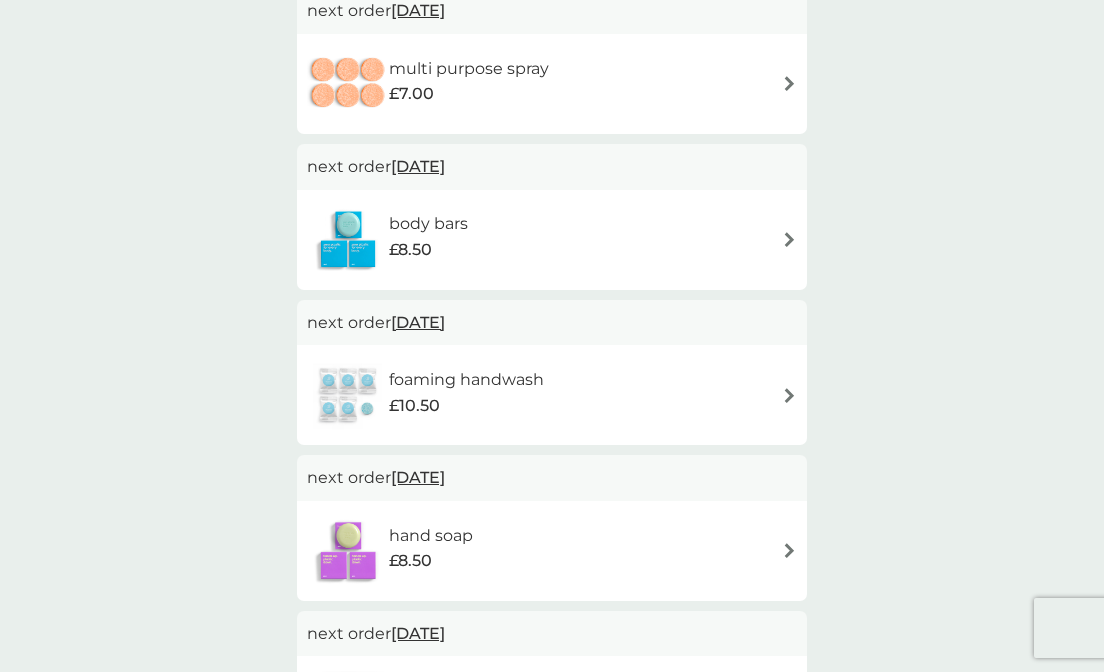click on "[DATE]" at bounding box center (418, 166) 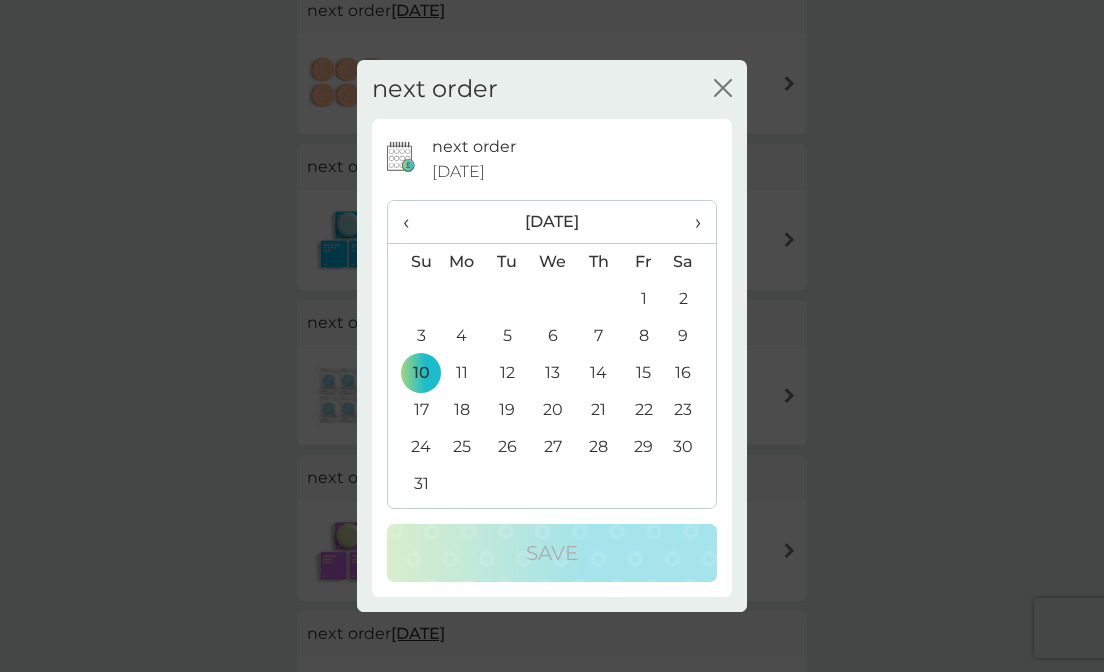click 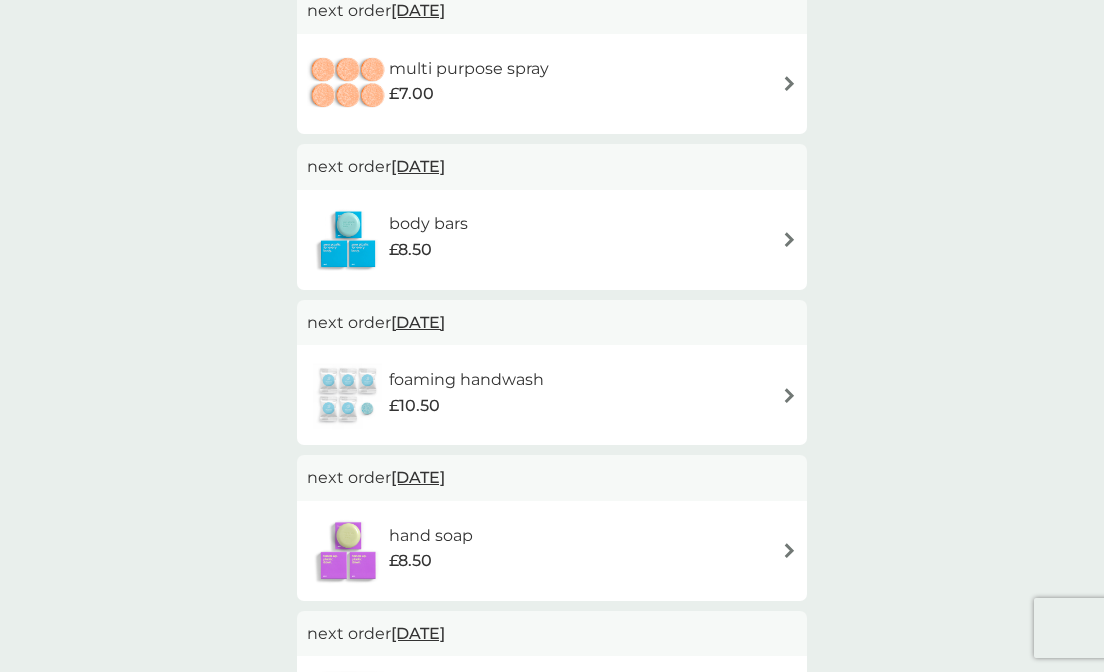 click at bounding box center (789, 239) 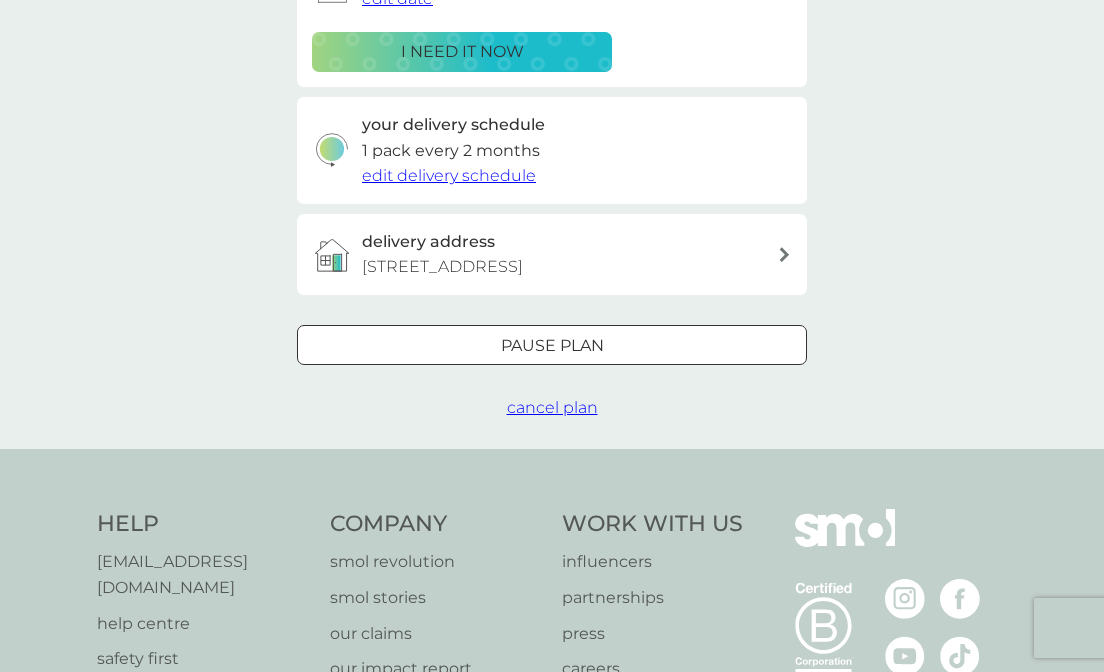 scroll, scrollTop: 393, scrollLeft: 0, axis: vertical 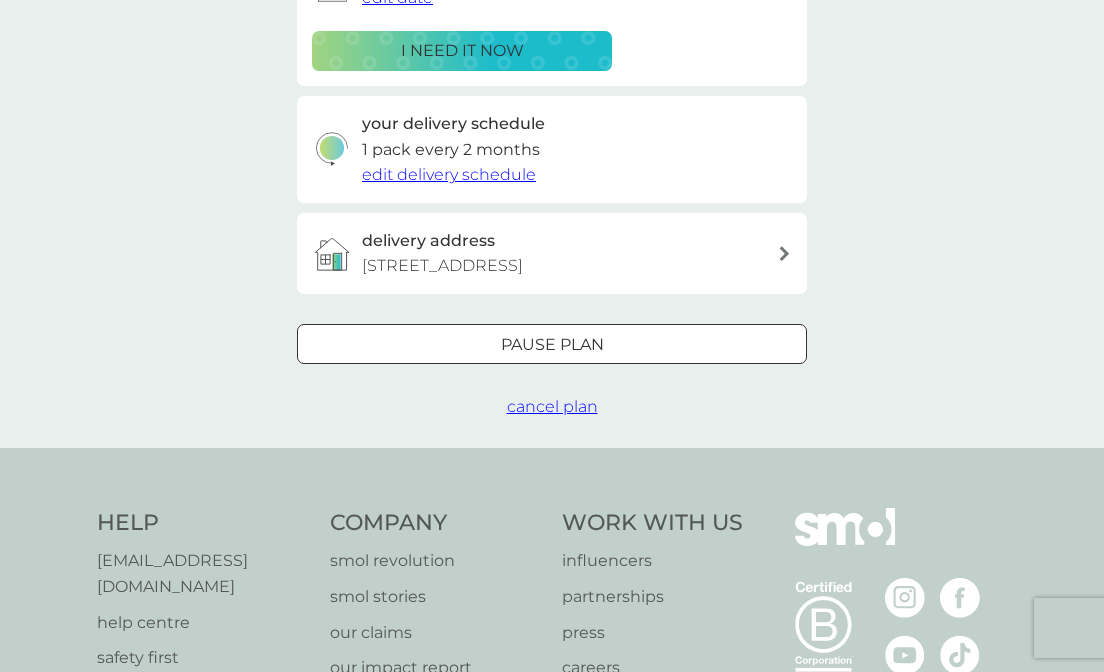 click on "Pause plan" at bounding box center (552, 345) 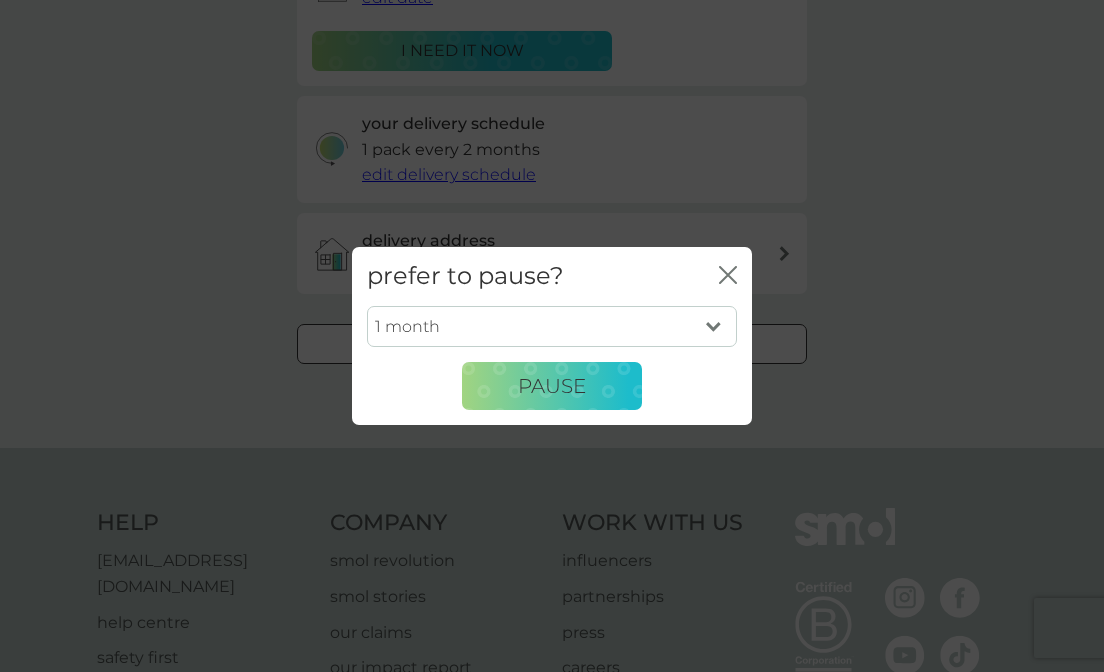 select on "2" 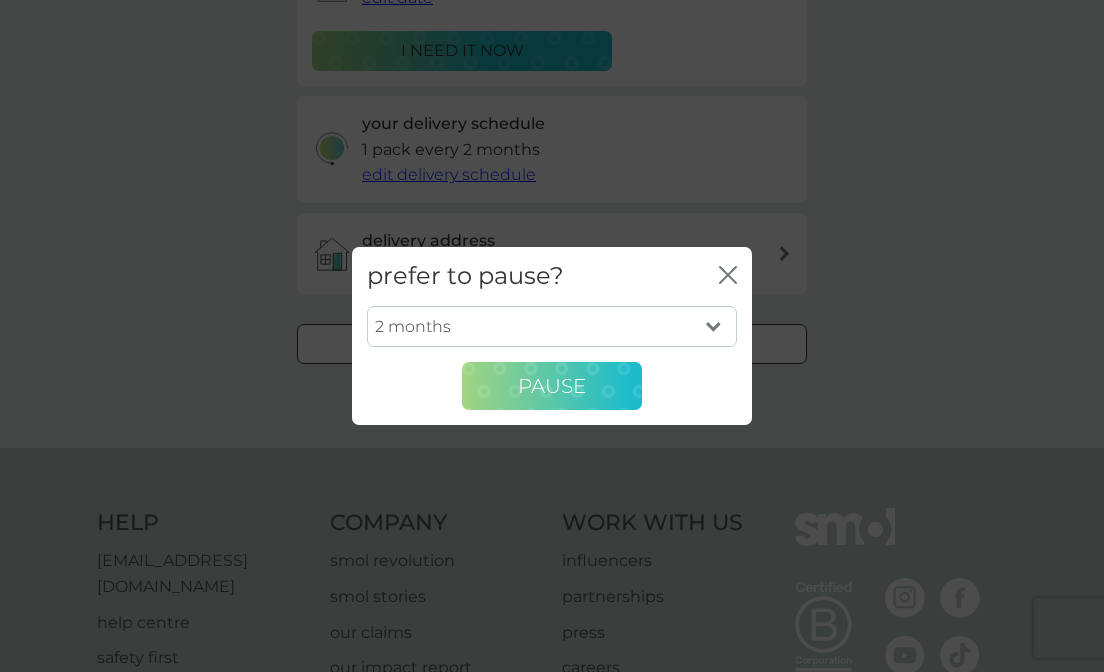 click on "Pause" at bounding box center [552, 386] 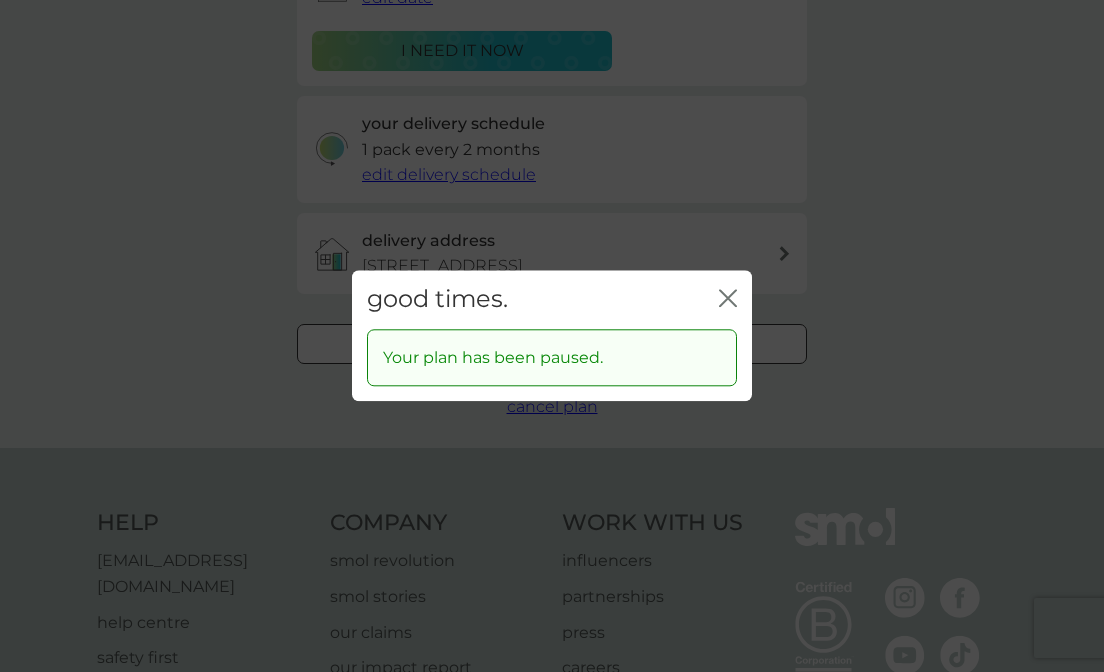 click on "close" 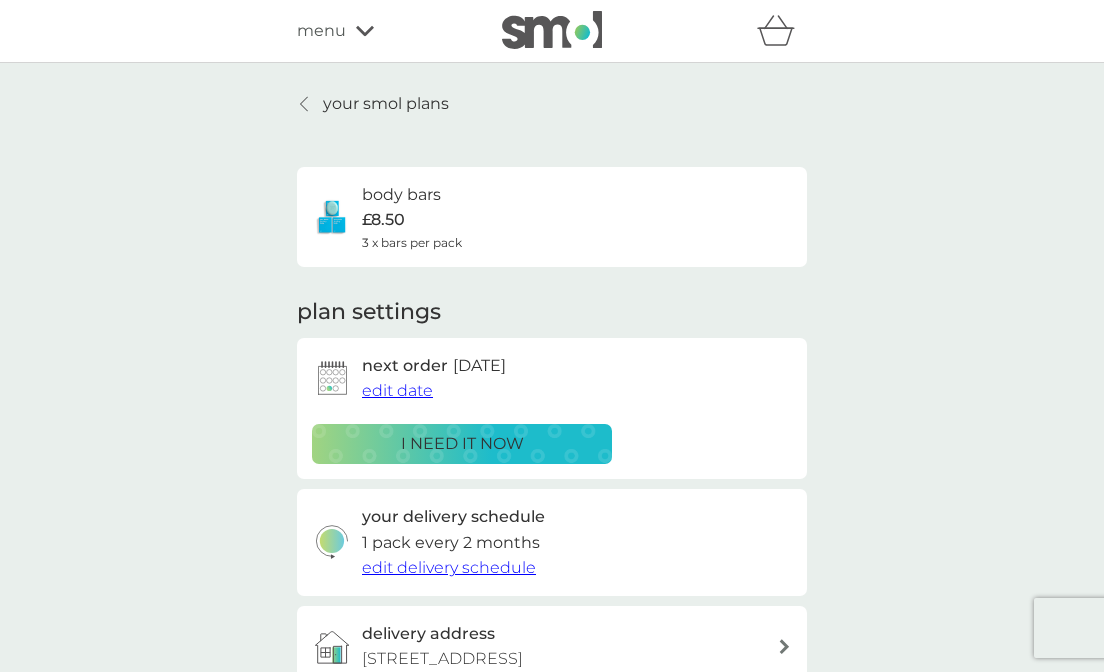 scroll, scrollTop: 0, scrollLeft: 0, axis: both 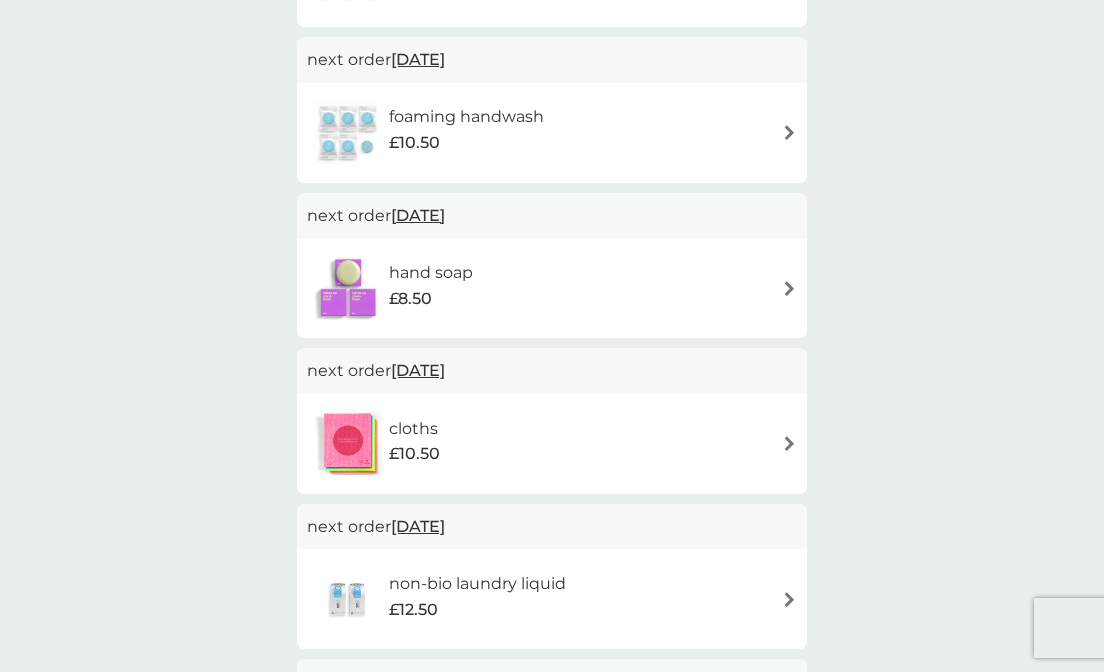 click on "[DATE]" at bounding box center (418, 215) 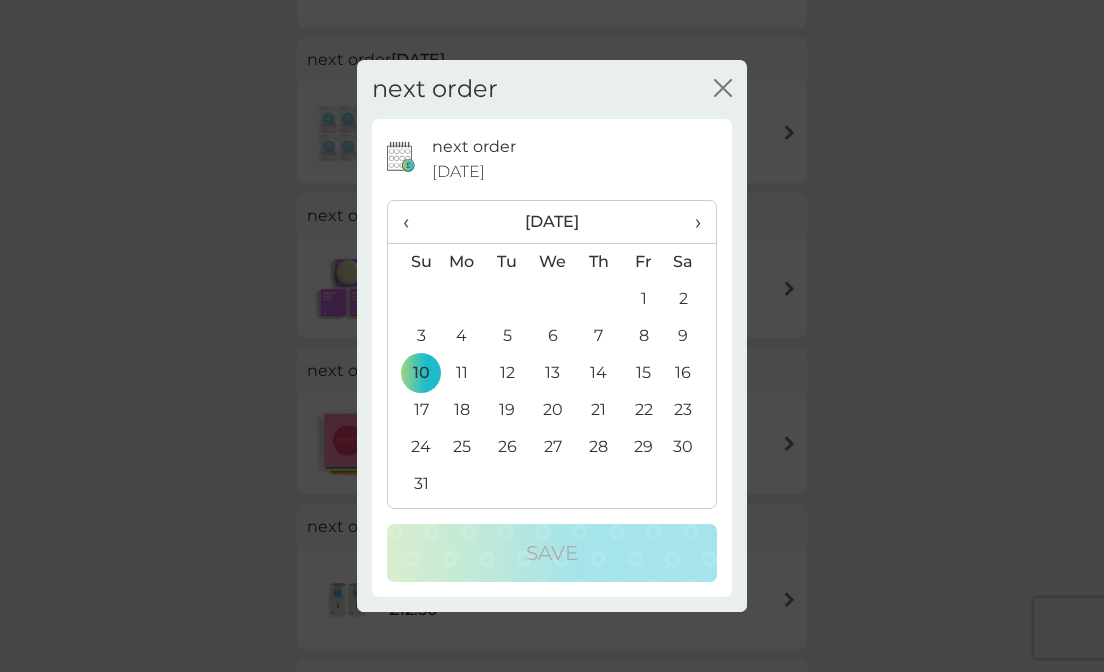 click on "close" 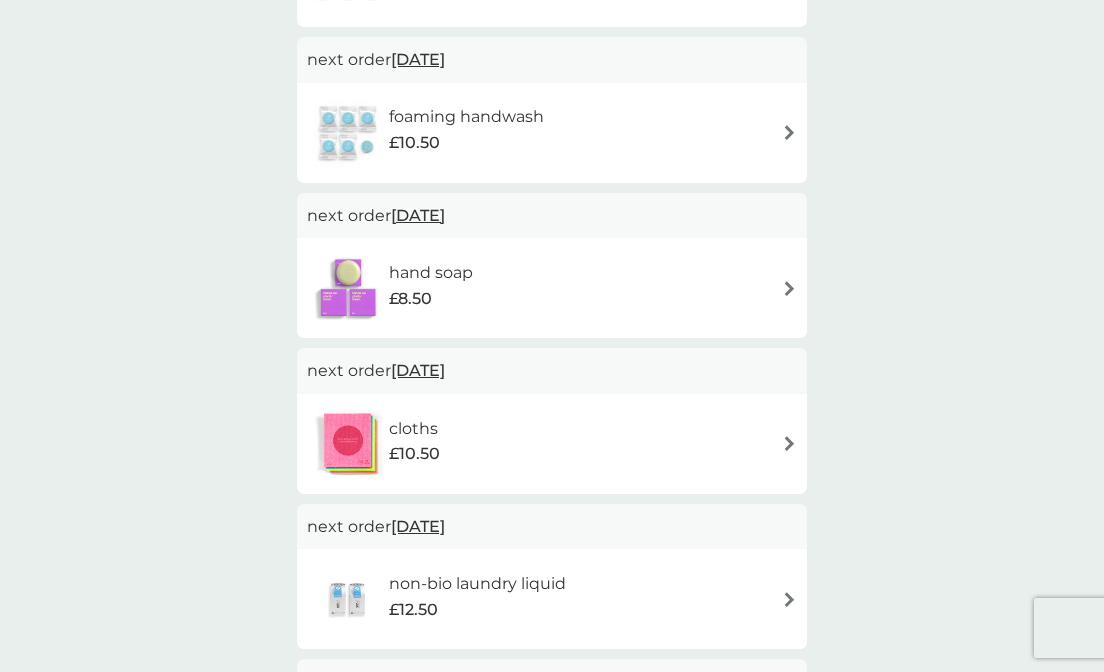 click on "hand soap" at bounding box center (431, 273) 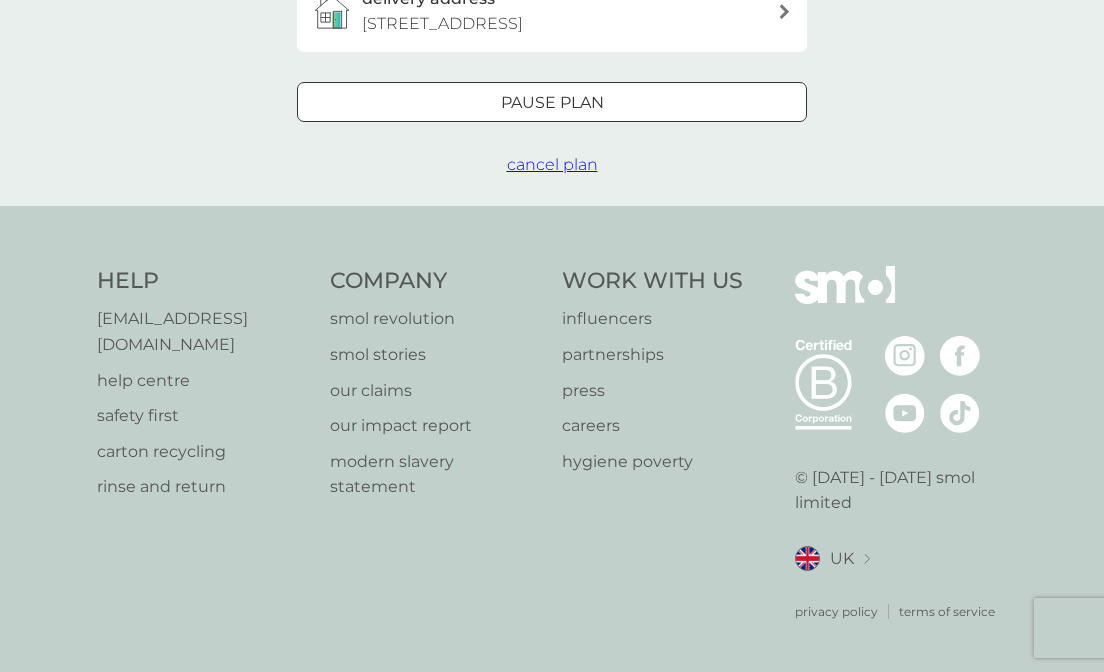 scroll, scrollTop: 634, scrollLeft: 0, axis: vertical 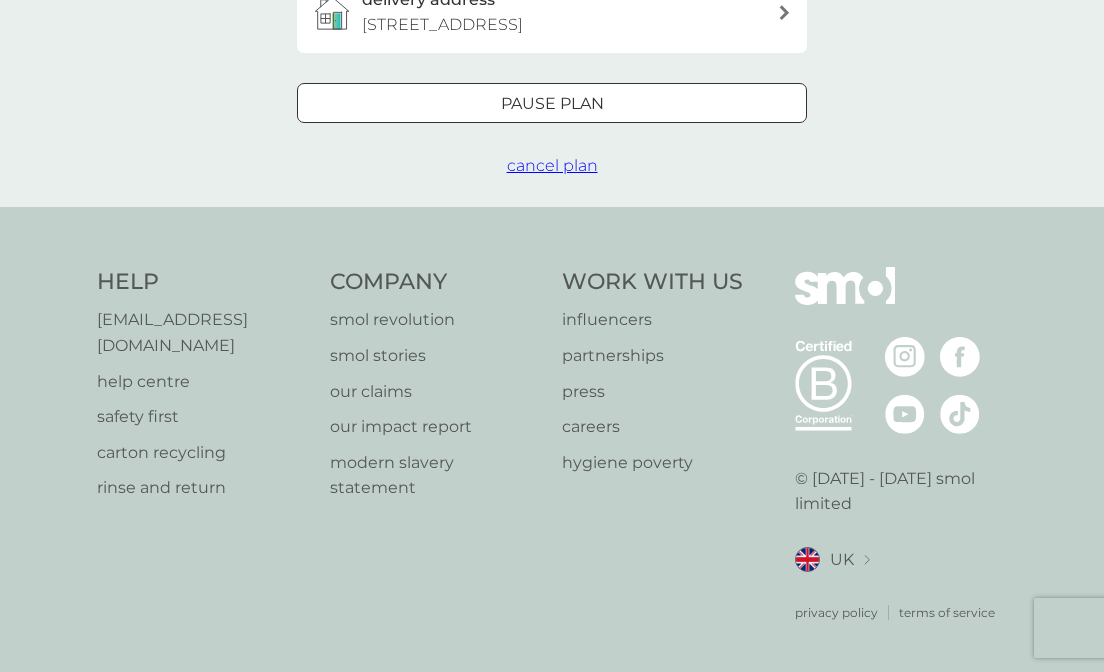 click on "Pause plan" at bounding box center (552, 104) 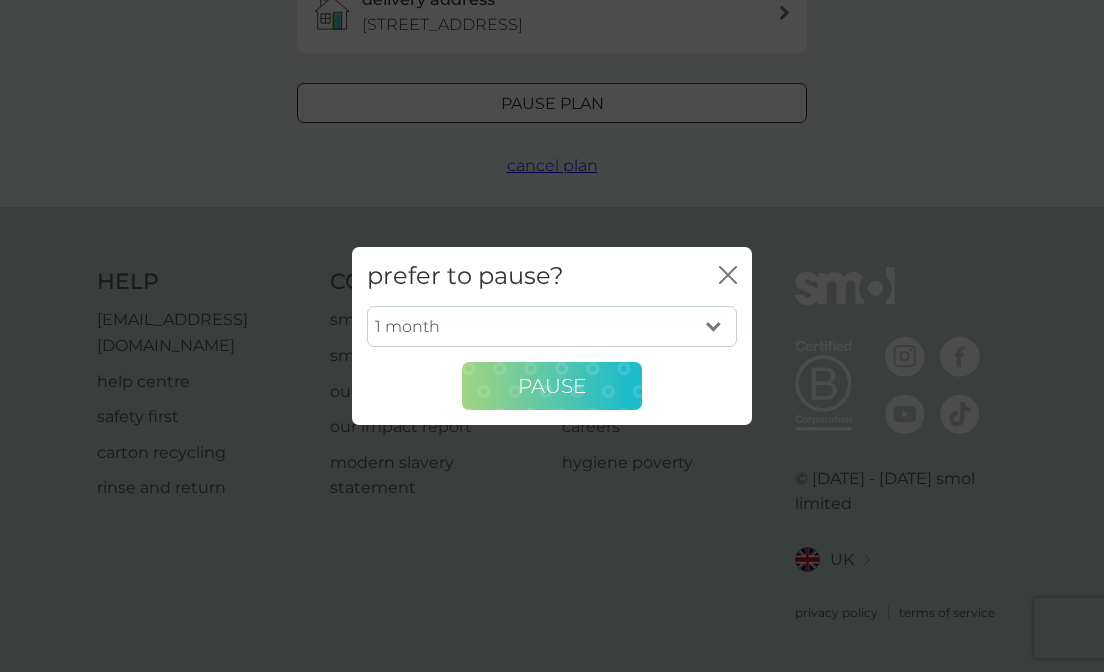 click on "Pause" at bounding box center (552, 386) 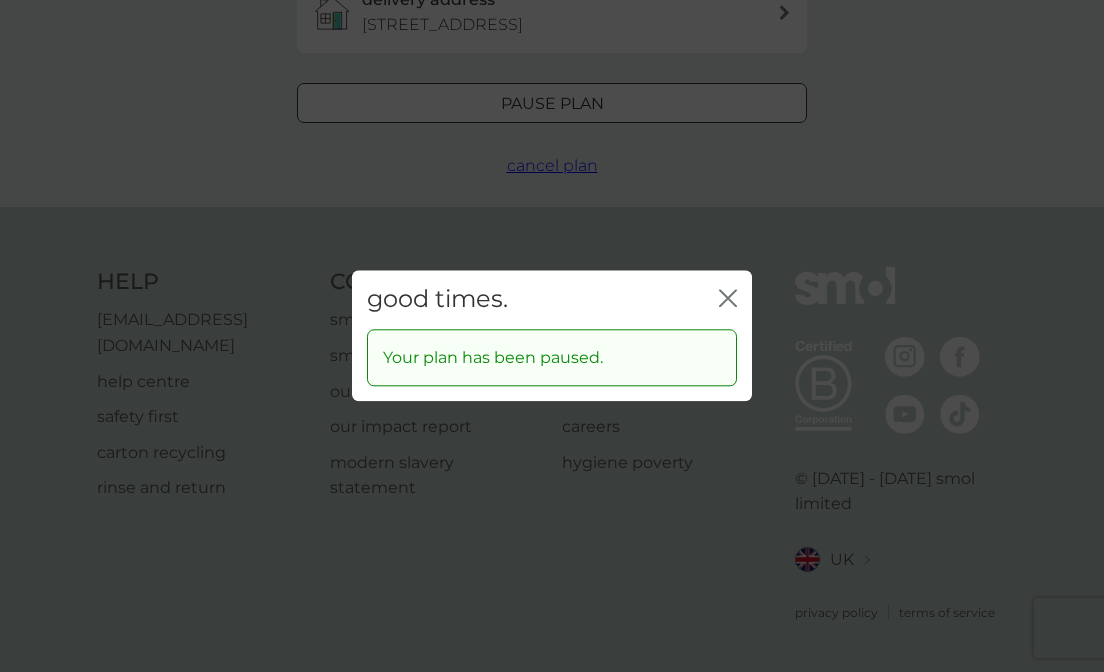 click 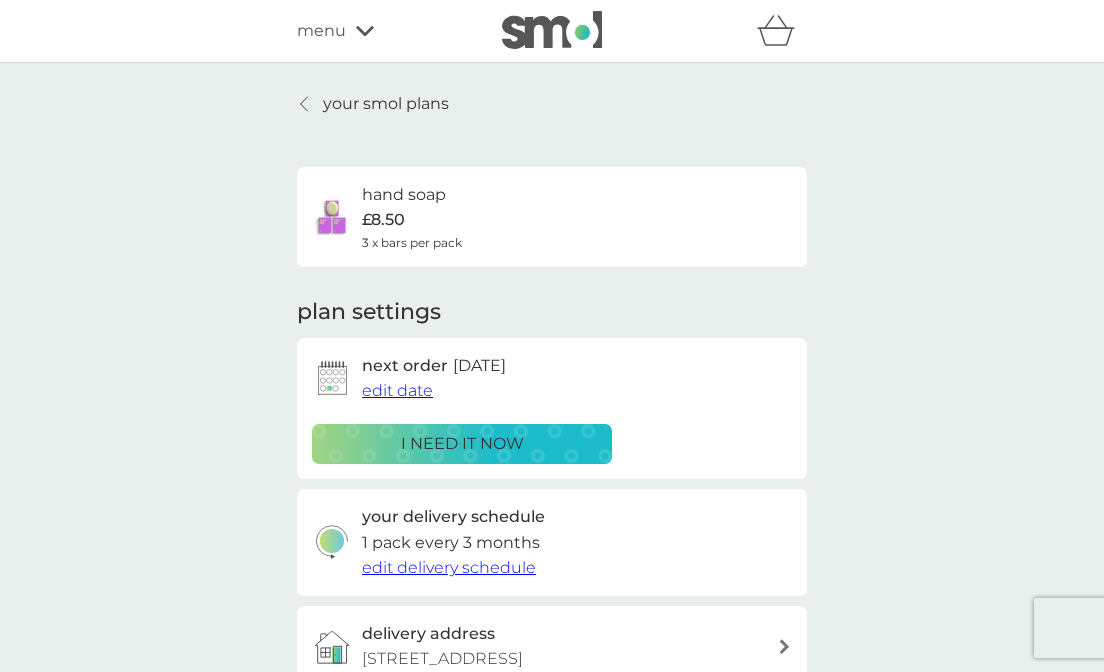 scroll, scrollTop: 0, scrollLeft: 0, axis: both 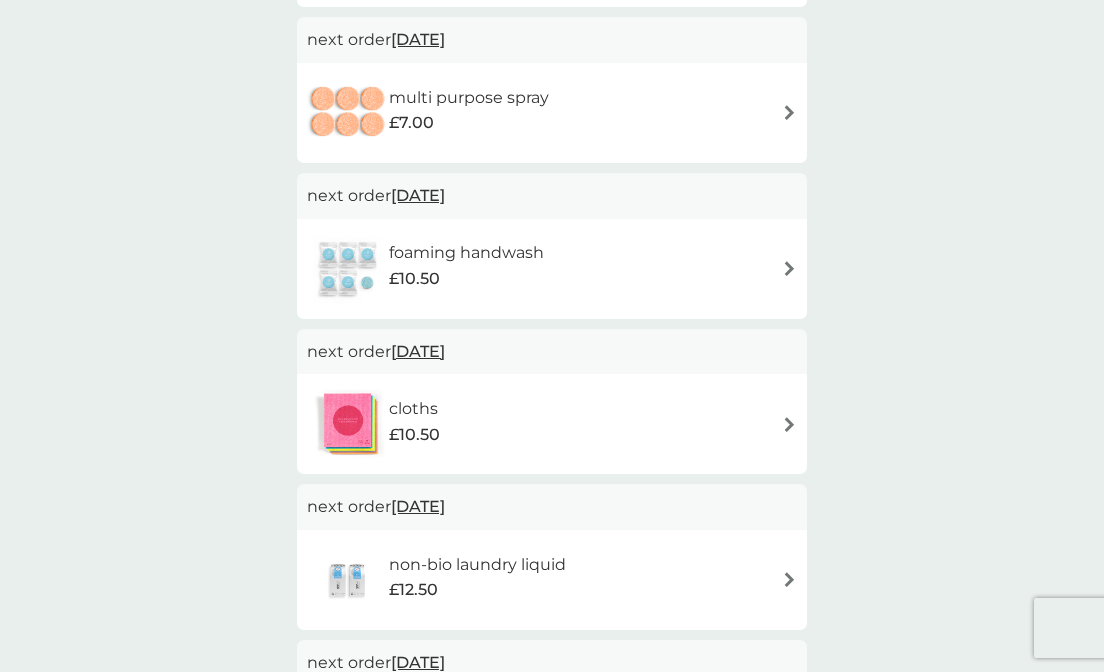 click at bounding box center (789, 268) 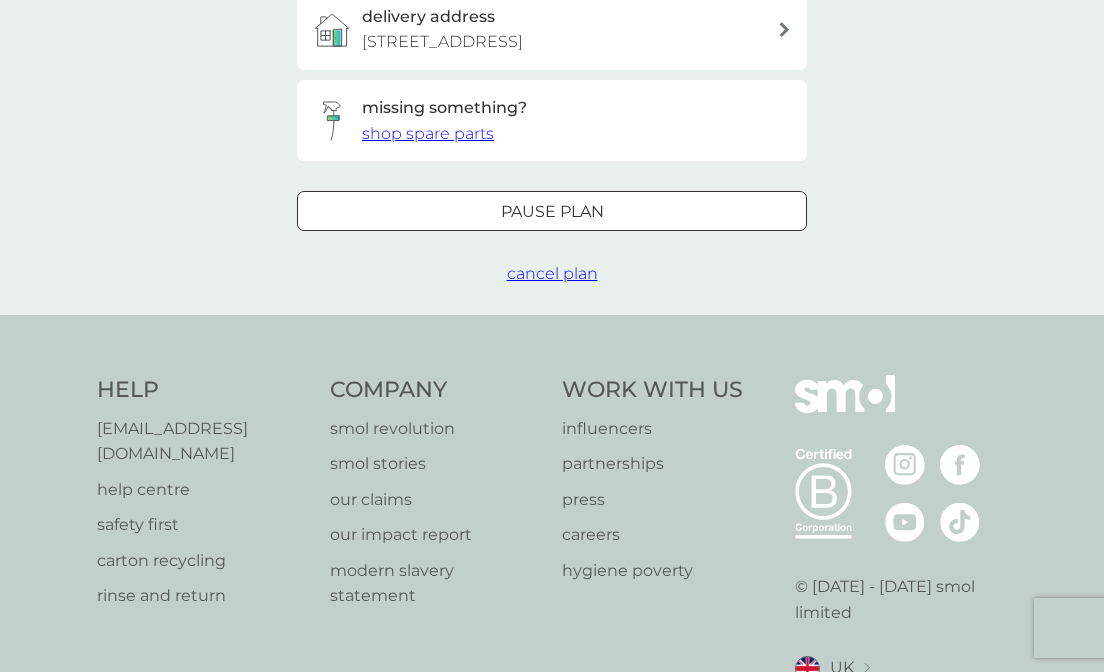 scroll, scrollTop: 521, scrollLeft: 0, axis: vertical 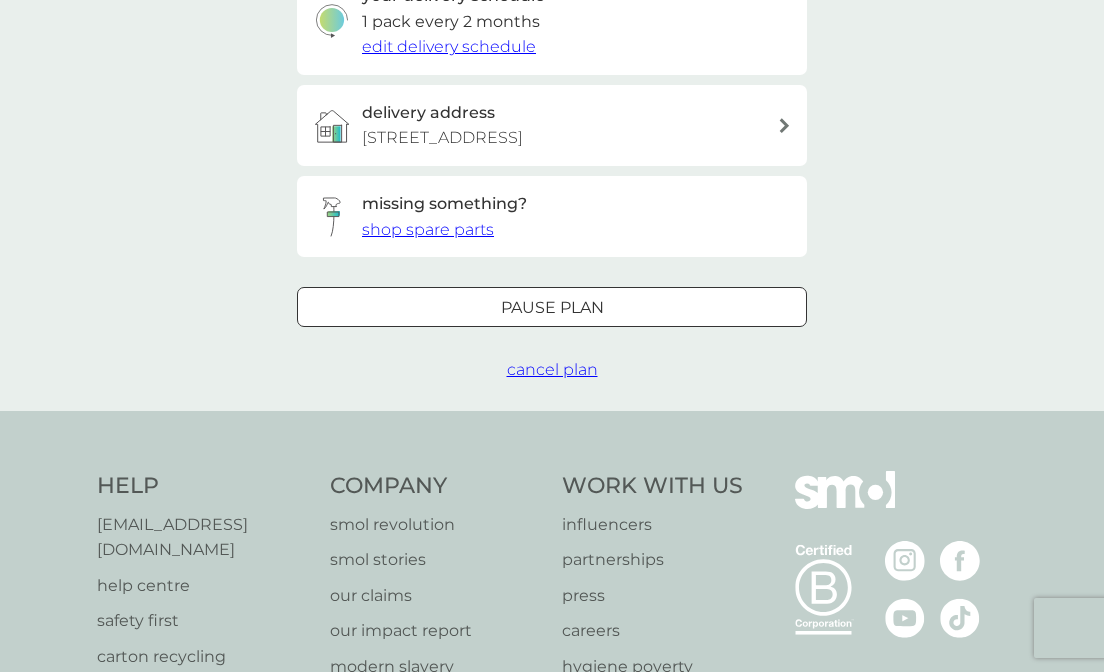click on "Pause plan" at bounding box center [552, 308] 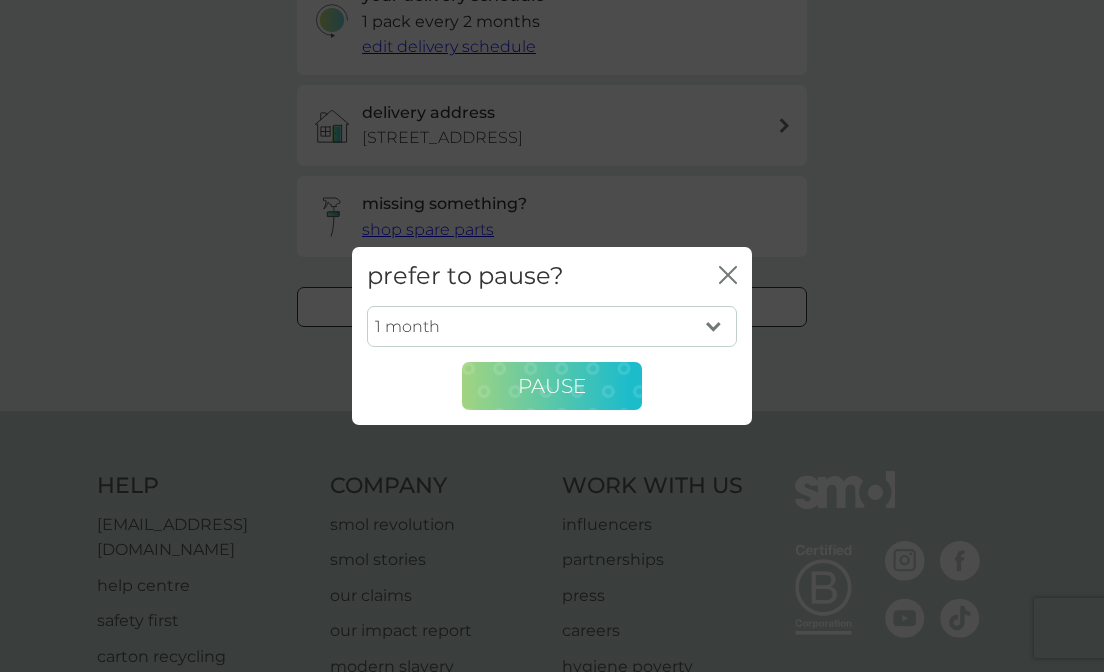 click on "Pause" at bounding box center (552, 386) 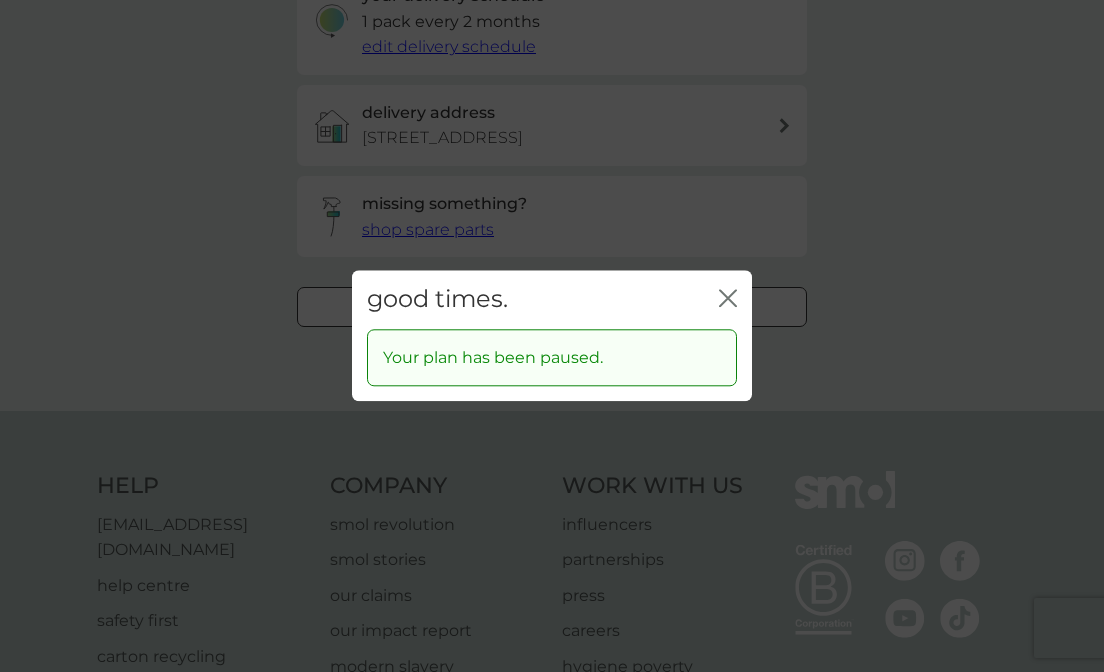 click on "good times. close Your plan has been paused." at bounding box center [552, 336] 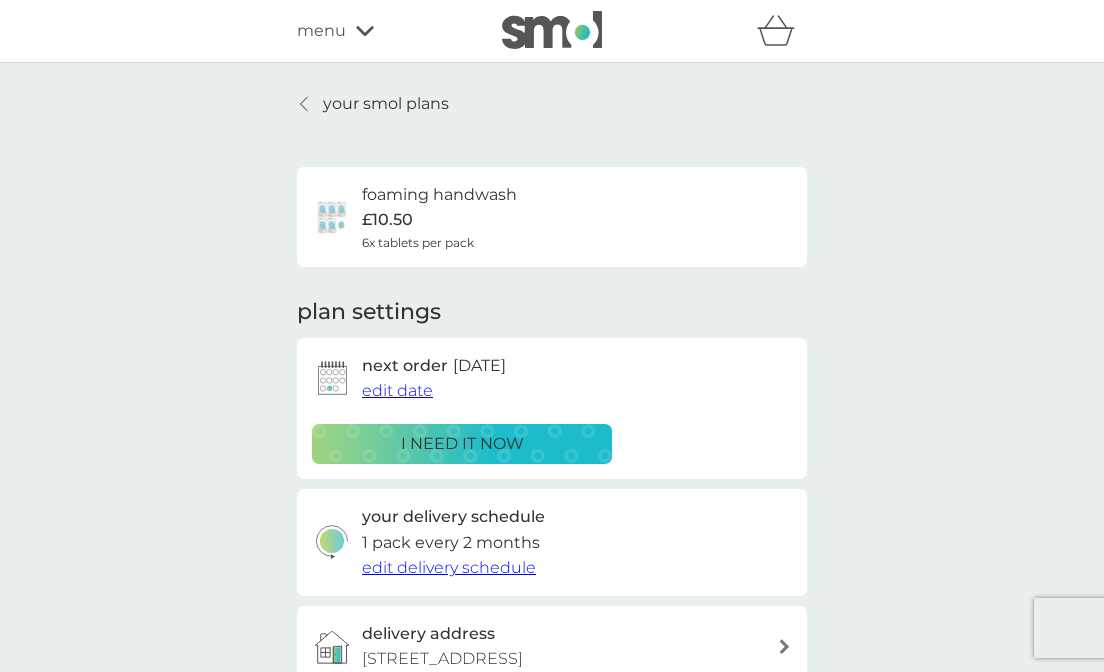 scroll, scrollTop: 0, scrollLeft: 0, axis: both 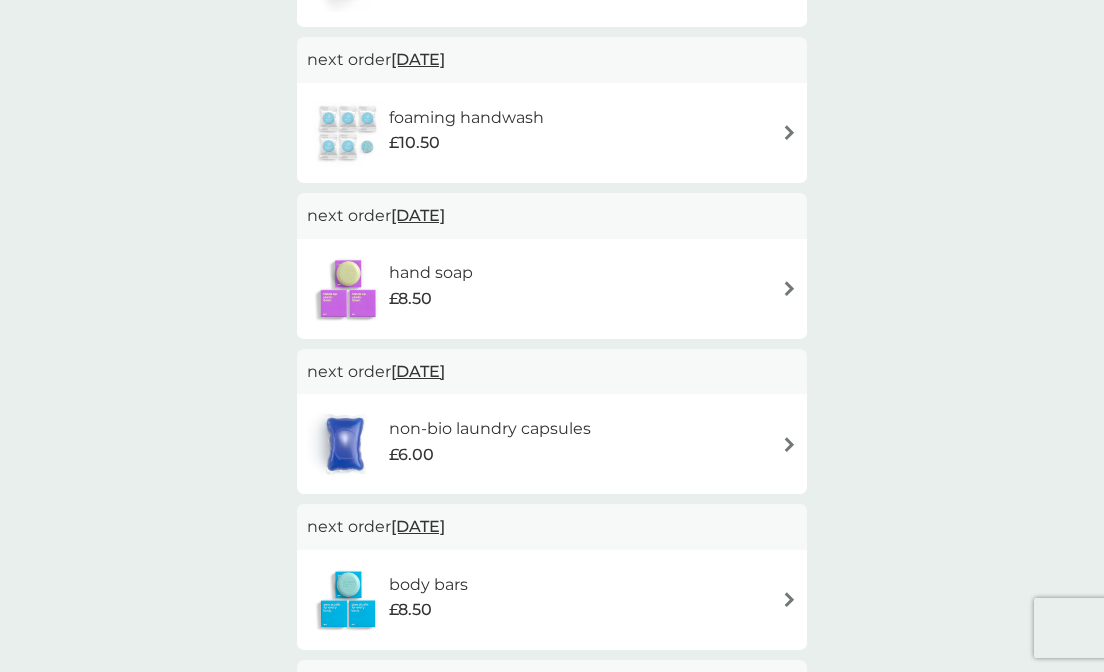 click on "[DATE]" at bounding box center (418, 215) 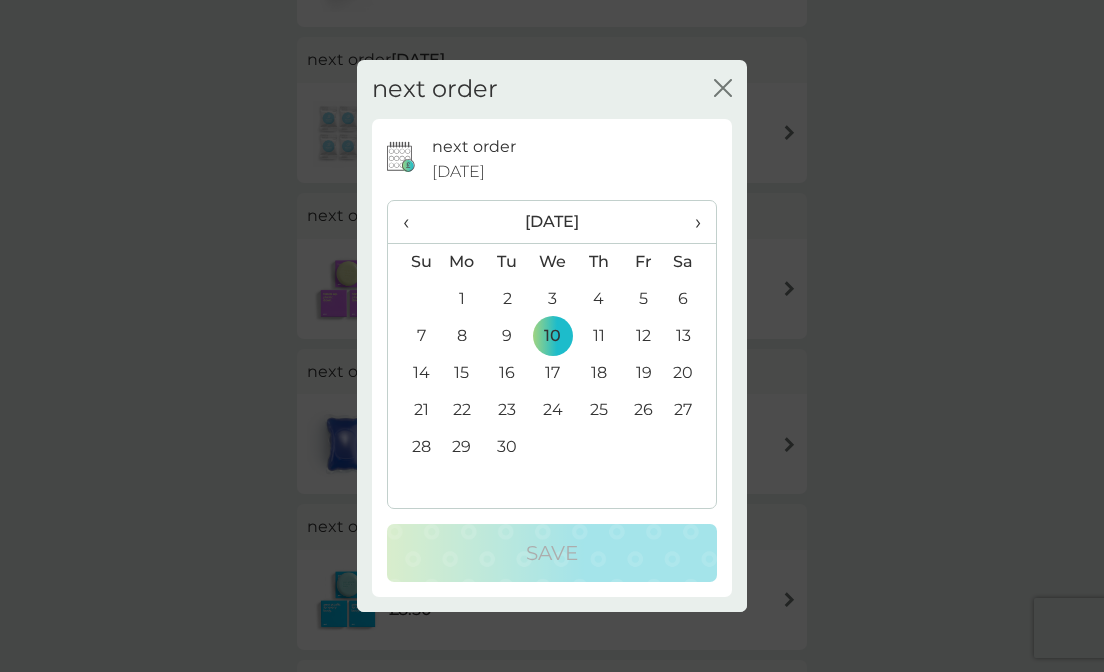 click on "›" at bounding box center [691, 222] 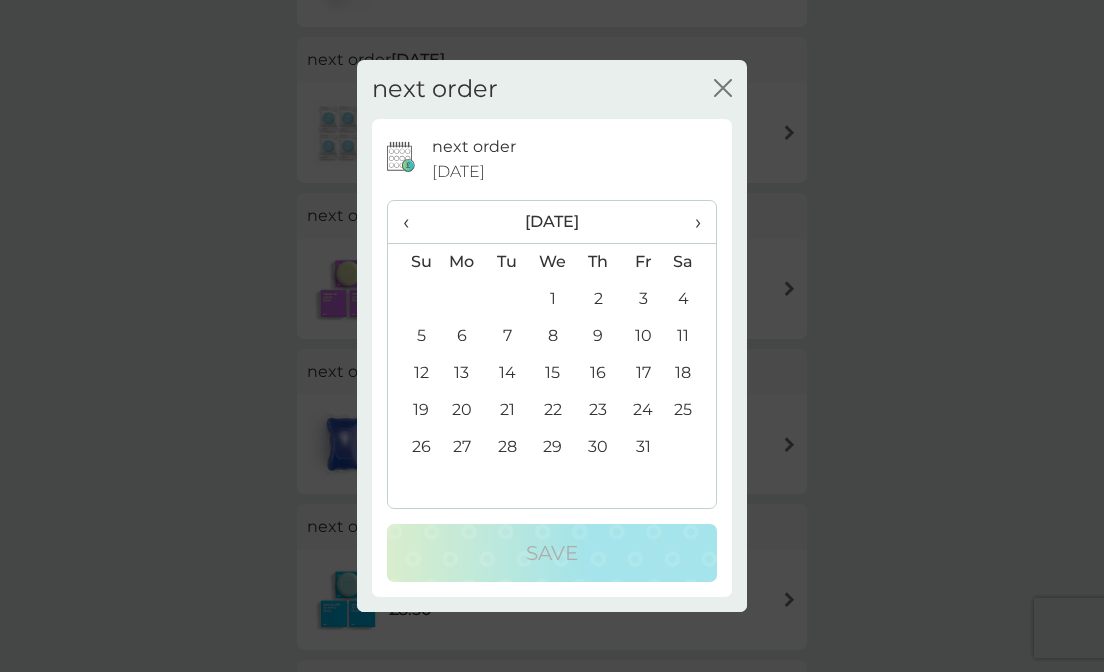 click on "10" at bounding box center (643, 336) 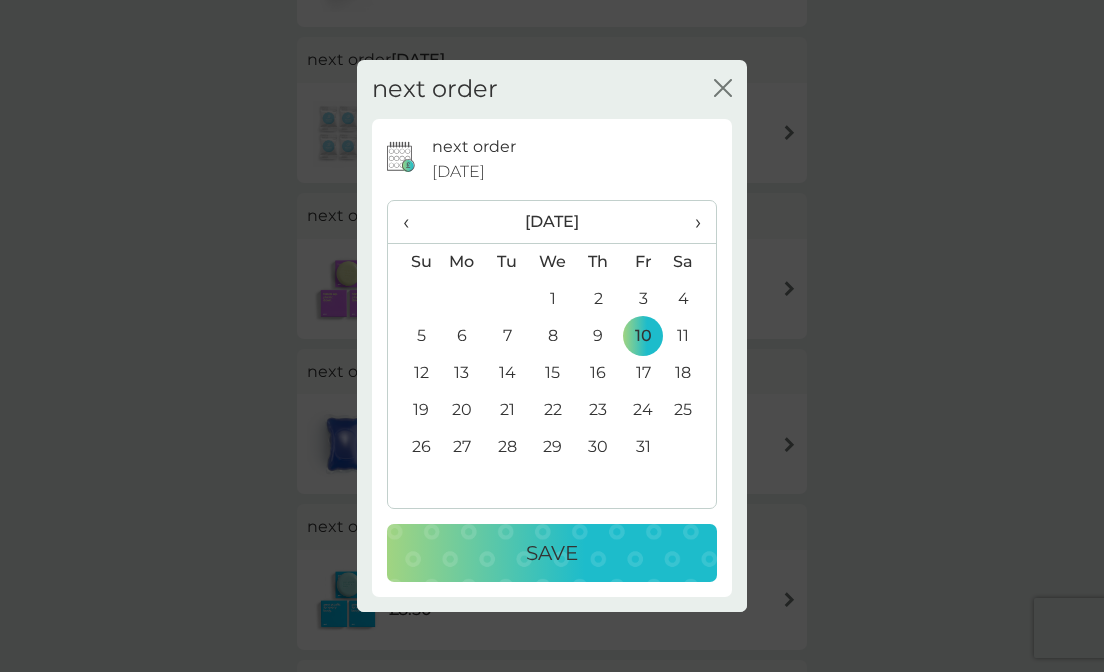 click on "Save" at bounding box center [552, 553] 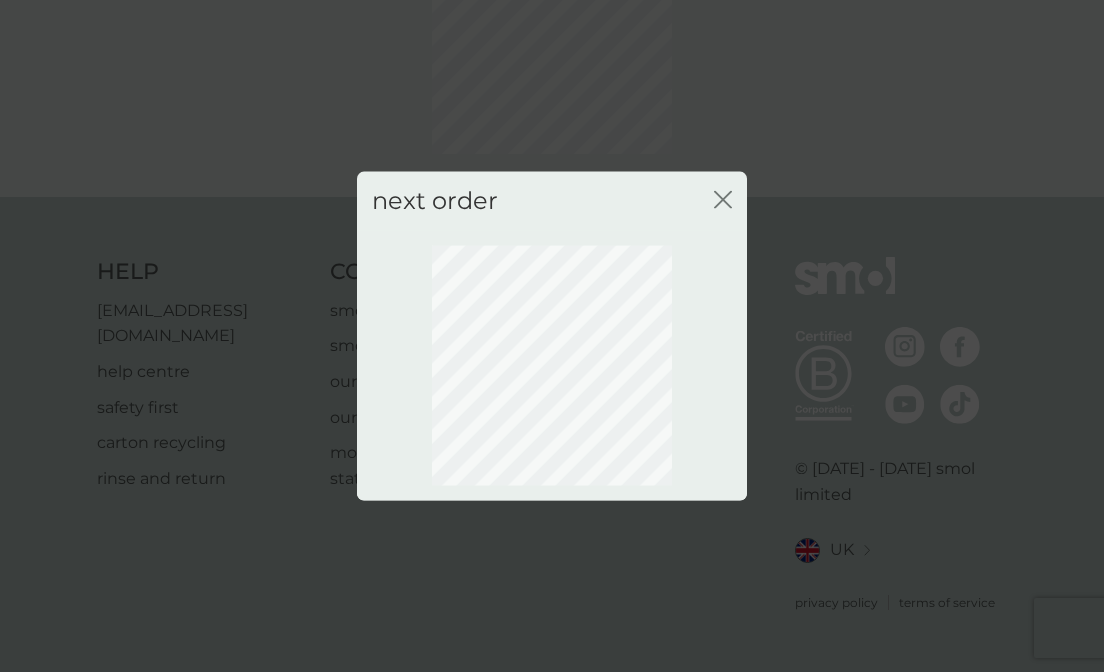 scroll, scrollTop: 165, scrollLeft: 0, axis: vertical 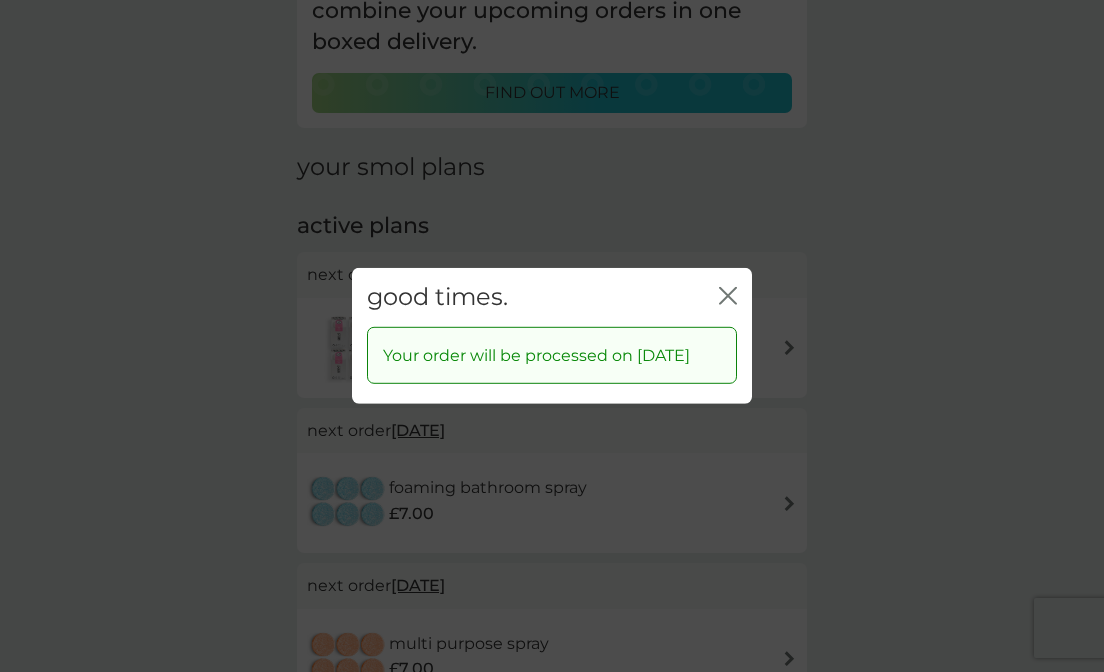 click on "close" 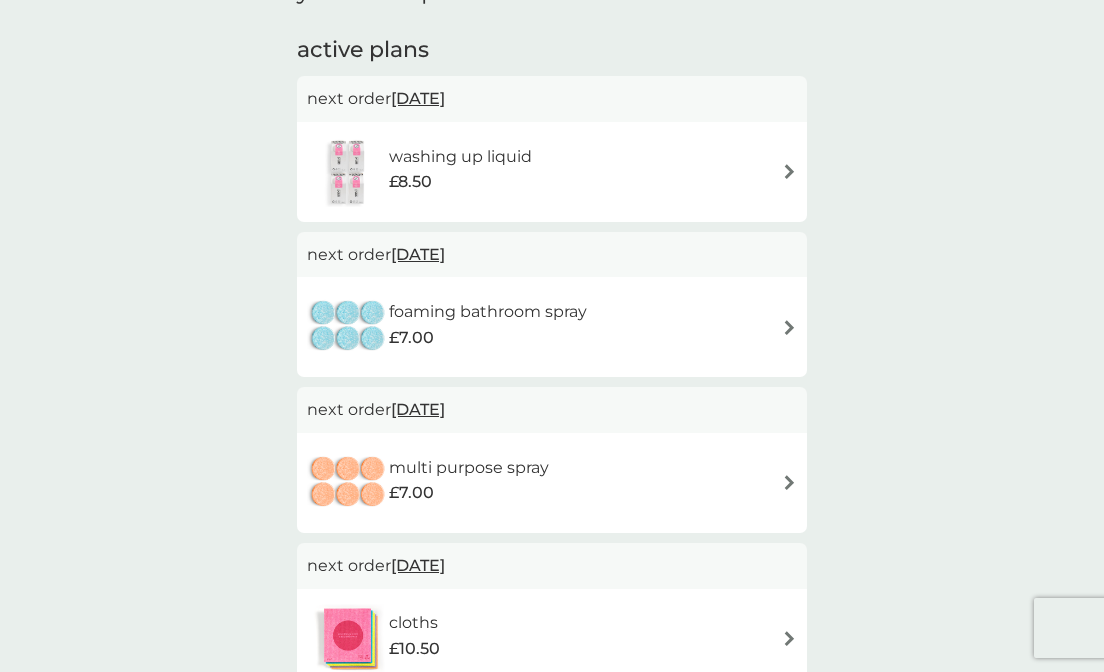 scroll, scrollTop: 355, scrollLeft: 0, axis: vertical 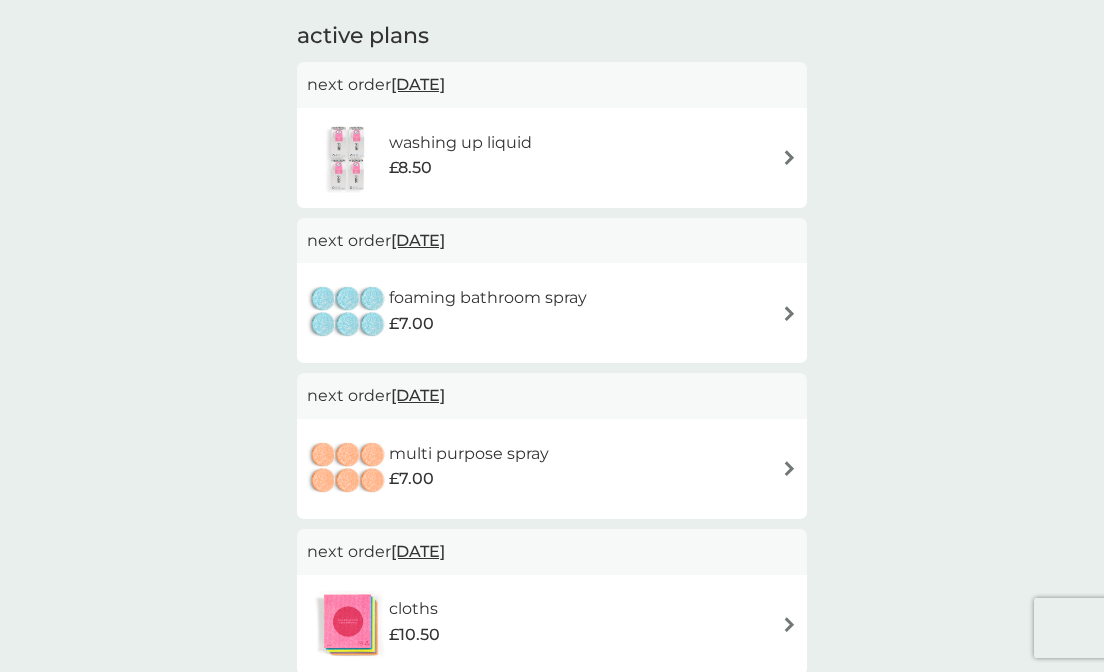 click at bounding box center (789, 313) 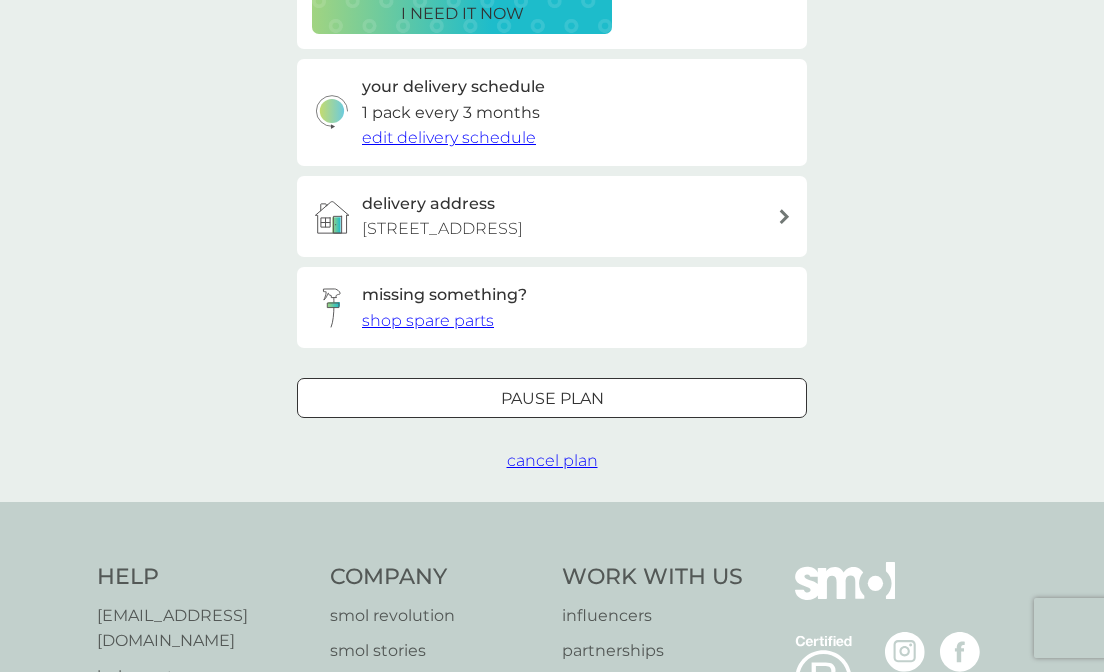 scroll, scrollTop: 427, scrollLeft: 0, axis: vertical 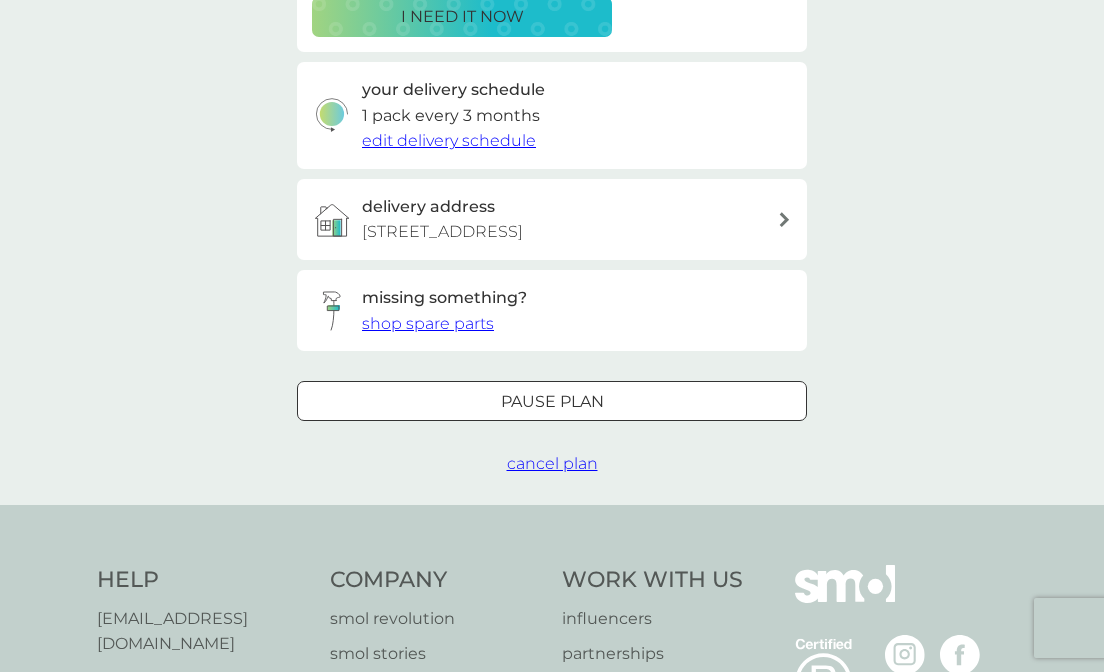 click on "Pause plan" at bounding box center [552, 402] 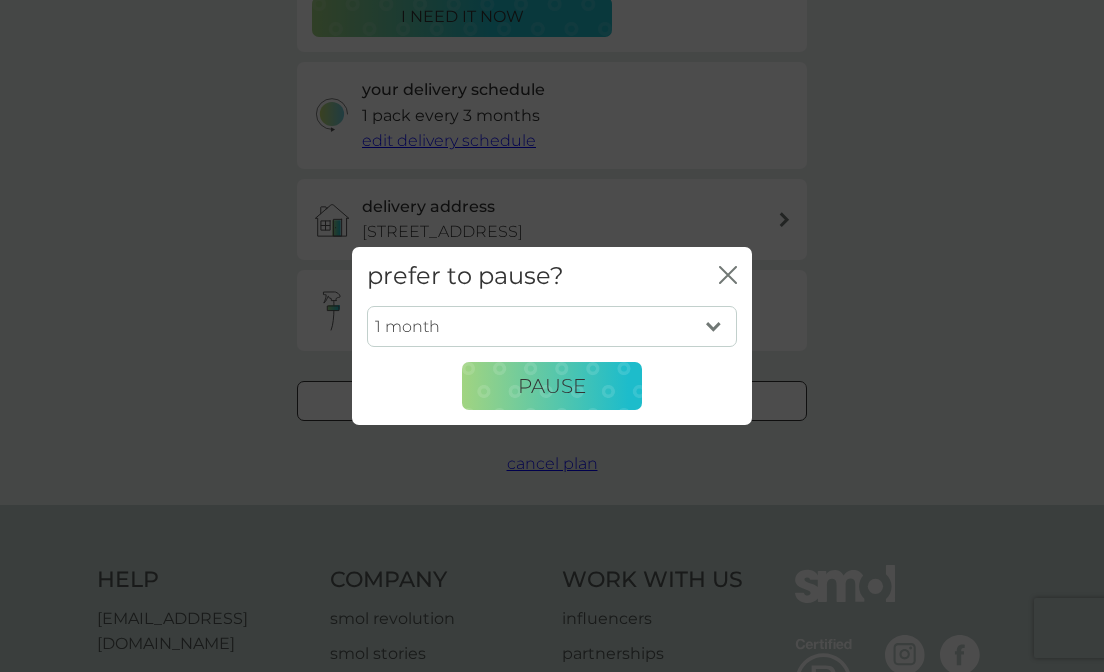 select on "3" 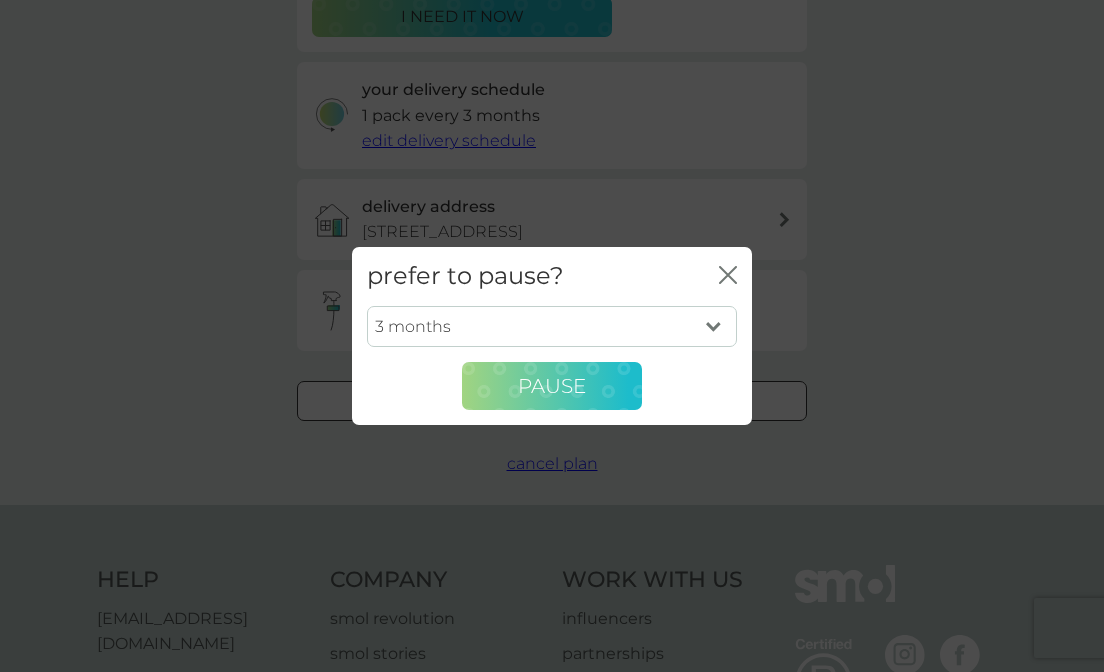 click on "Pause" at bounding box center [552, 386] 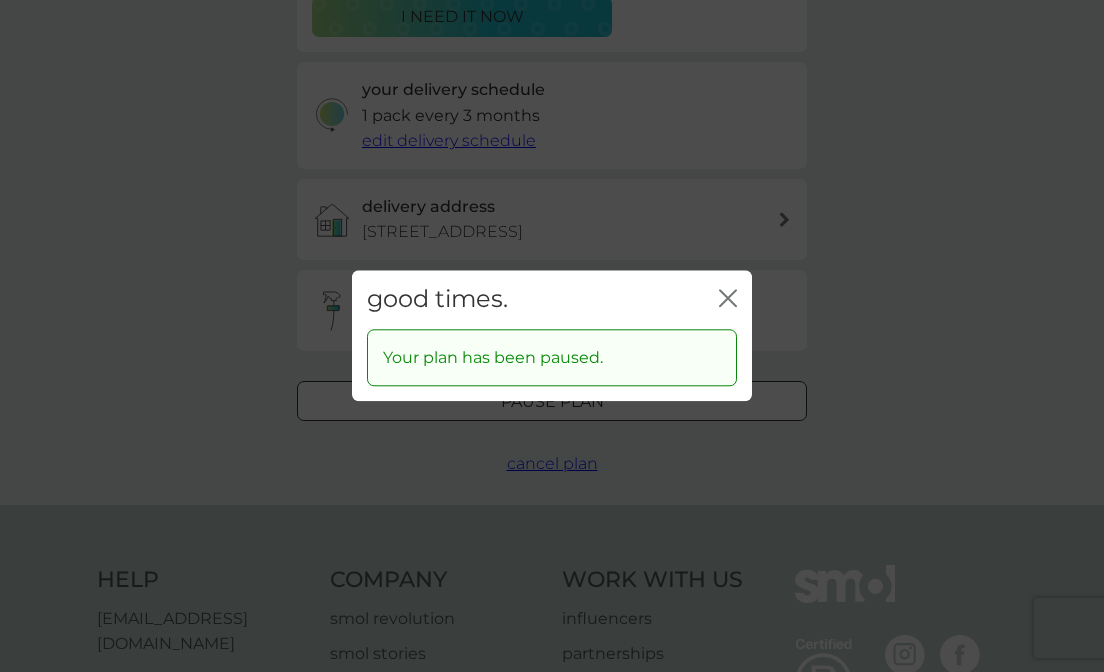click on "good times. close" at bounding box center (552, 299) 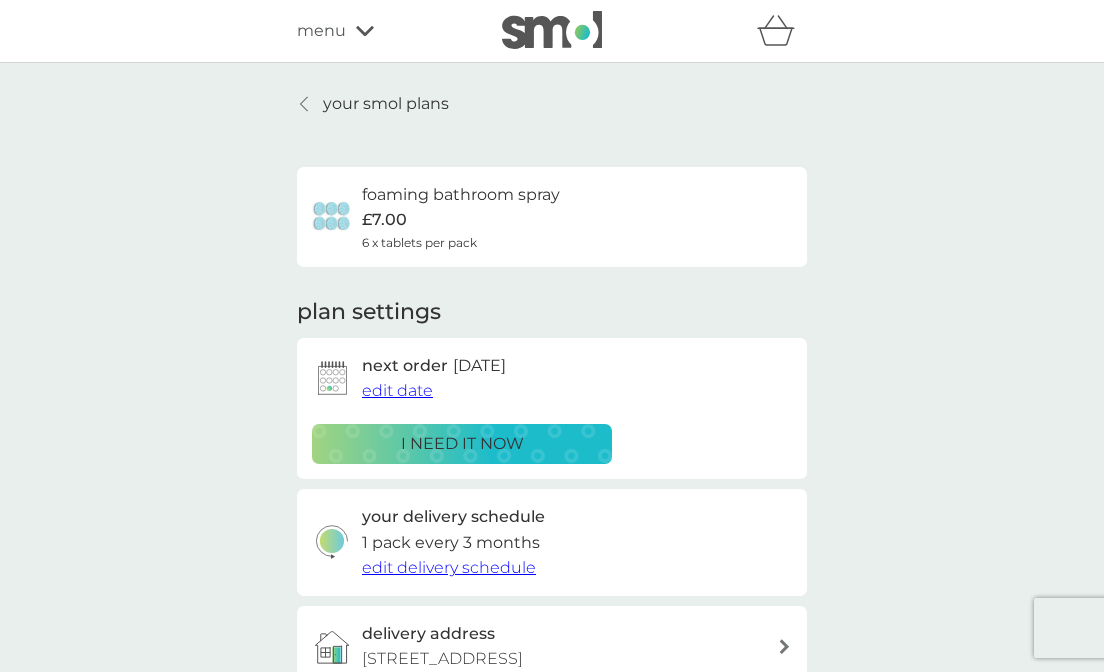 scroll, scrollTop: 0, scrollLeft: 0, axis: both 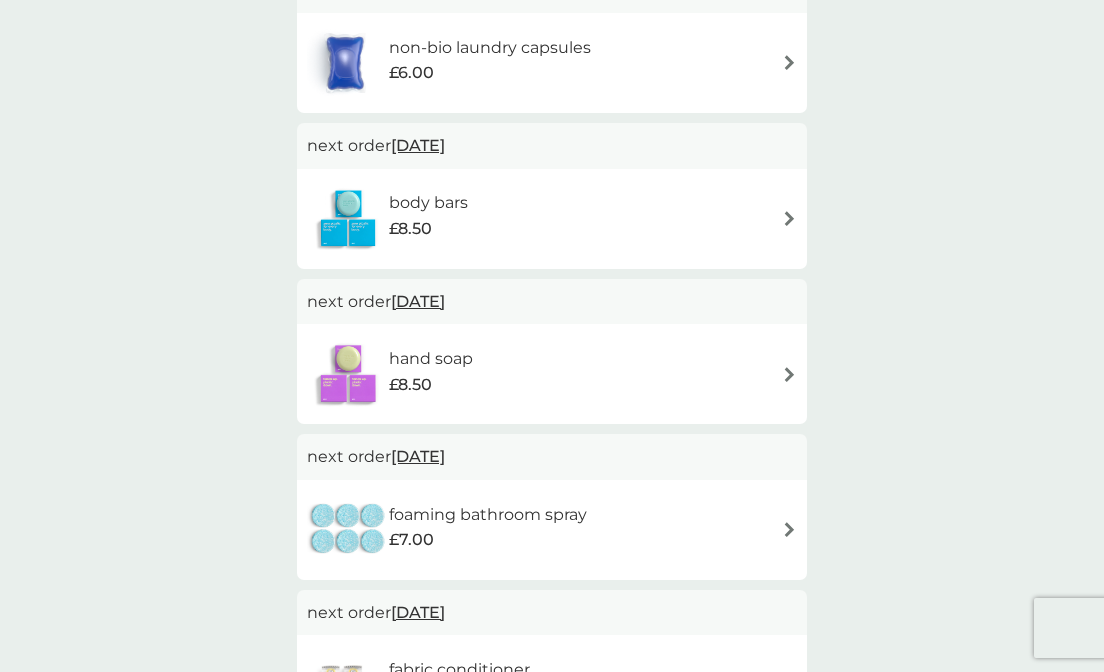 click on "[DATE]" at bounding box center (418, 456) 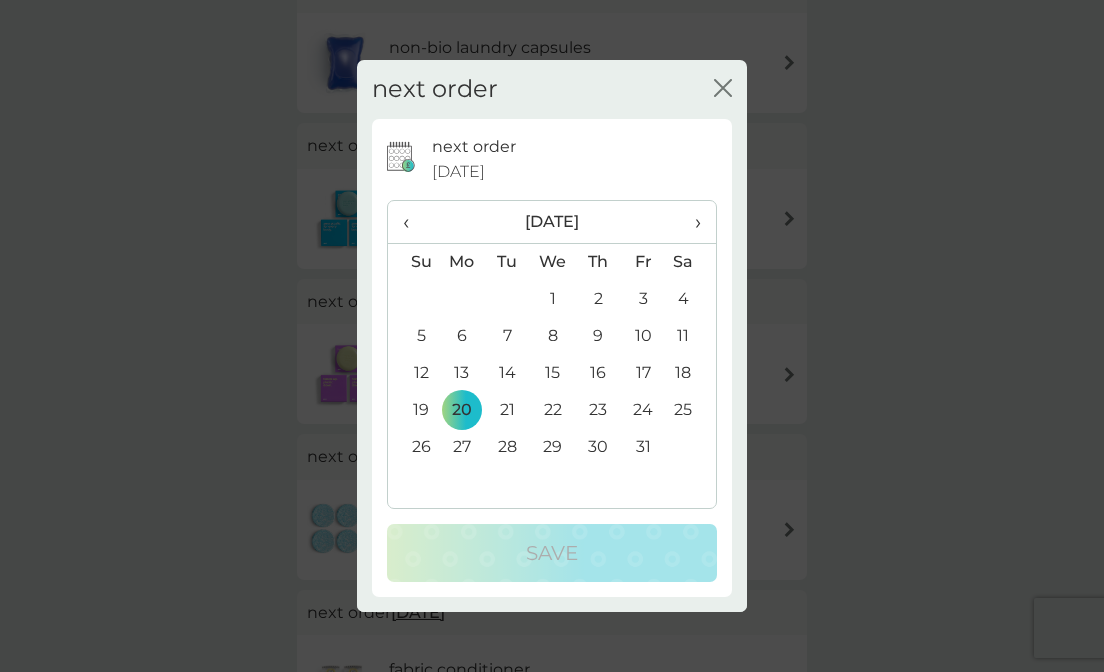 click on "10" at bounding box center [643, 336] 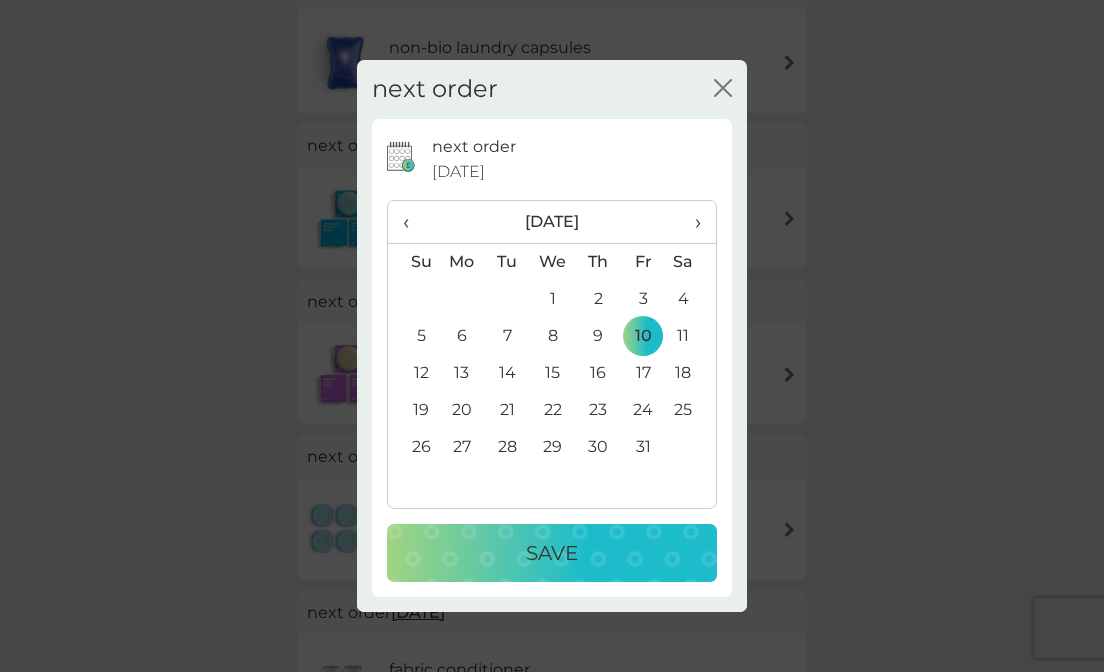 click on "Save" at bounding box center (552, 553) 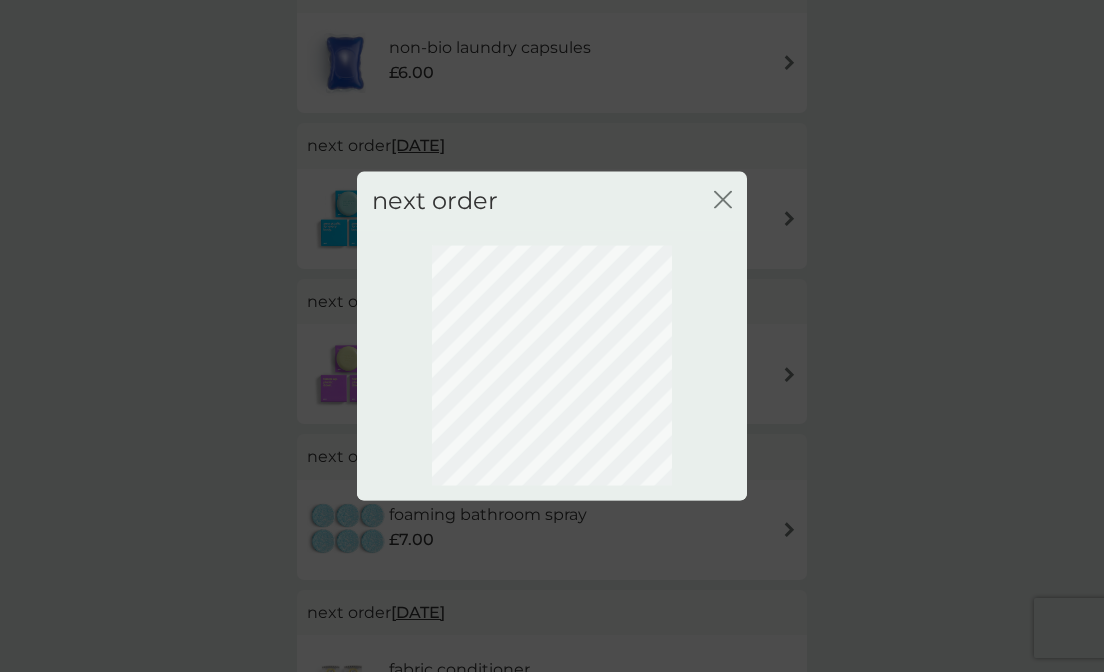 scroll, scrollTop: 165, scrollLeft: 0, axis: vertical 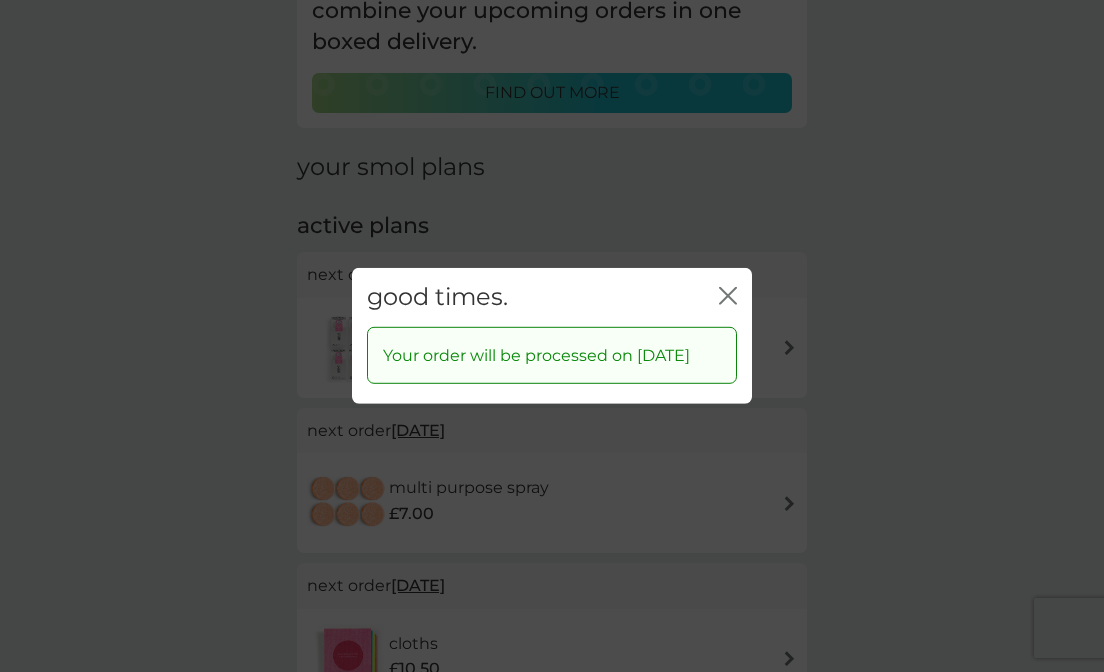 click on "close" 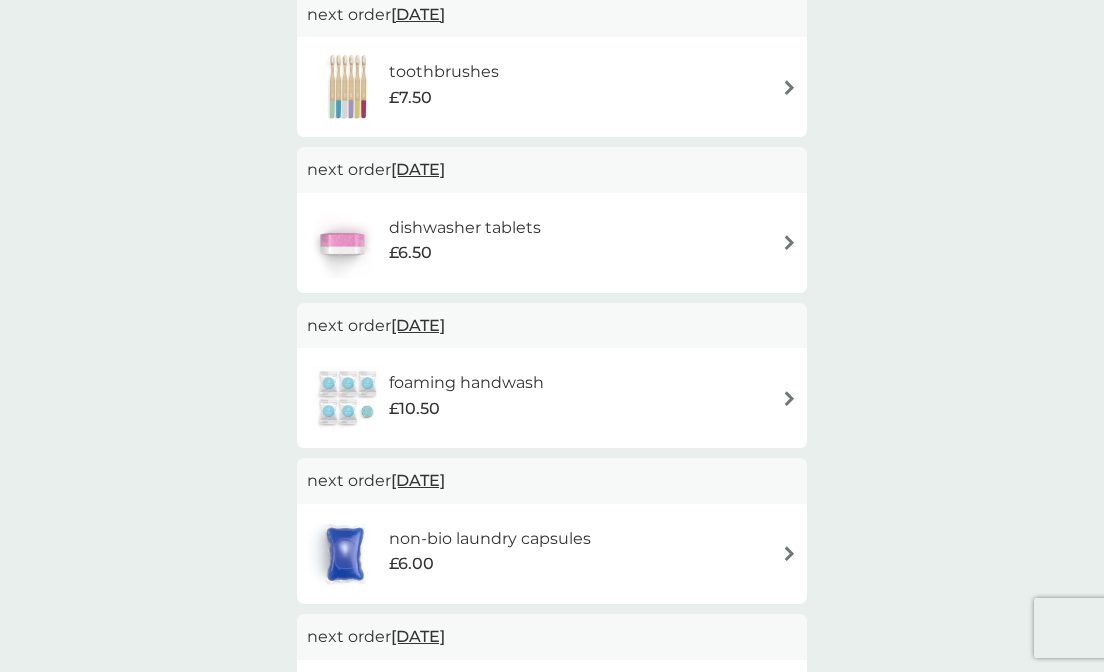scroll, scrollTop: 1062, scrollLeft: 0, axis: vertical 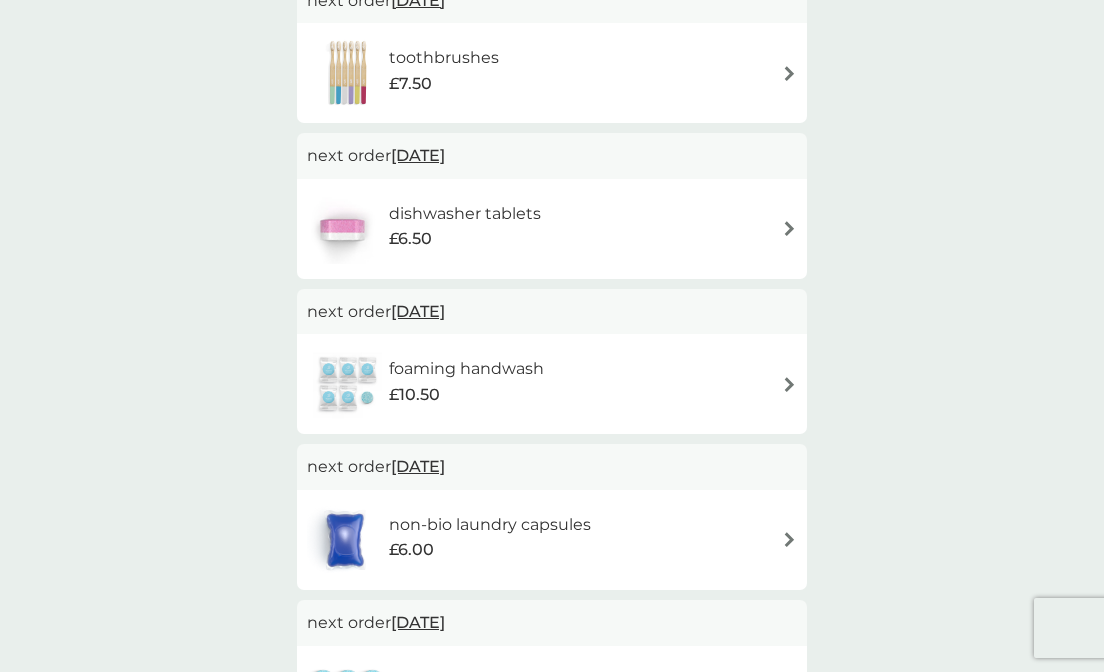 click on "[DATE]" at bounding box center (418, 311) 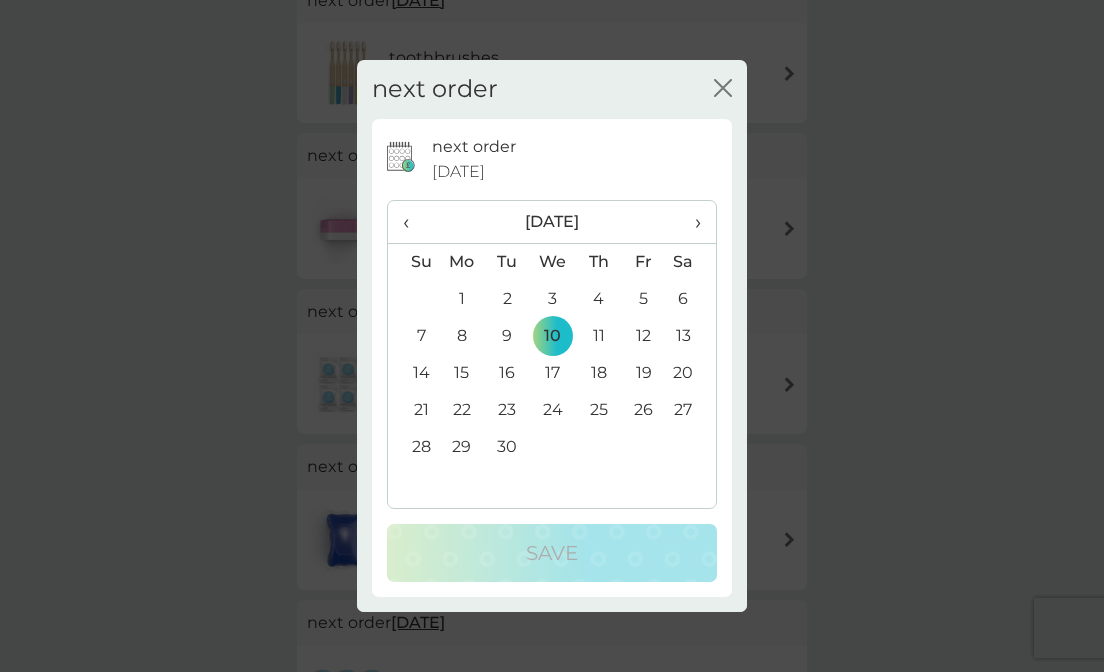 click on "›" at bounding box center (691, 222) 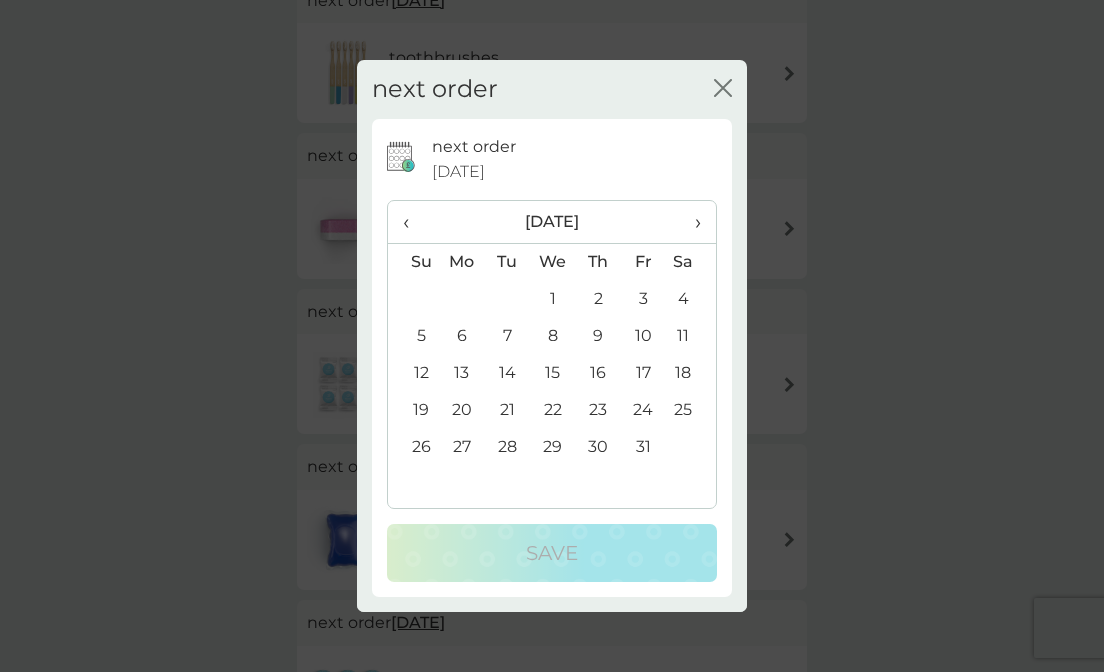 click on "10" at bounding box center [643, 336] 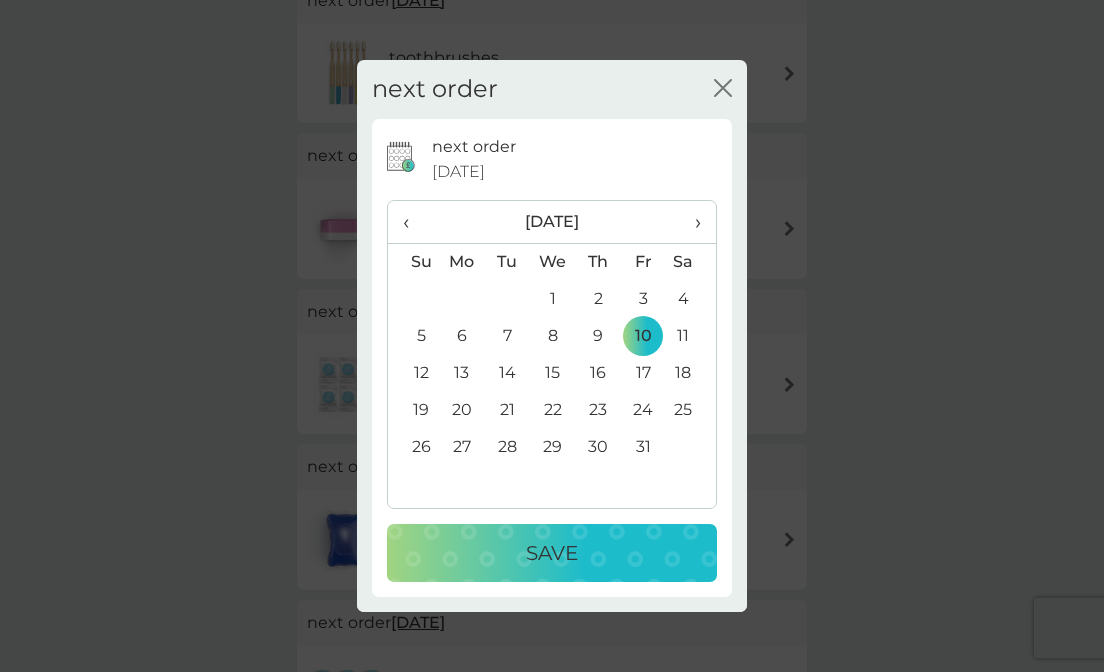 click on "Save" at bounding box center (552, 553) 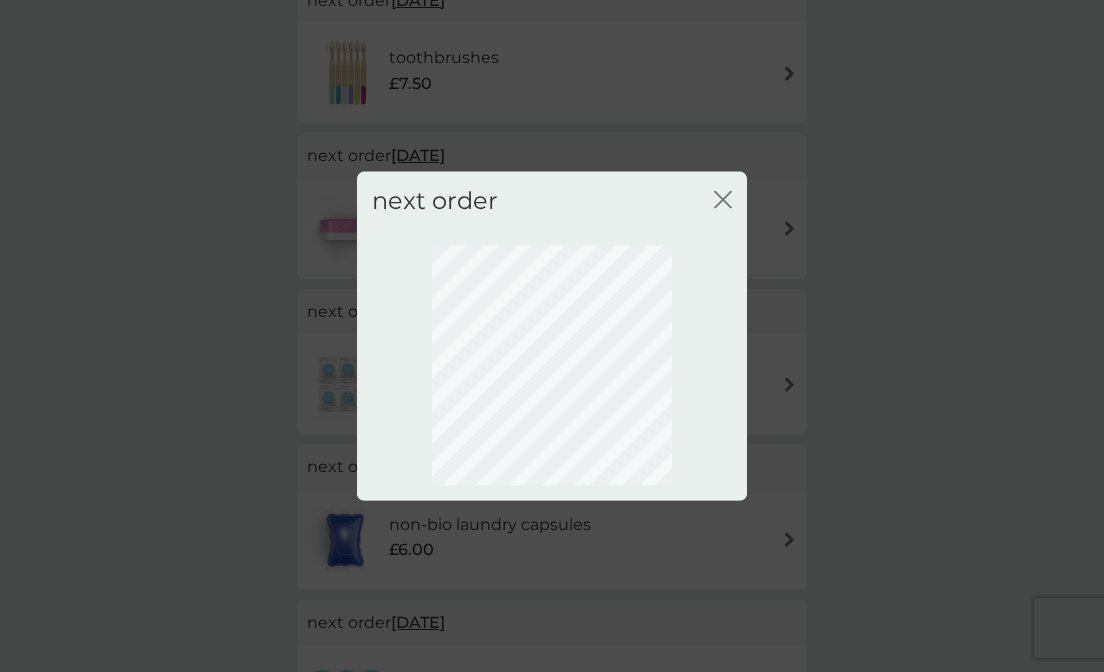 scroll, scrollTop: 165, scrollLeft: 0, axis: vertical 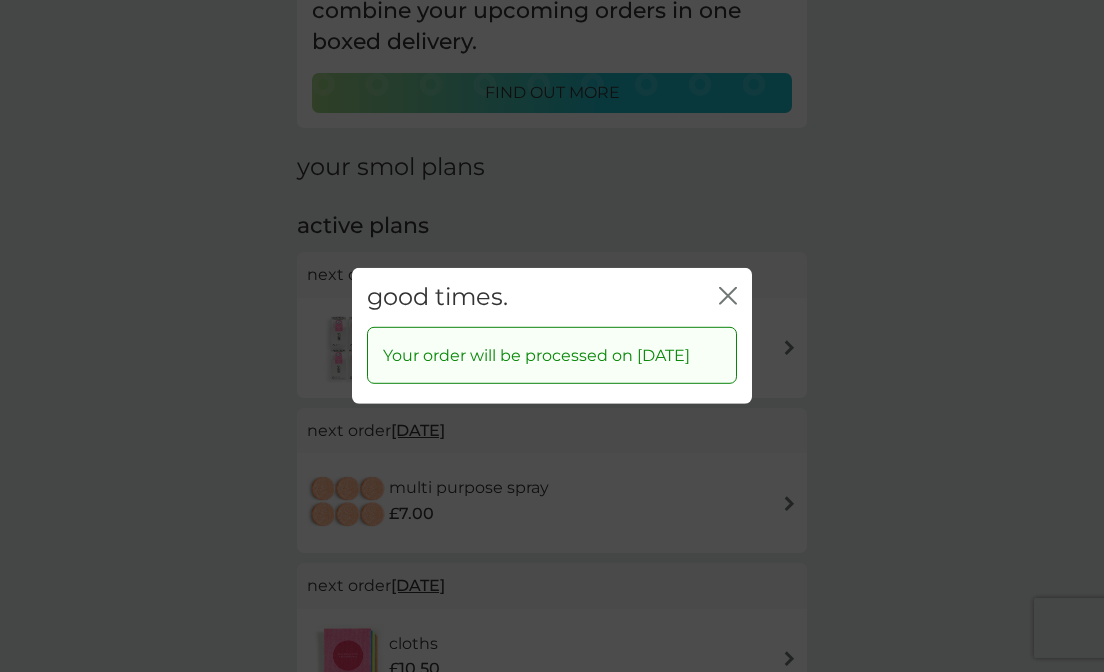 click on "close" 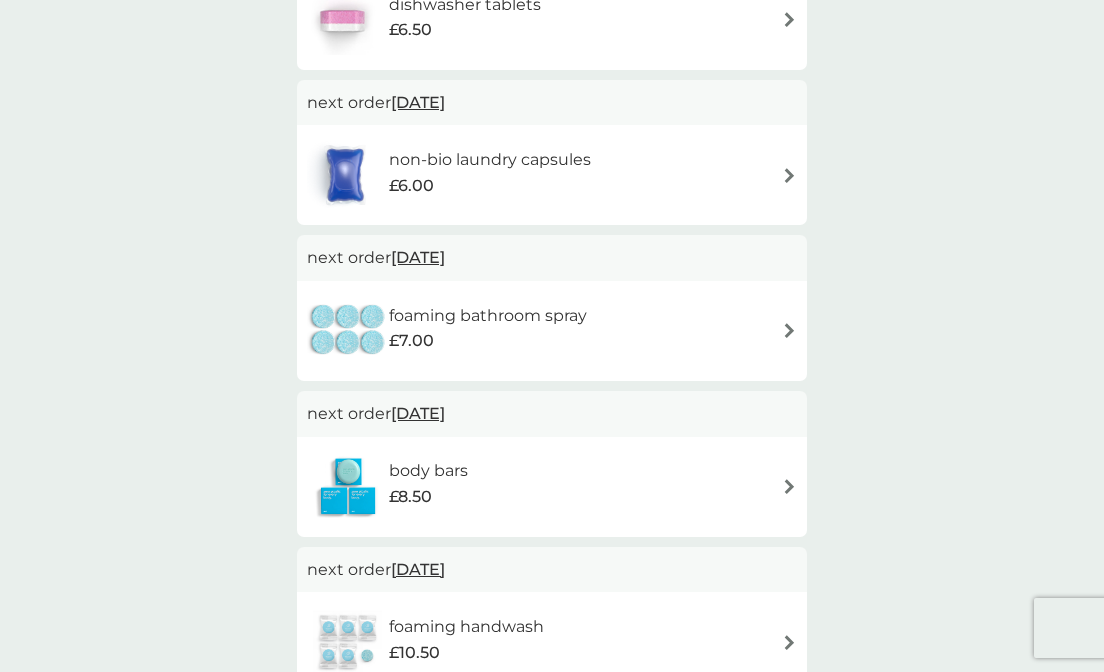 scroll, scrollTop: 1272, scrollLeft: 0, axis: vertical 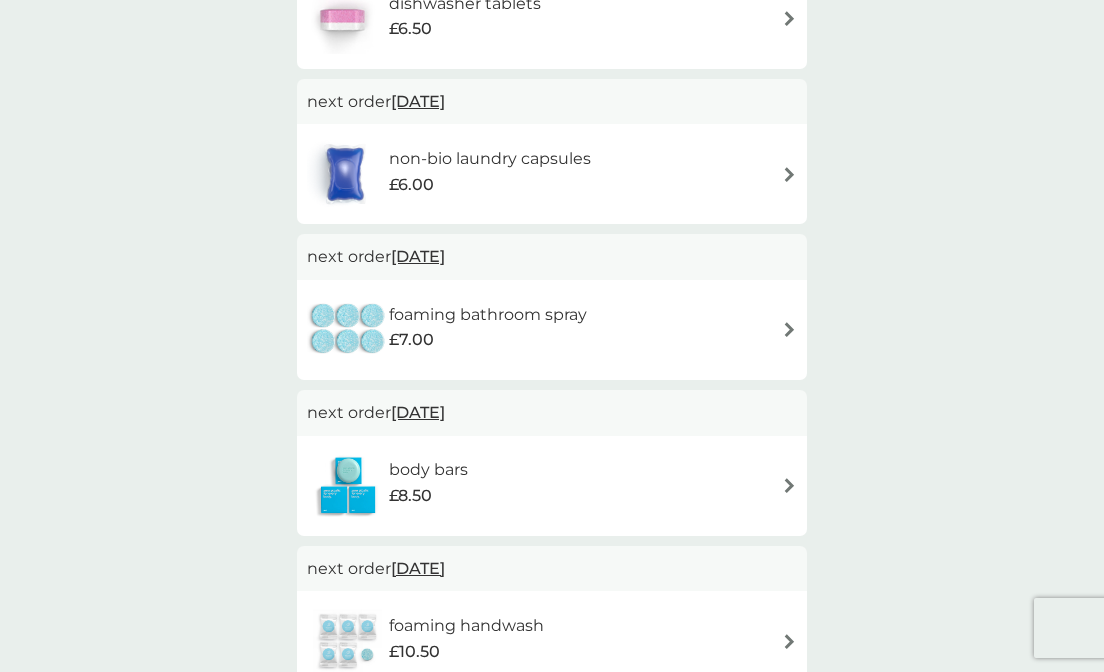 click on "[DATE]" at bounding box center (418, 101) 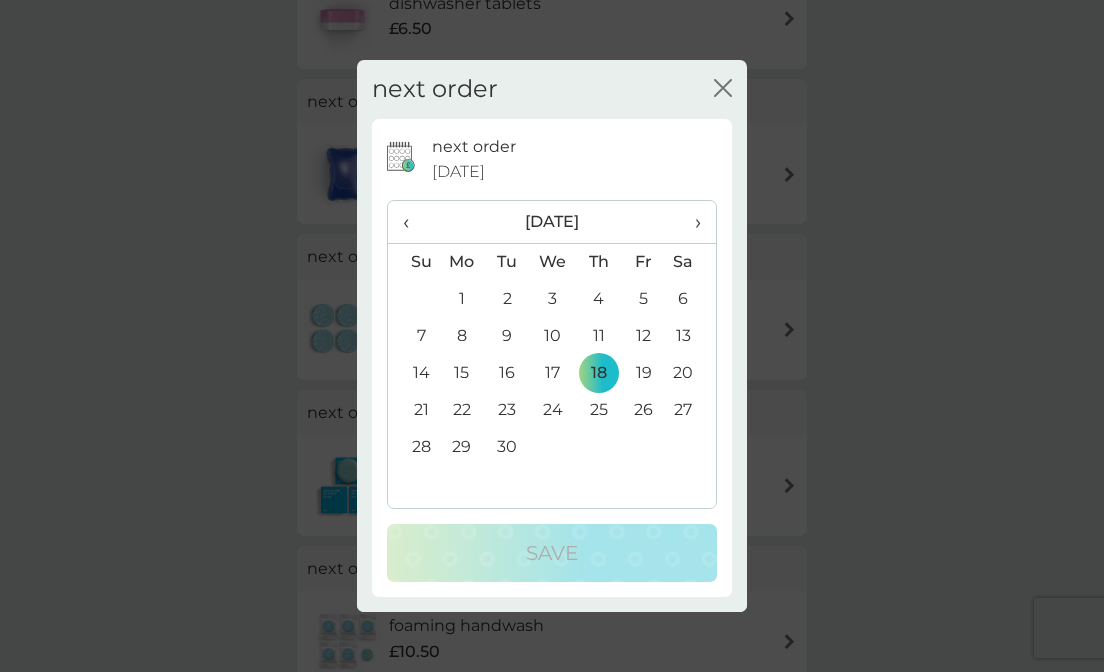 click on "›" at bounding box center (691, 222) 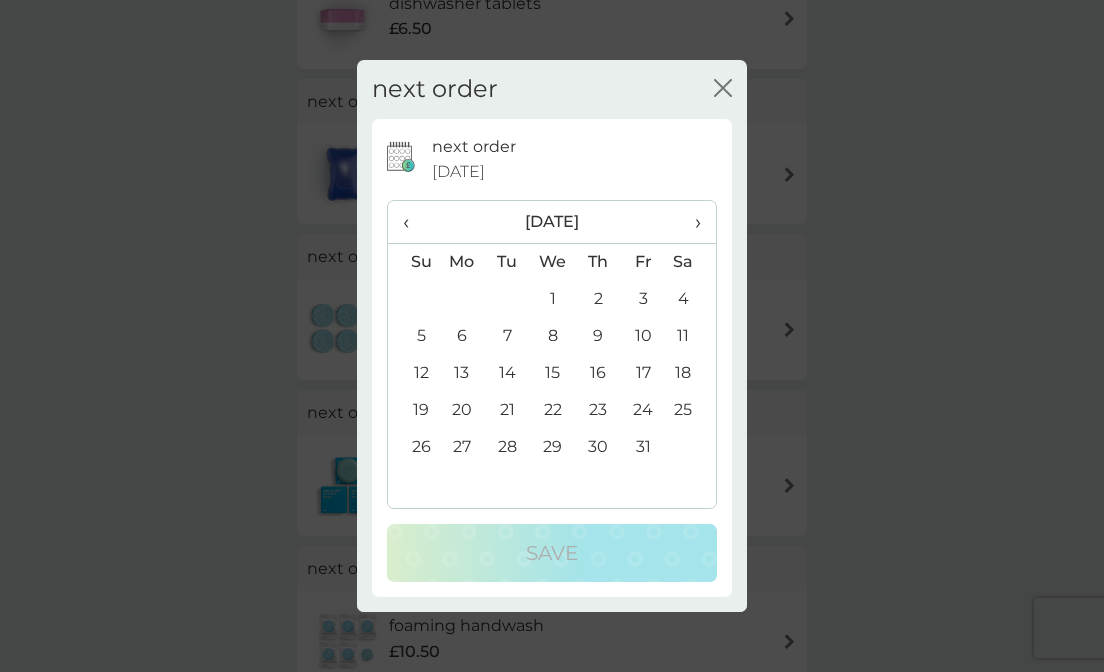 click on "10" at bounding box center [643, 336] 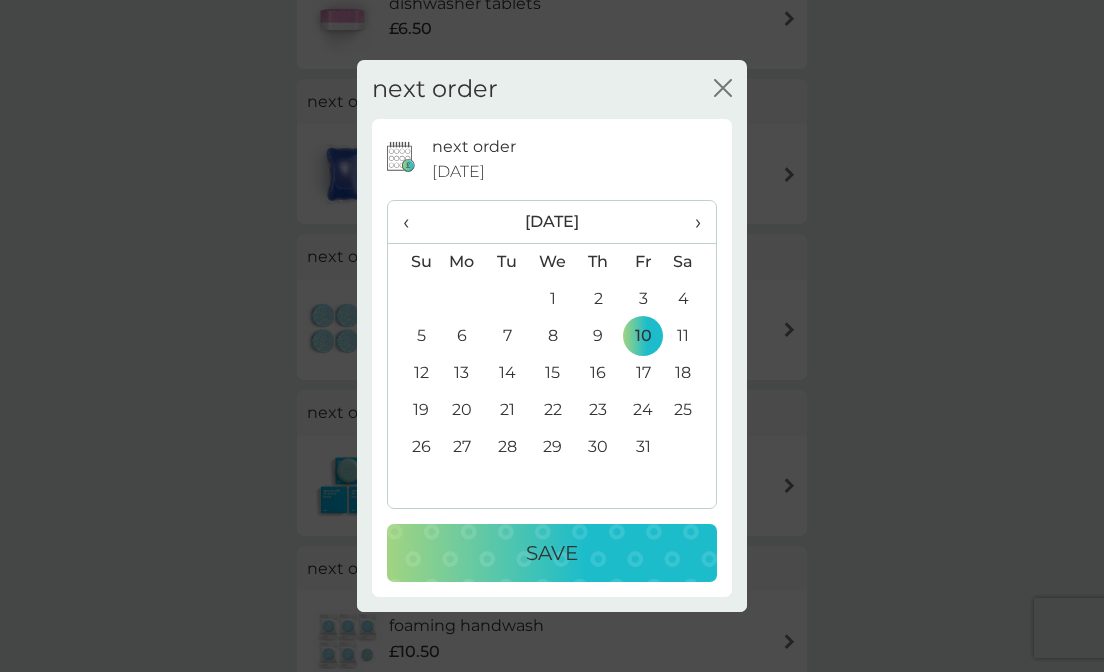 click on "Save" at bounding box center (552, 553) 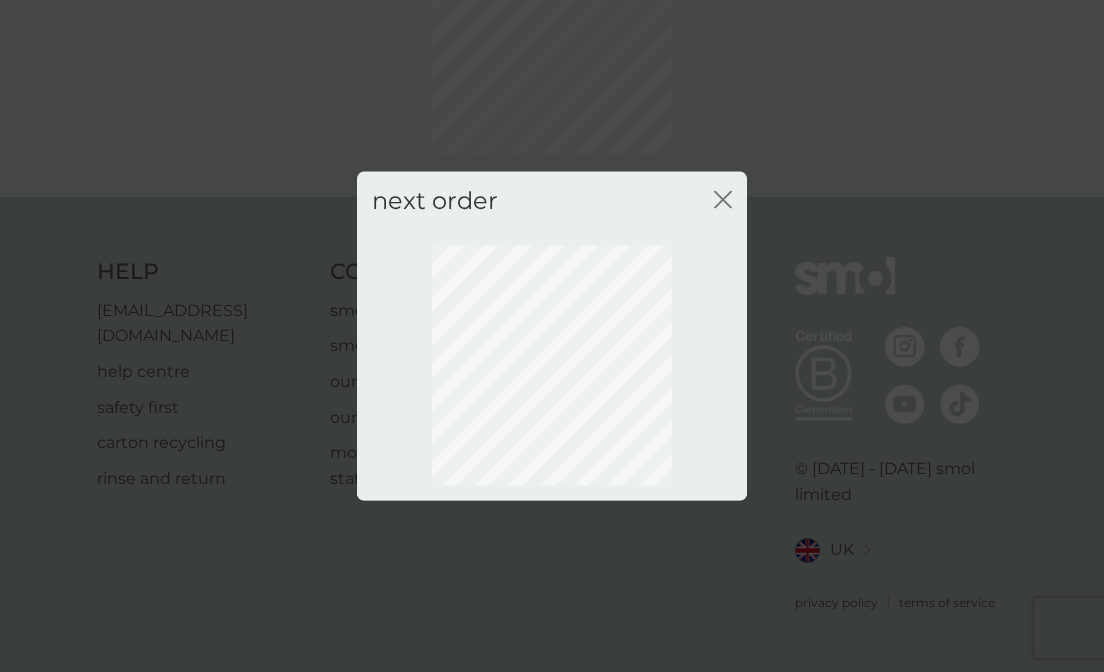 scroll, scrollTop: 165, scrollLeft: 0, axis: vertical 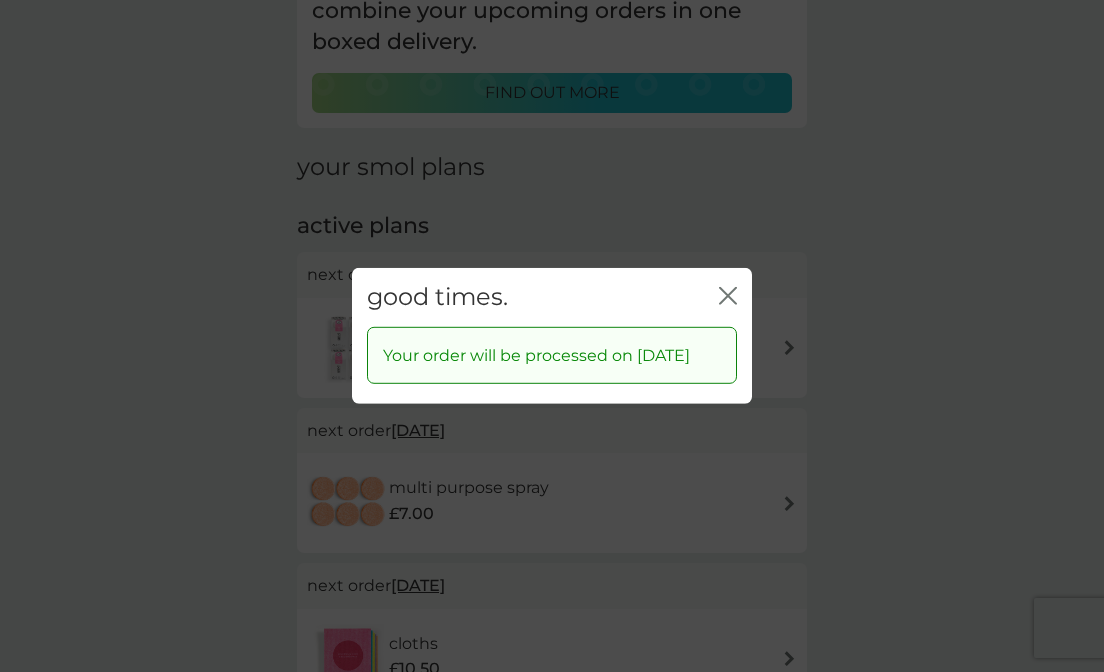 click on "close" 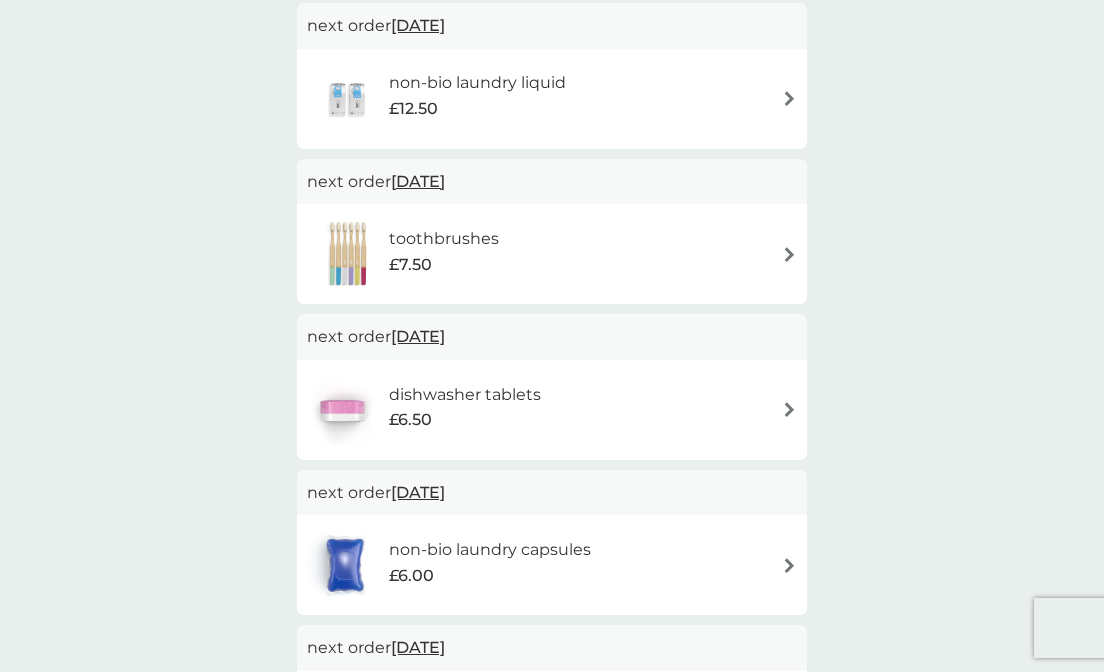 scroll, scrollTop: 879, scrollLeft: 0, axis: vertical 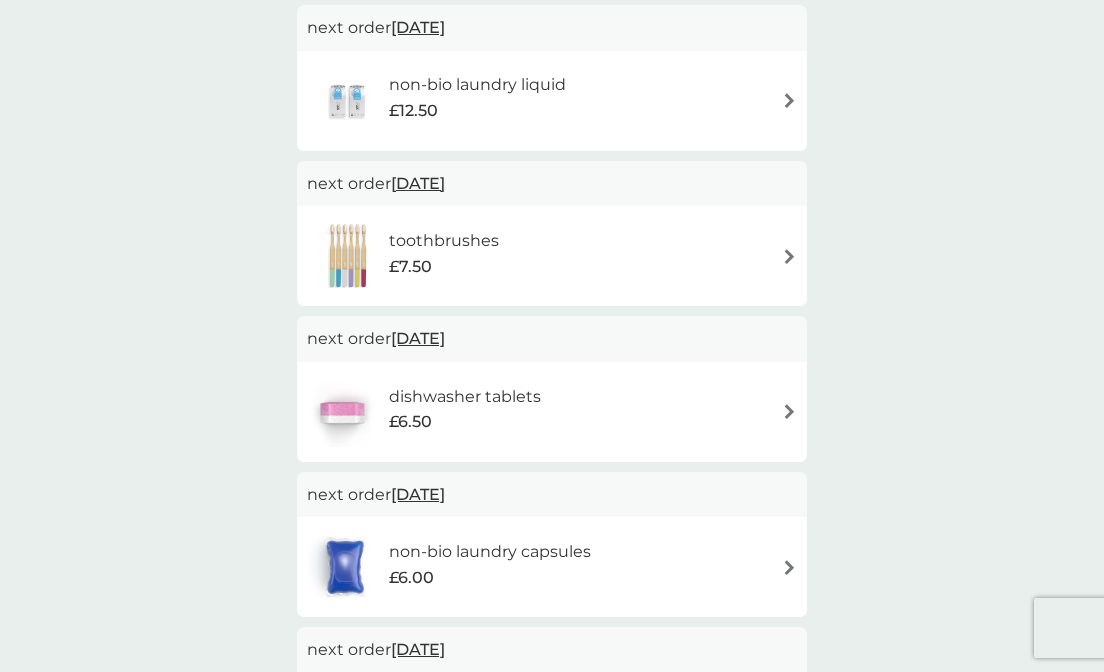click on "[DATE]" at bounding box center [418, 338] 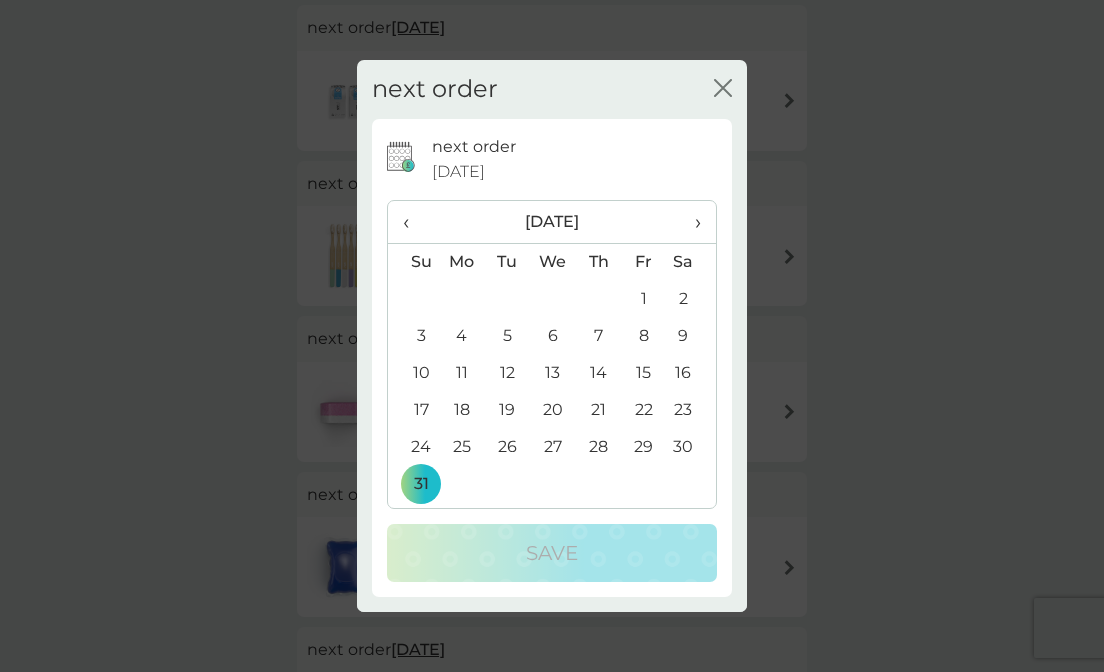 click on "›" at bounding box center (691, 222) 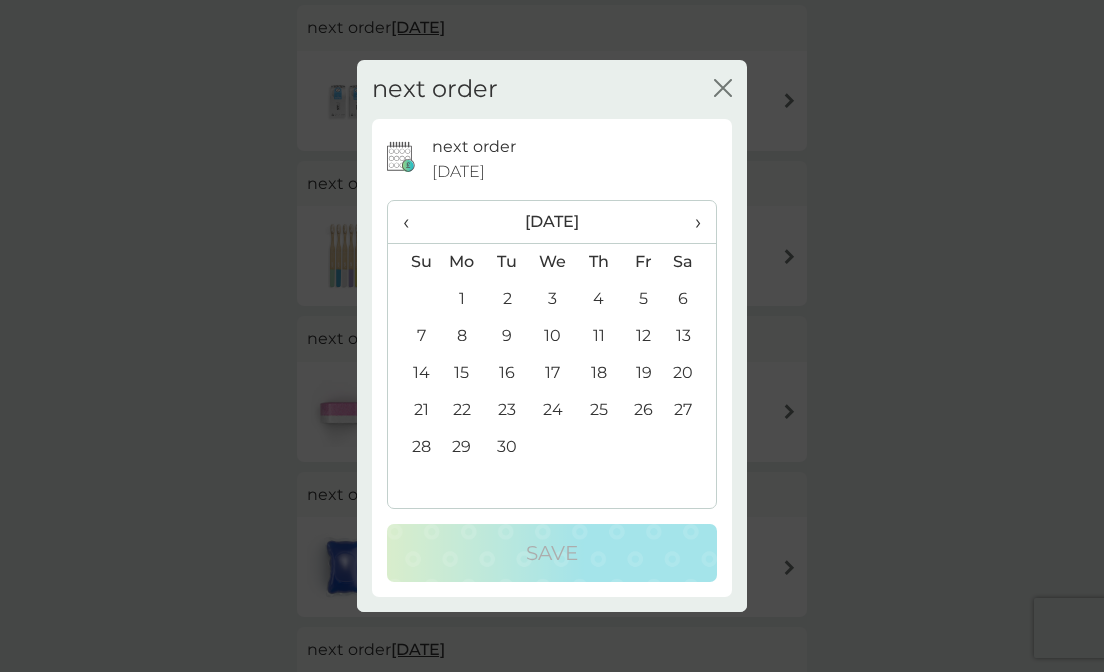 click on "›" at bounding box center (691, 222) 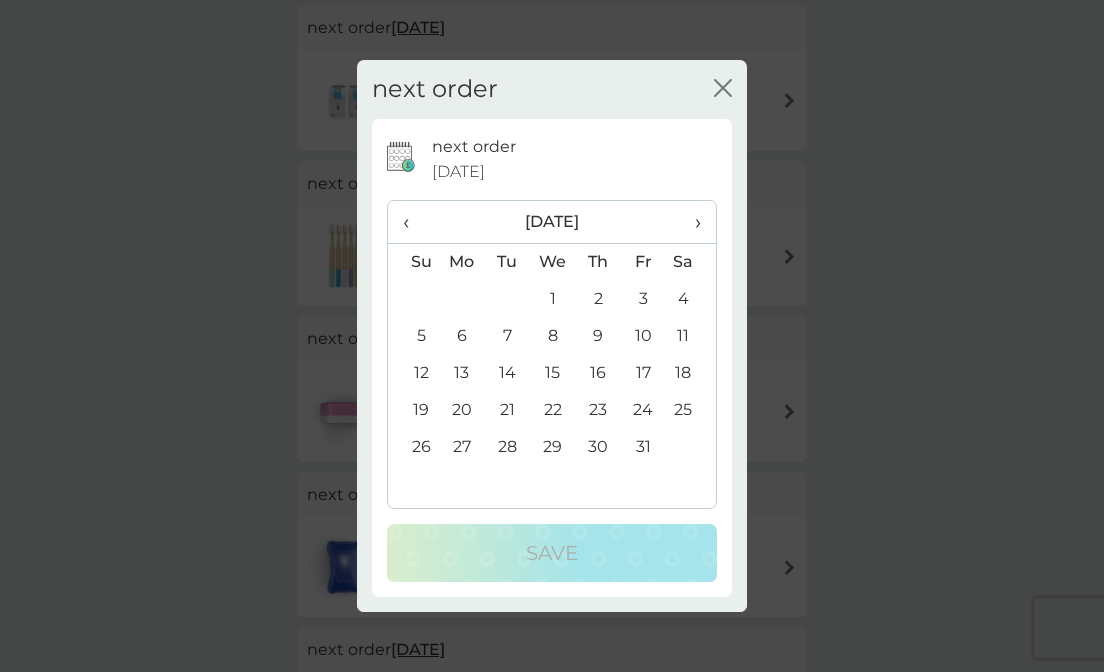 click on "10" at bounding box center [643, 336] 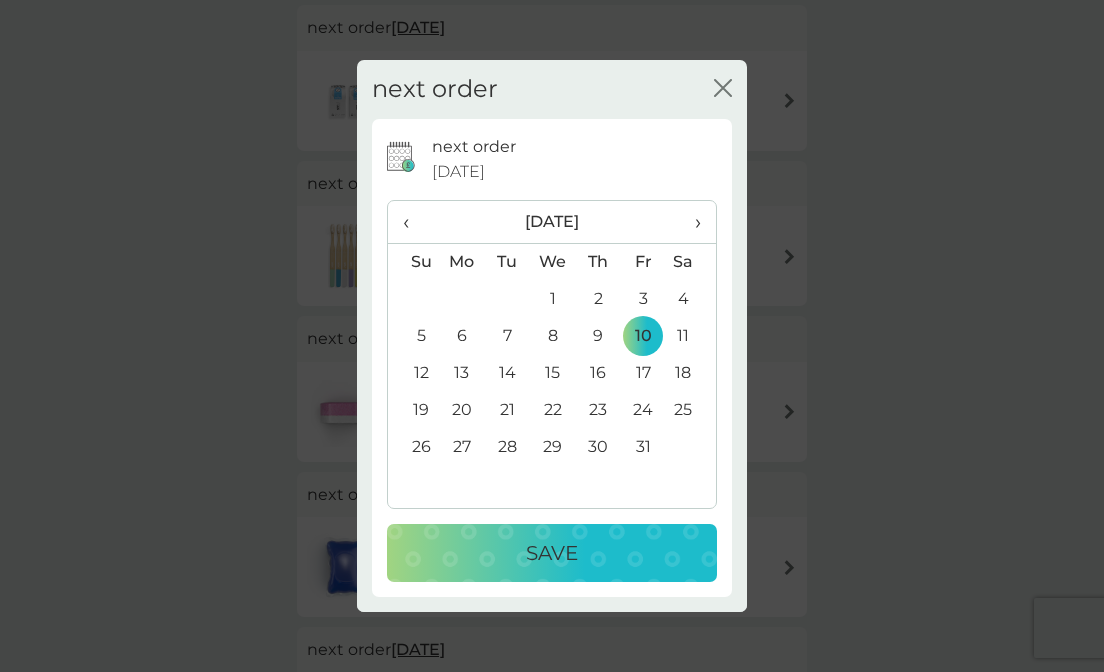 click on "Save" at bounding box center [552, 553] 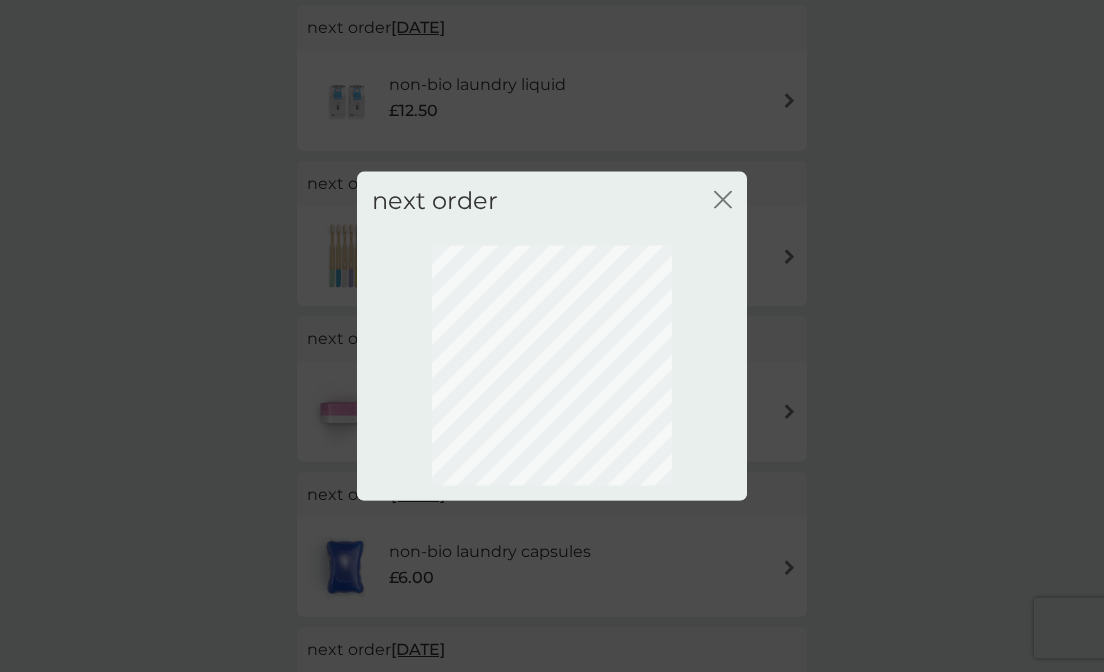 scroll, scrollTop: 165, scrollLeft: 0, axis: vertical 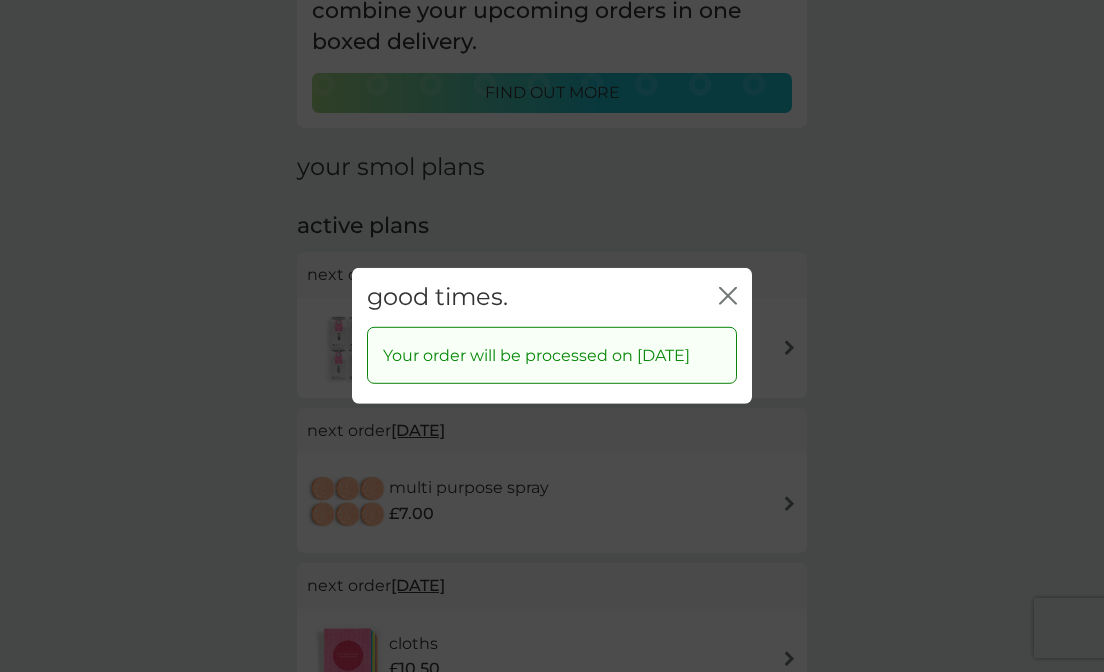 click 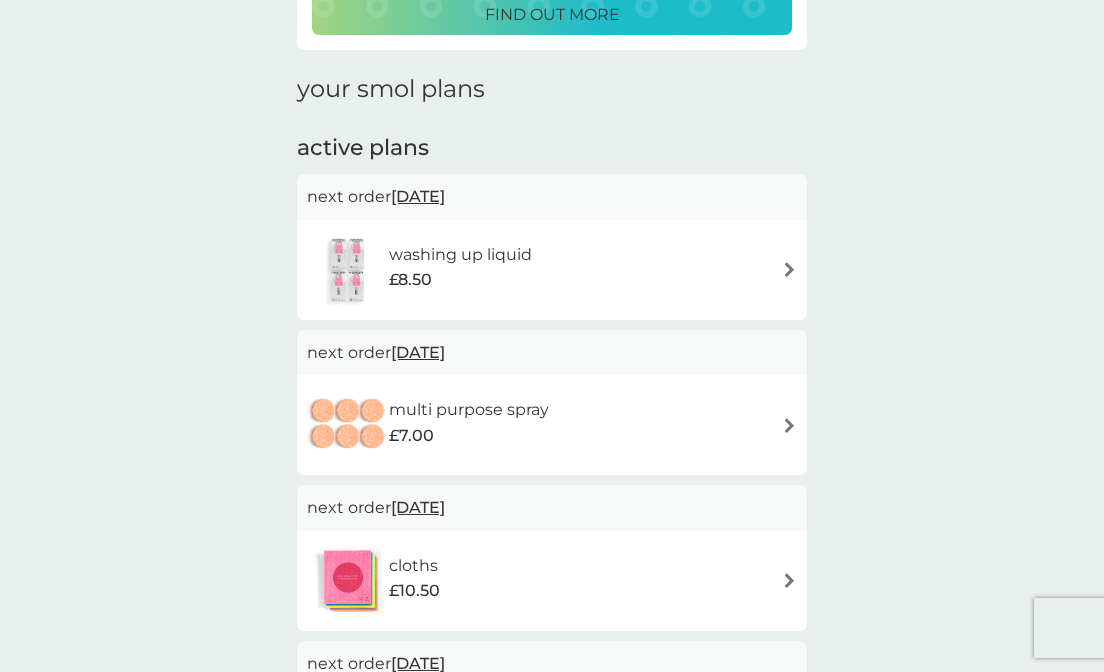 scroll, scrollTop: 174, scrollLeft: 0, axis: vertical 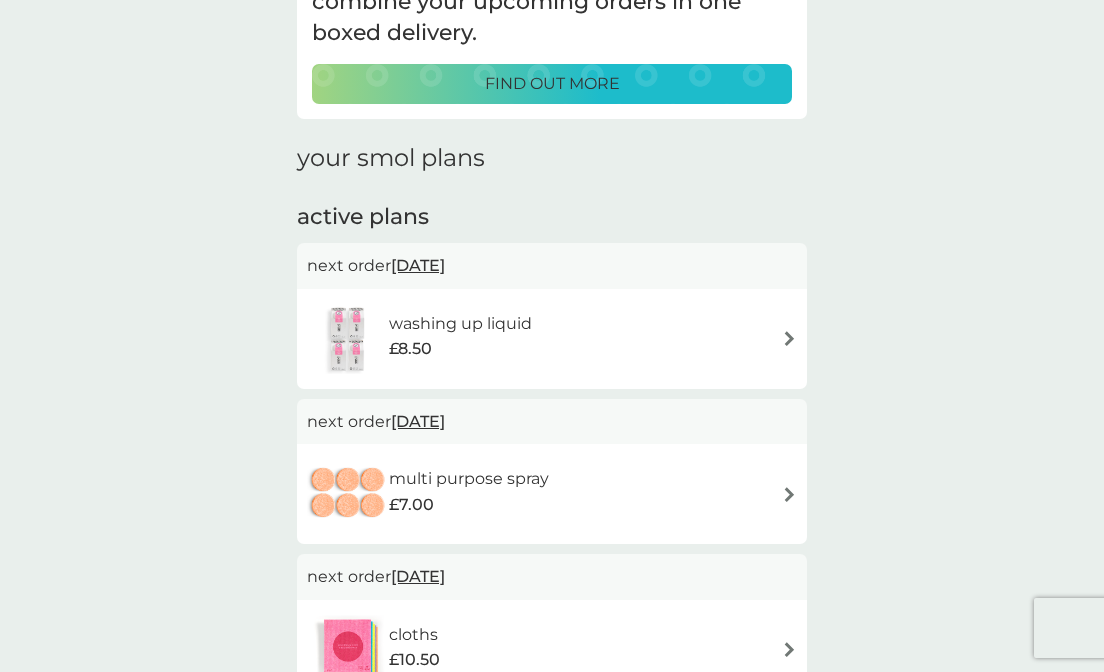 click on "combine your upcoming orders in one boxed delivery. find out more your smol plans active plans next order  [DATE] washing up liquid £8.50 next order  [DATE] multi purpose spray £7.00 next order  [DATE] cloths £10.50 next order  [DATE] non-bio laundry liquid £12.50 next order  [DATE] toothbrushes £7.50 next order  [DATE] dishwasher tablets £6.50 next order  [DATE] non-bio laundry capsules £6.00 next order  [DATE] foaming bathroom spray £7.00 next order  [DATE] body bars £8.50 next order  [DATE] foaming handwash £10.50 next order  [DATE] hand soap £8.50 next order  [DATE] fabric conditioner £11.50 next order  [DATE] dishbrush £10.50 buy again non-bio laundry storage caddy £8.50 dishwasher storage caddy £8.50" at bounding box center [552, 1237] 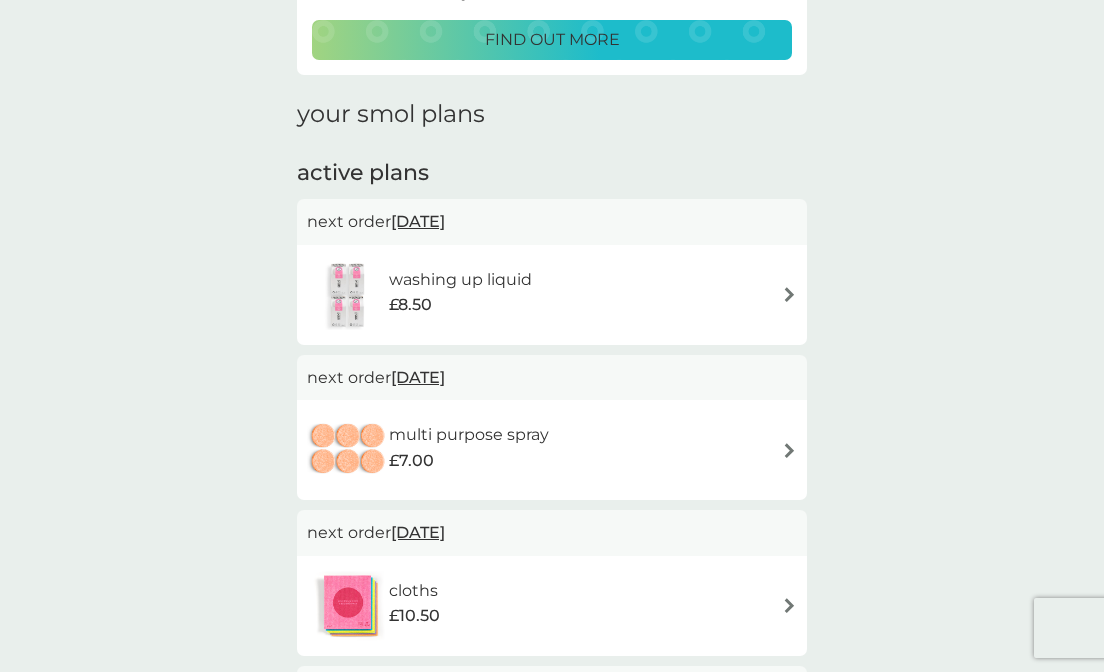 scroll, scrollTop: 253, scrollLeft: 0, axis: vertical 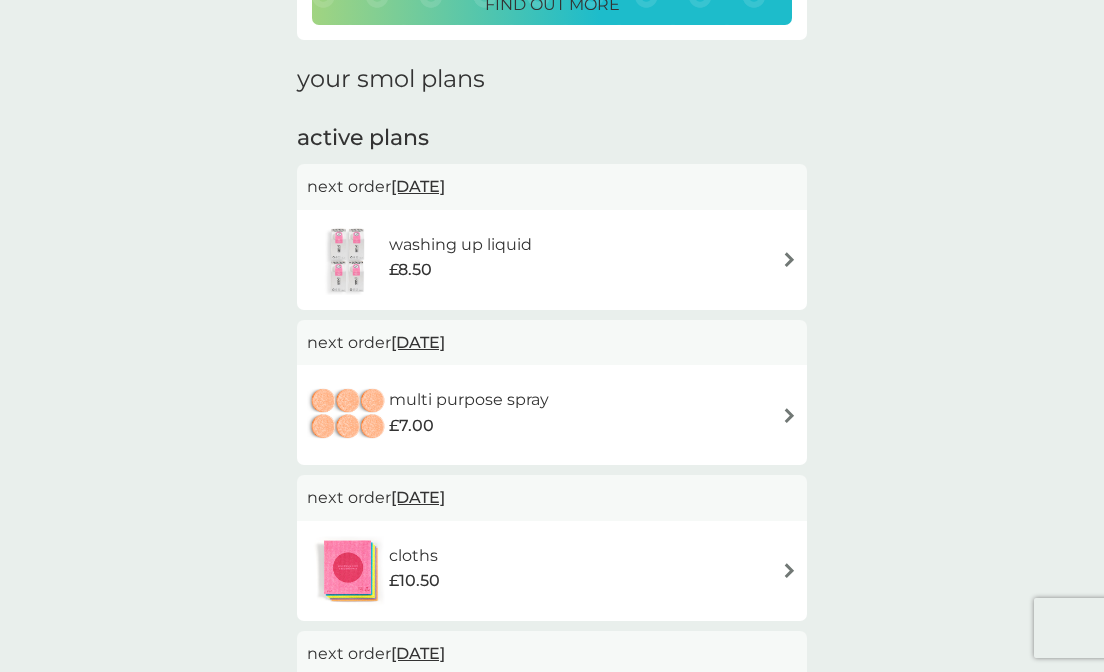 click on "[DATE]" at bounding box center [418, 342] 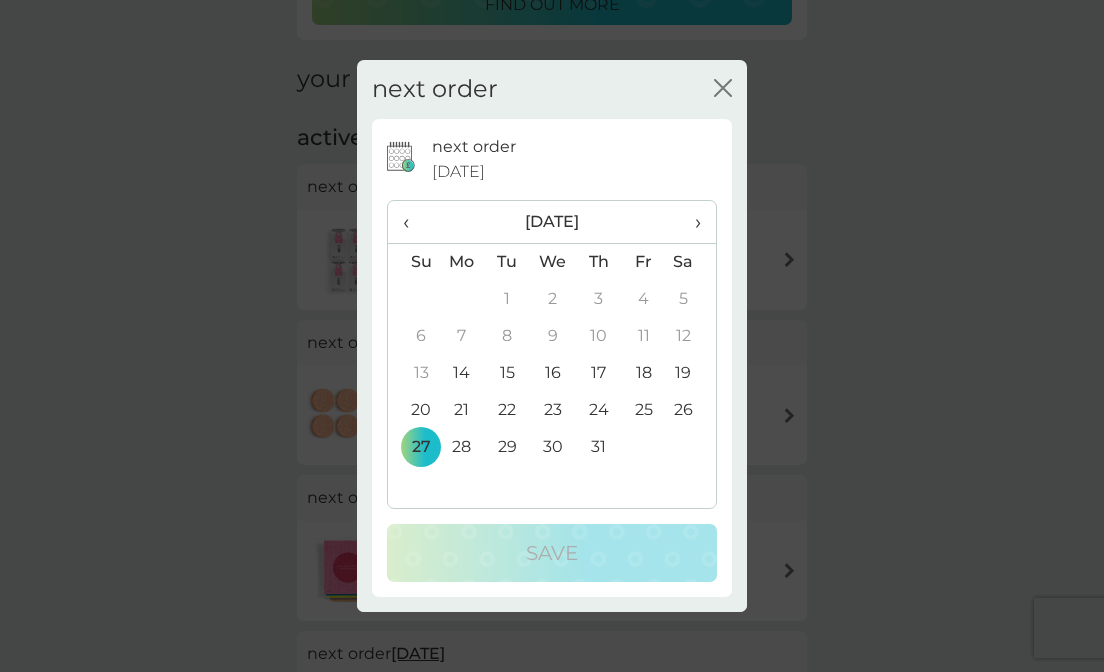 click on "›" at bounding box center (691, 222) 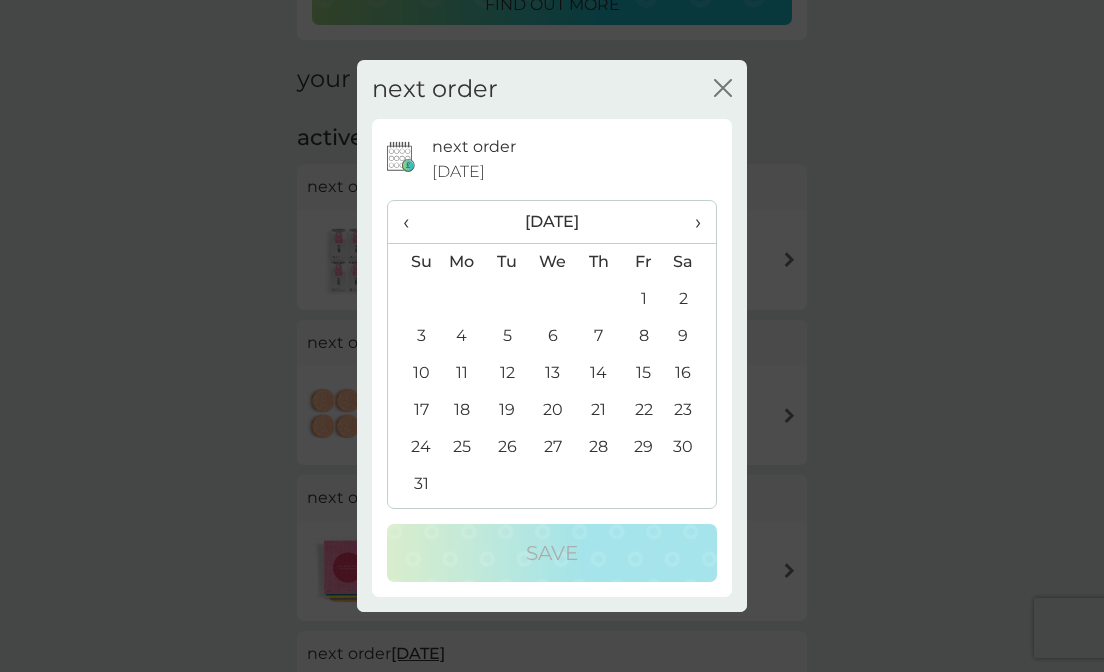 click on "›" at bounding box center [691, 222] 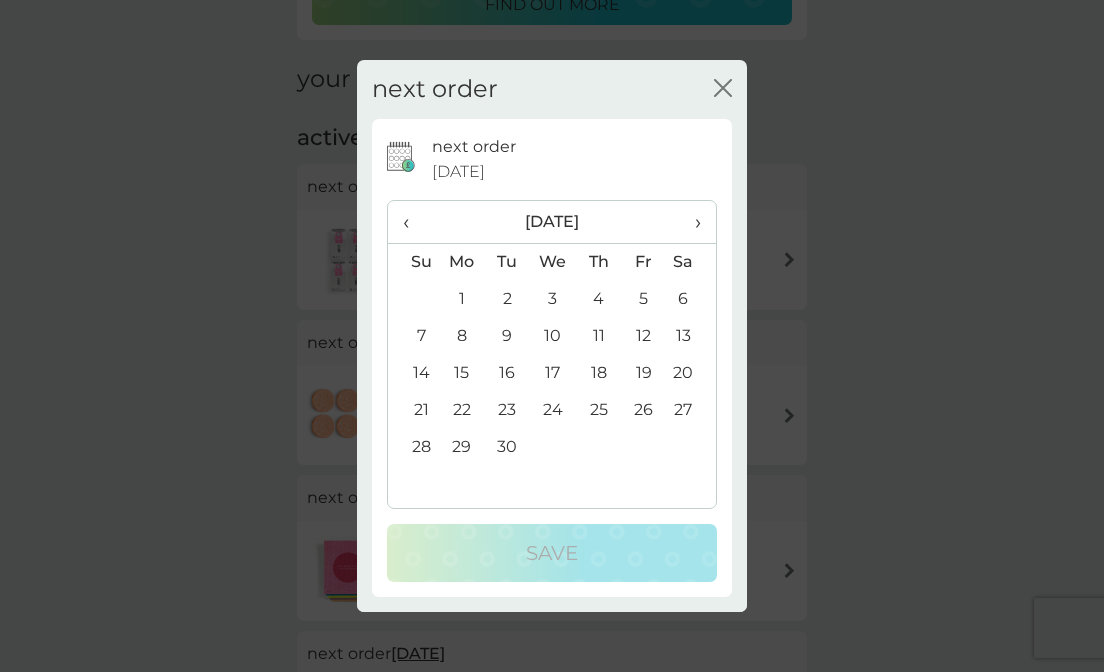 click on "›" at bounding box center (691, 222) 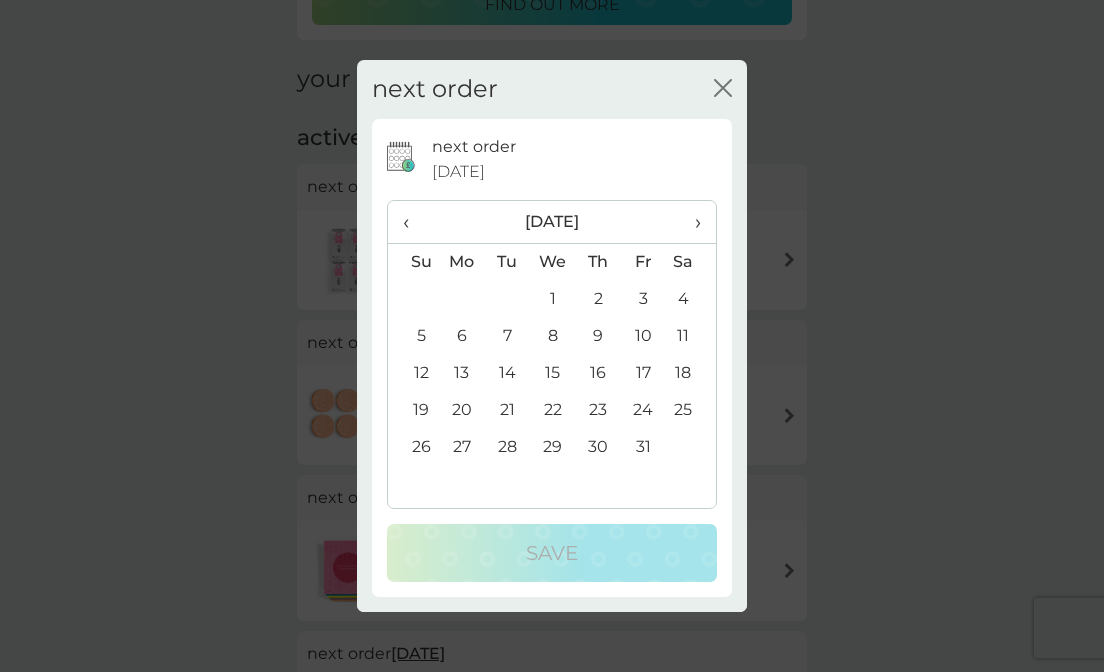 click on "10" at bounding box center (643, 336) 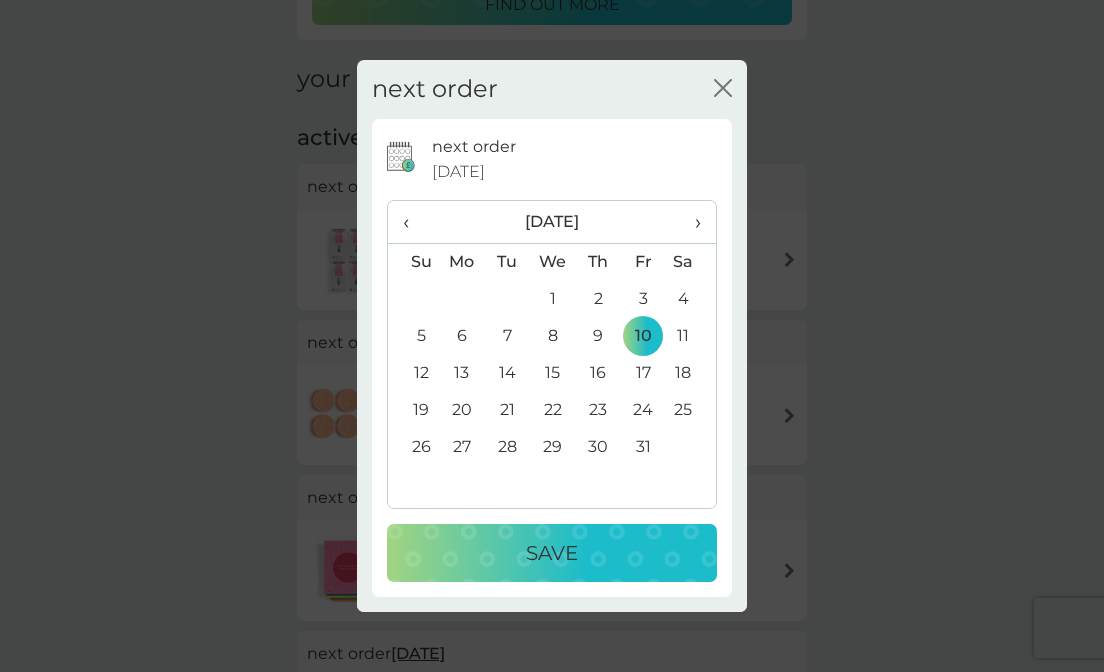 click on "Save" at bounding box center (552, 553) 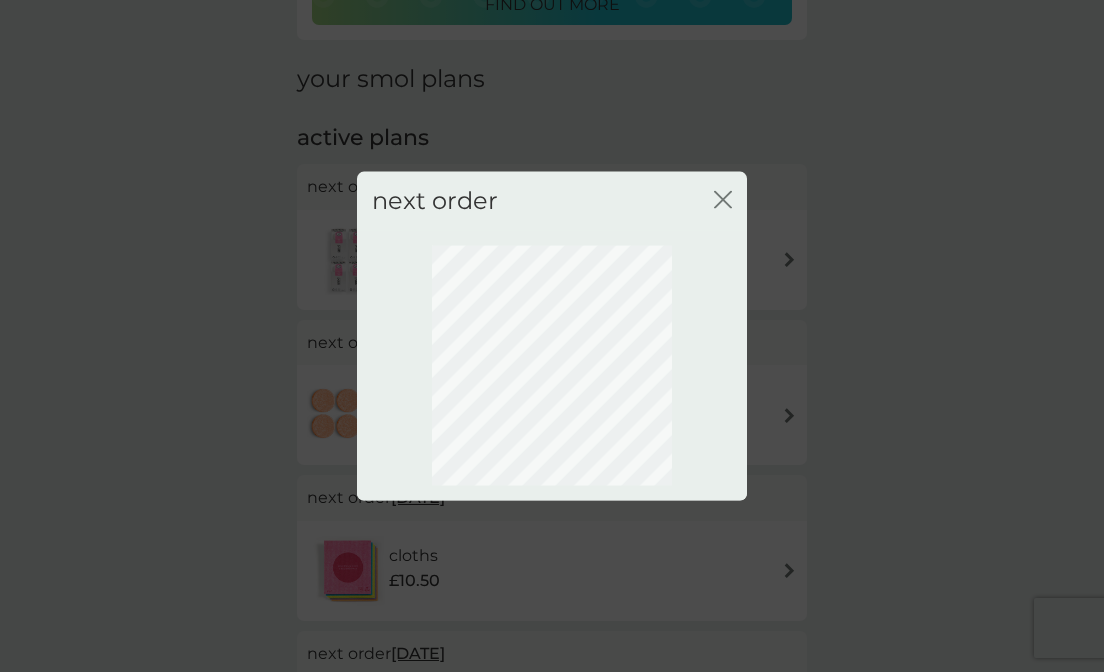 scroll, scrollTop: 165, scrollLeft: 0, axis: vertical 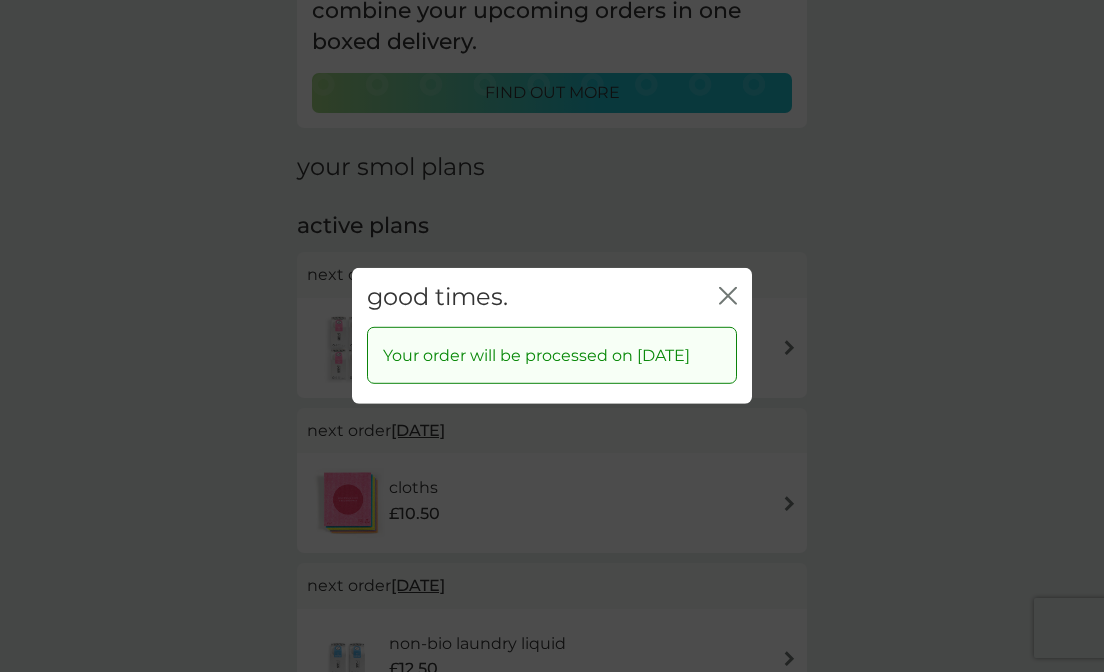 click on "close" 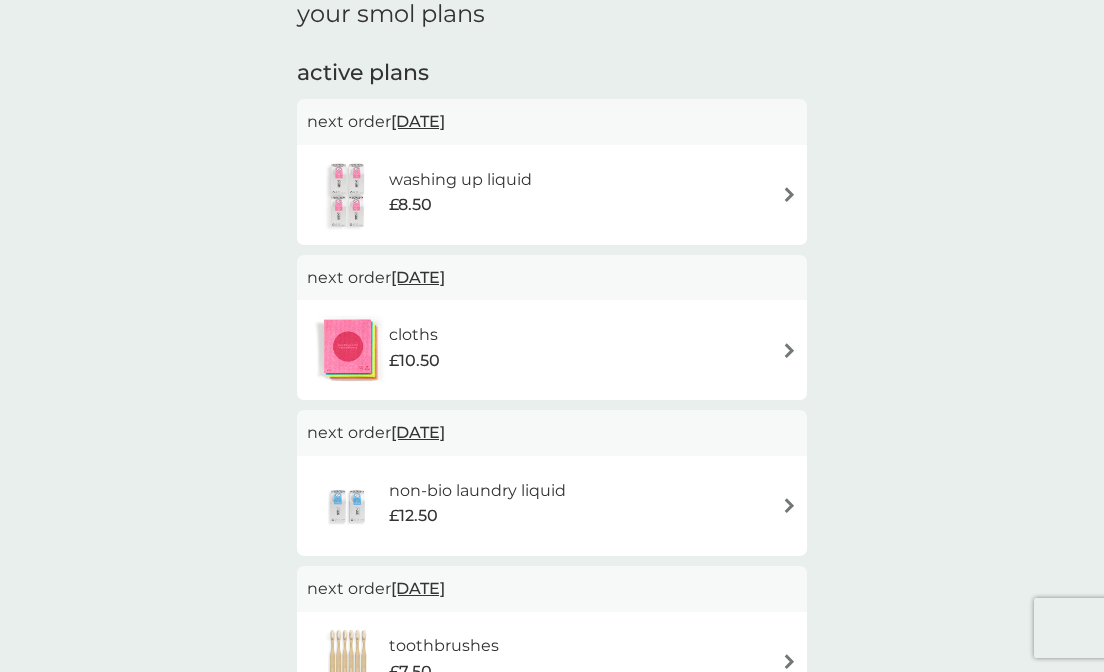 scroll, scrollTop: 320, scrollLeft: 0, axis: vertical 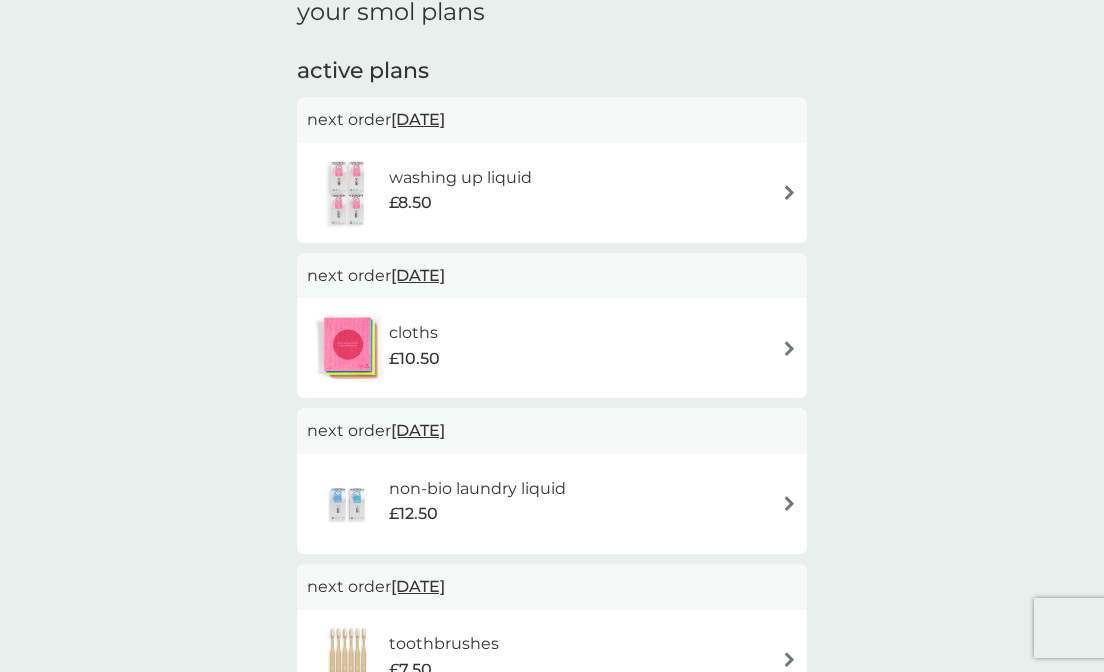 click at bounding box center [789, 503] 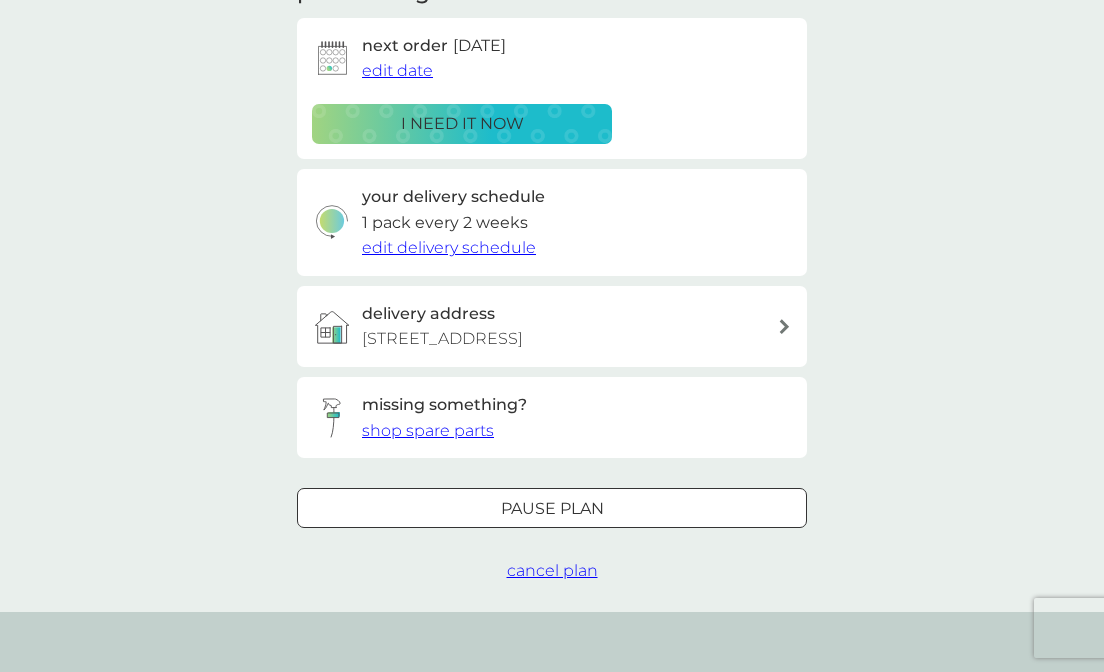 scroll, scrollTop: 0, scrollLeft: 0, axis: both 